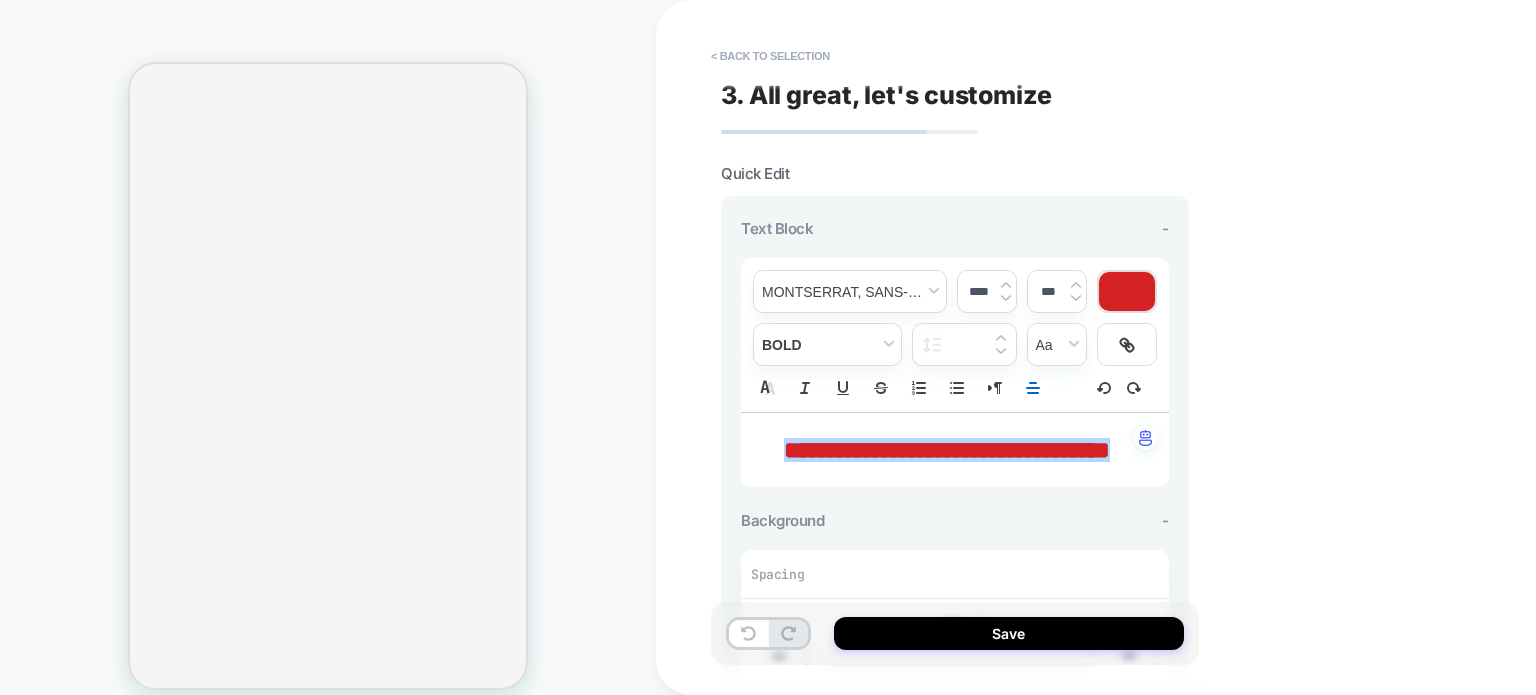 scroll, scrollTop: 0, scrollLeft: 0, axis: both 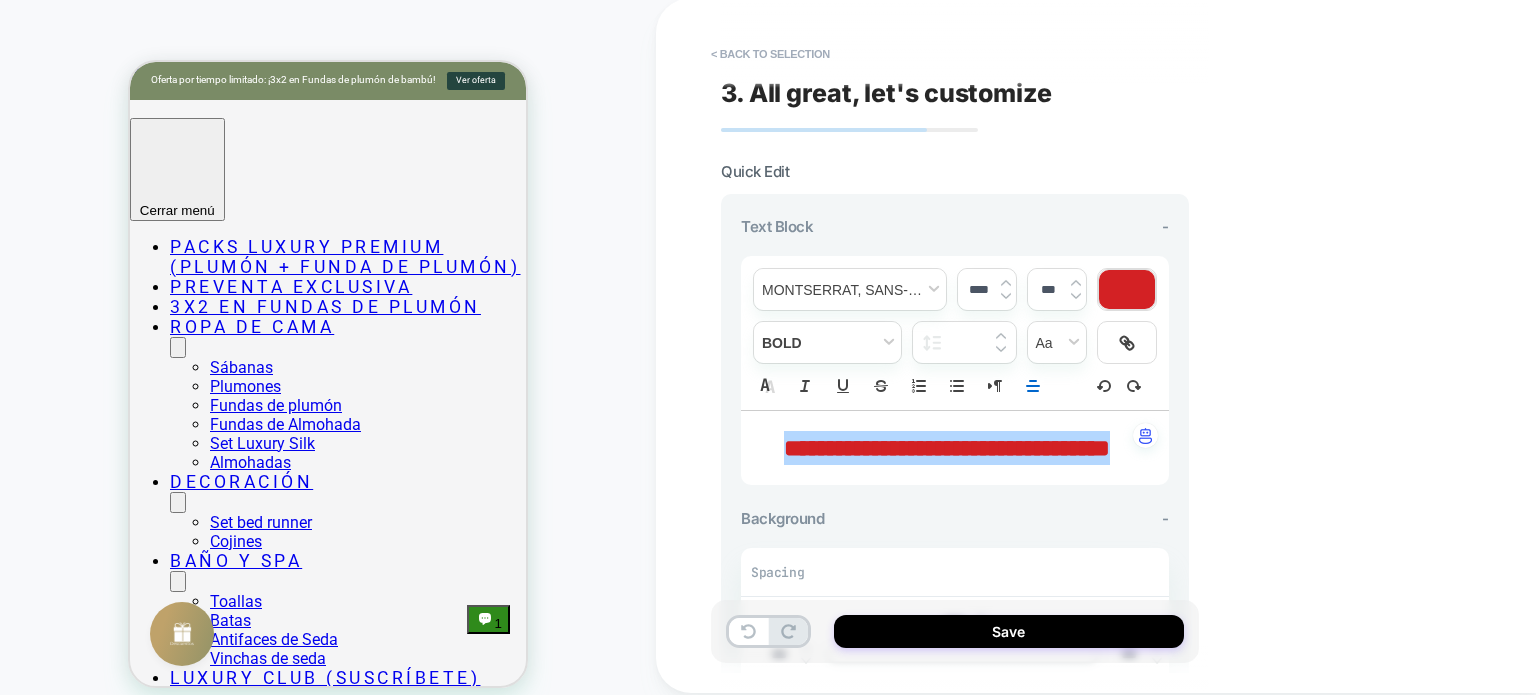 click 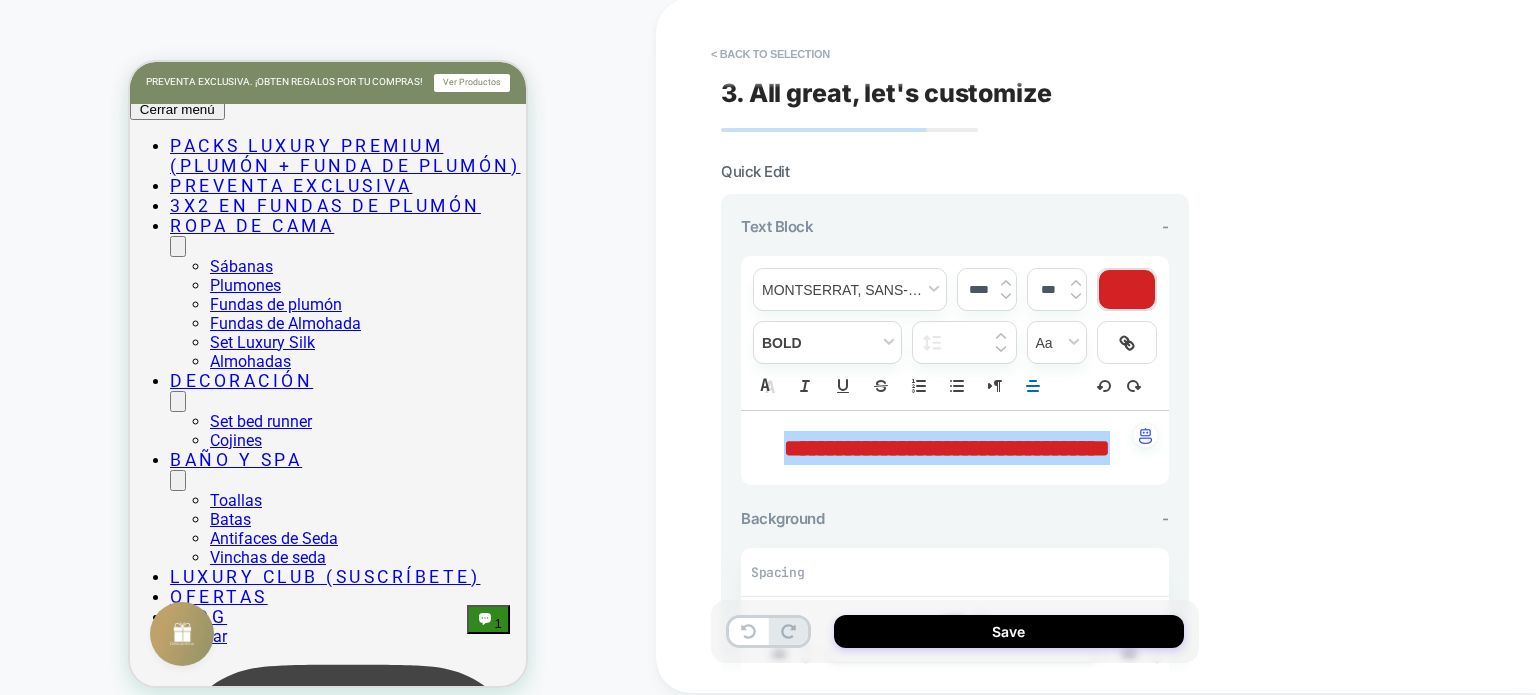 scroll, scrollTop: 0, scrollLeft: 0, axis: both 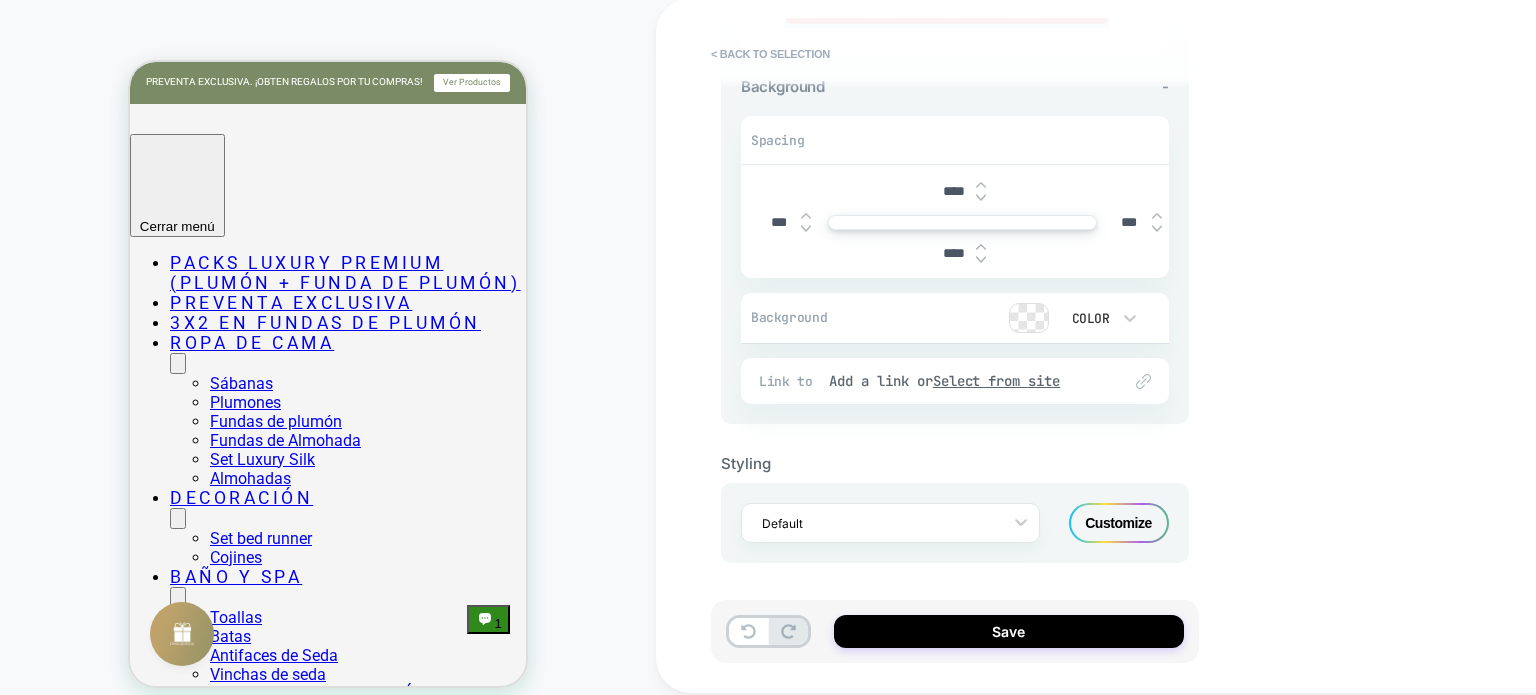 click on "Customize" at bounding box center (1119, 523) 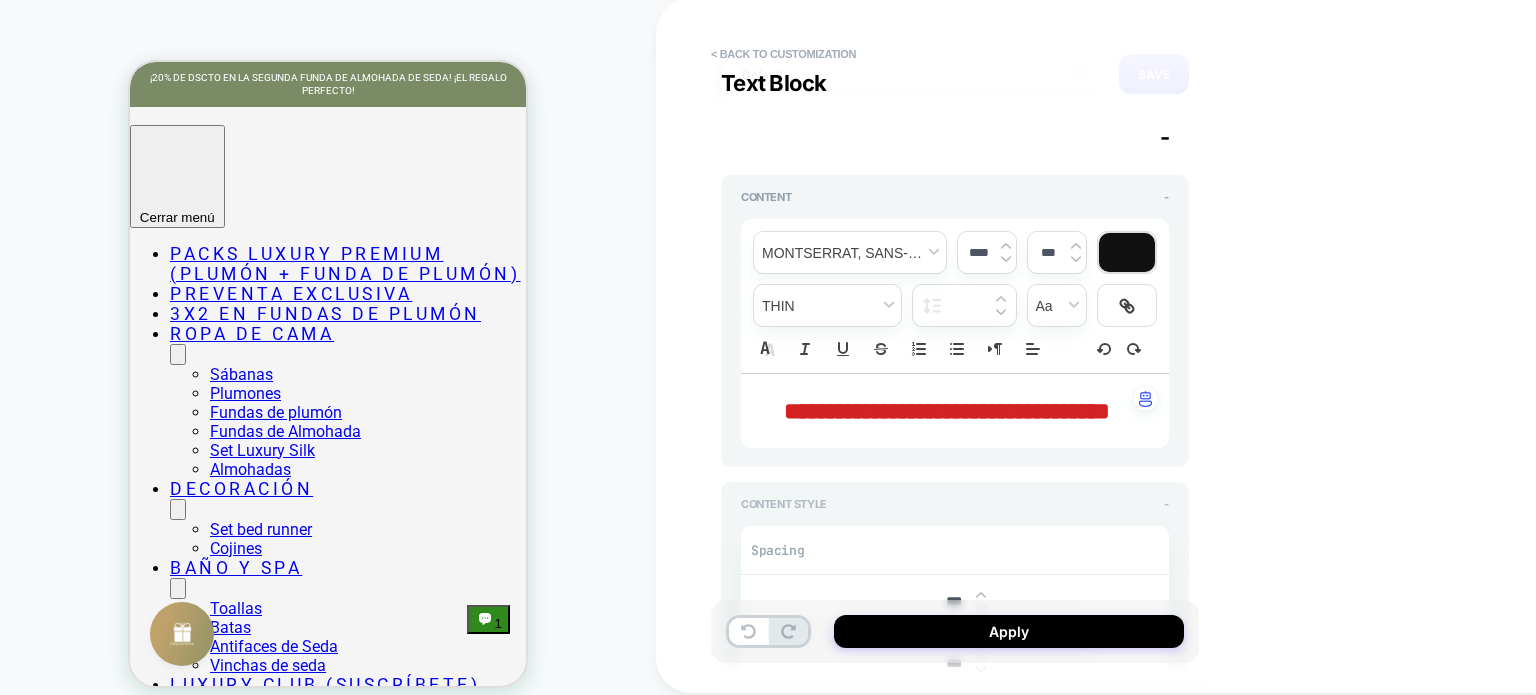 scroll, scrollTop: 0, scrollLeft: 0, axis: both 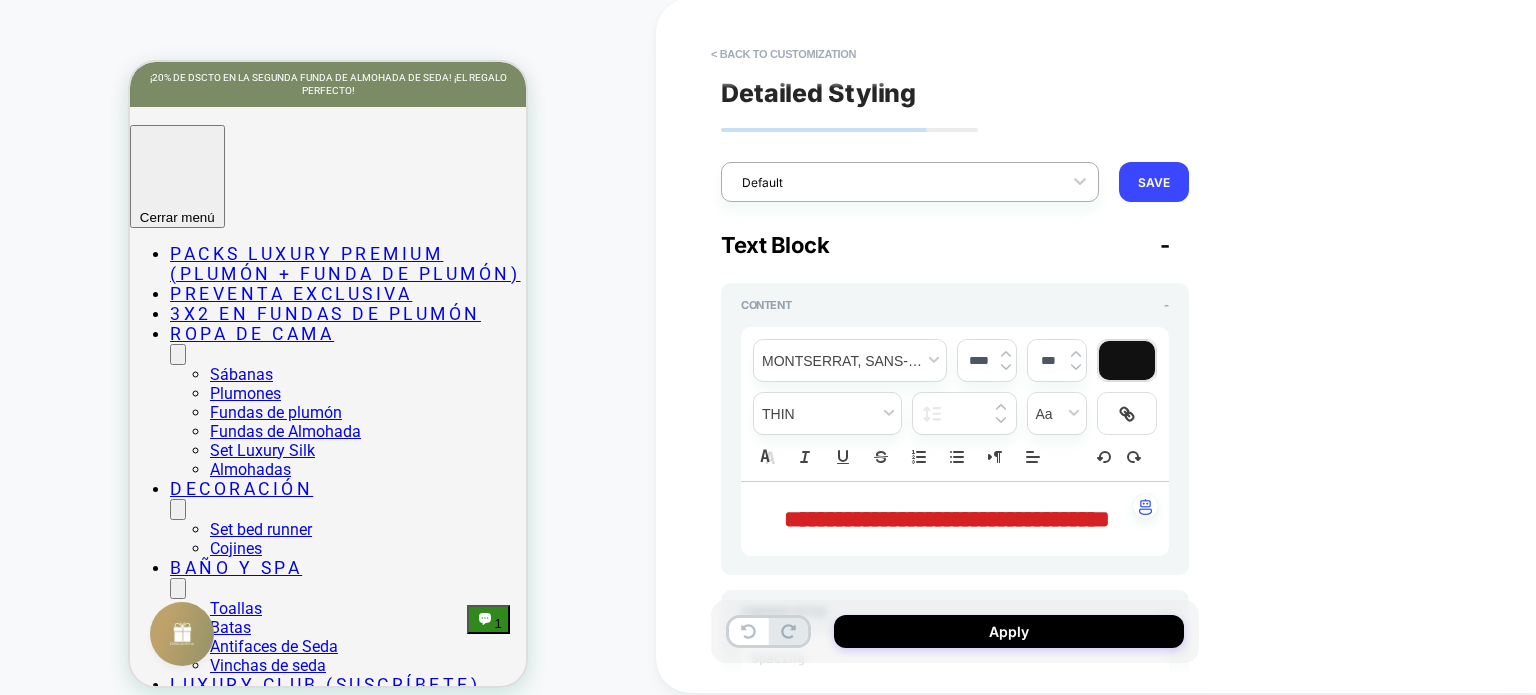 click at bounding box center (897, 182) 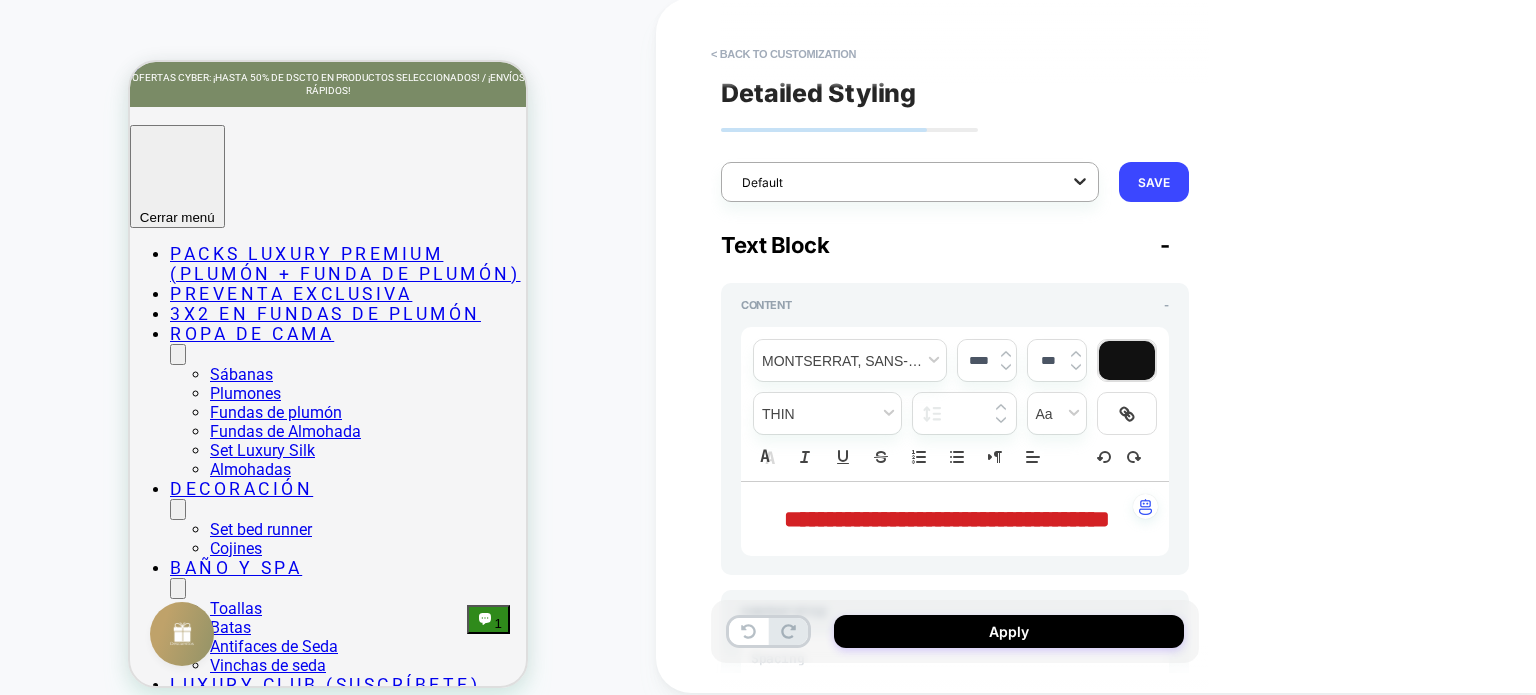 click 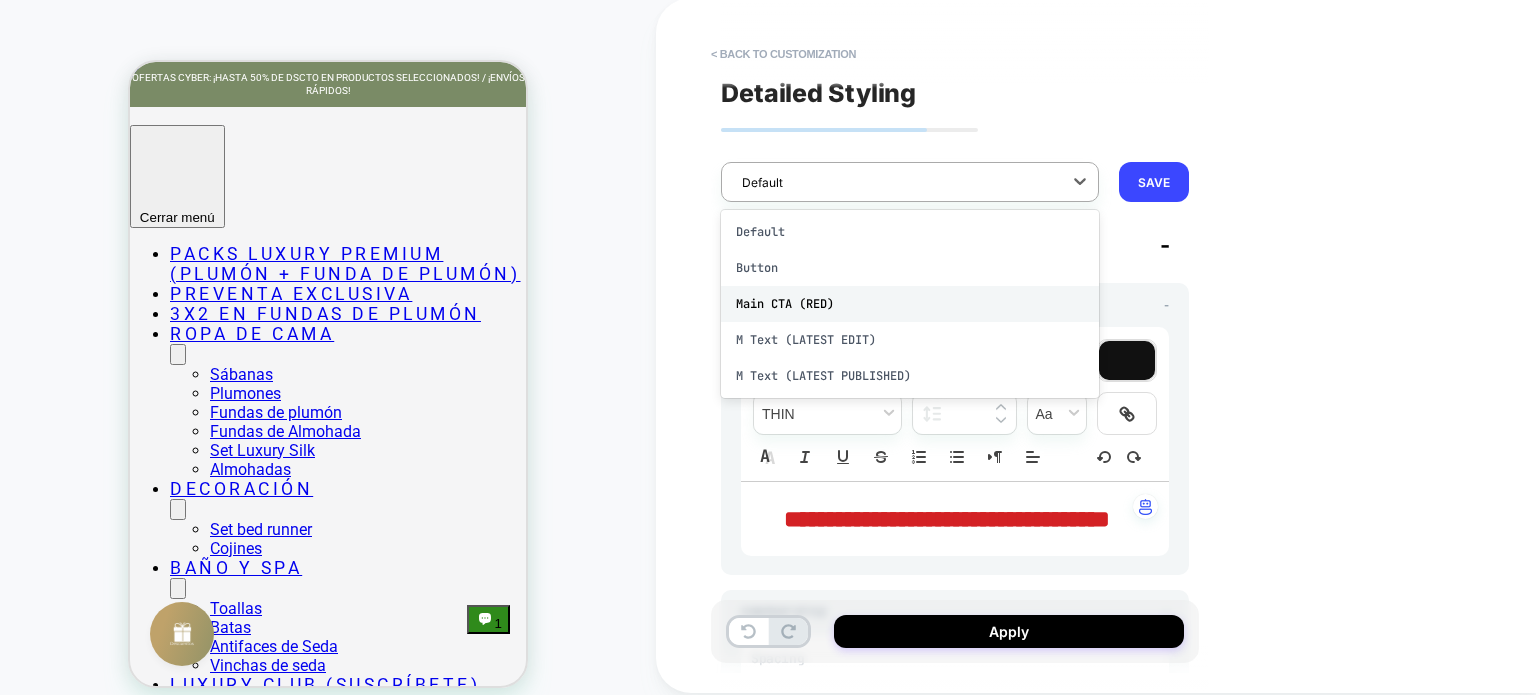 click on "Main CTA (RED)" at bounding box center (910, 304) 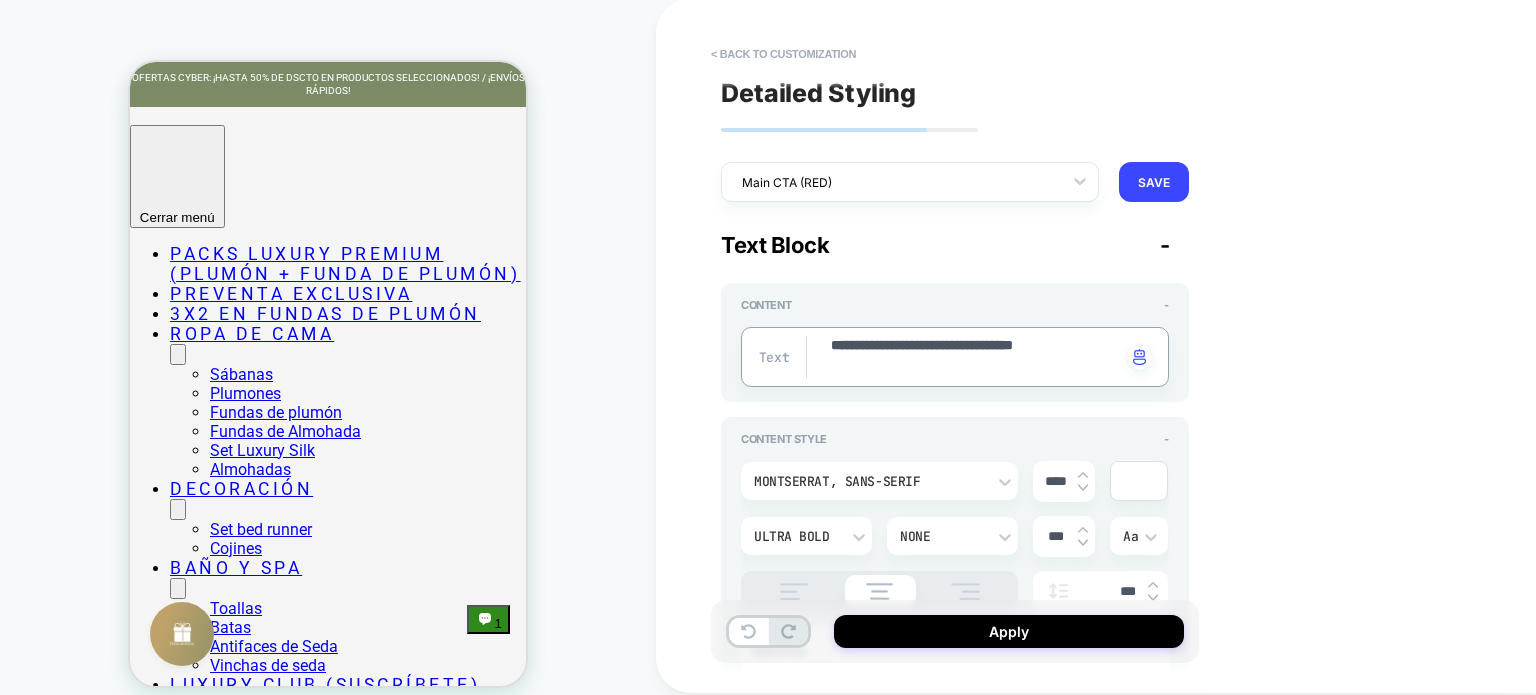 click on "**********" at bounding box center [975, 357] 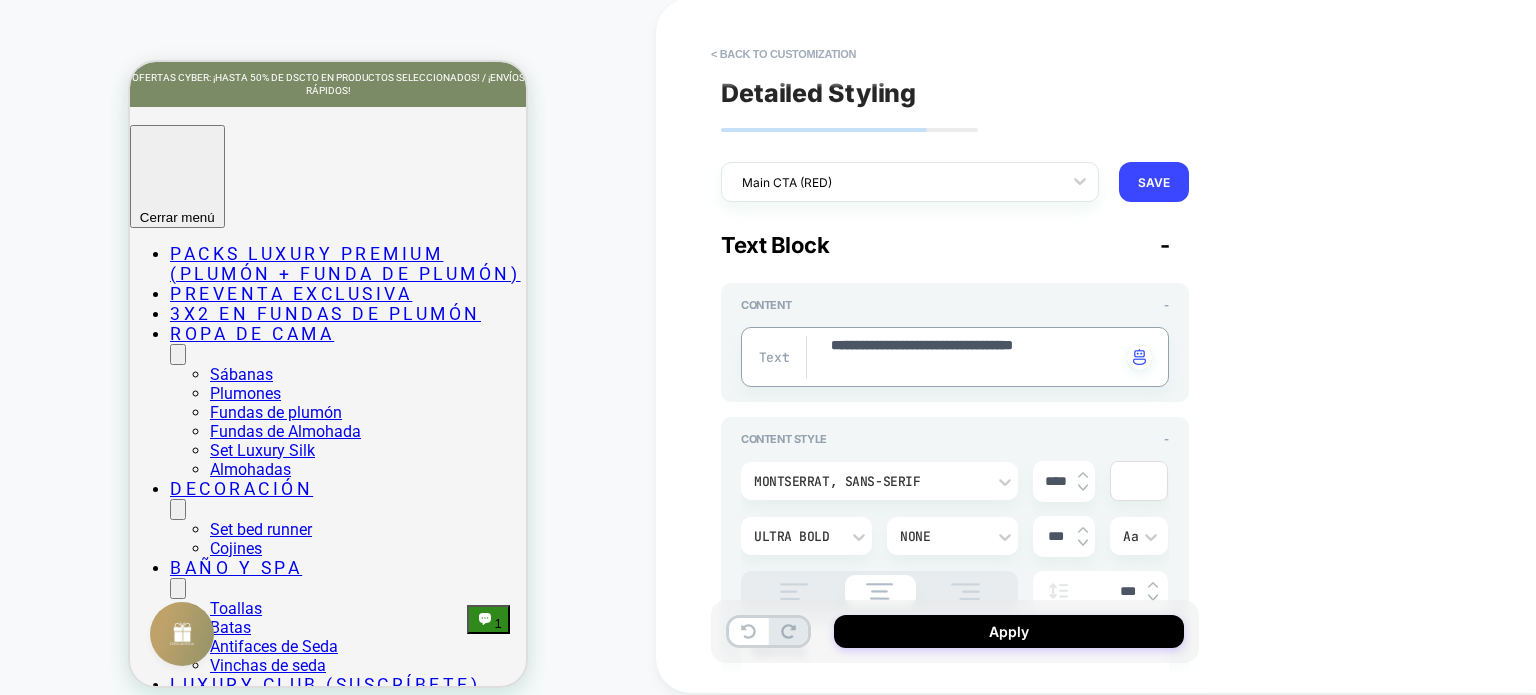 type on "*" 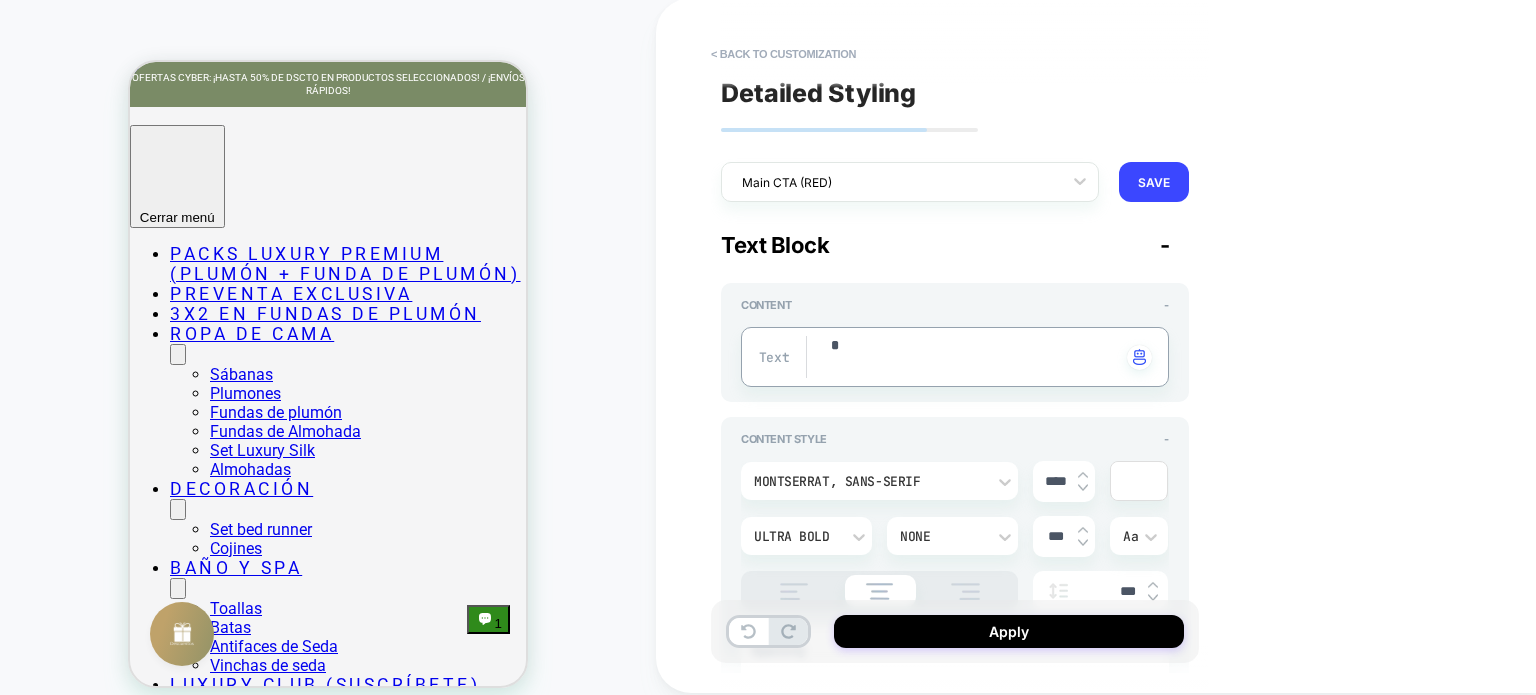 type on "*" 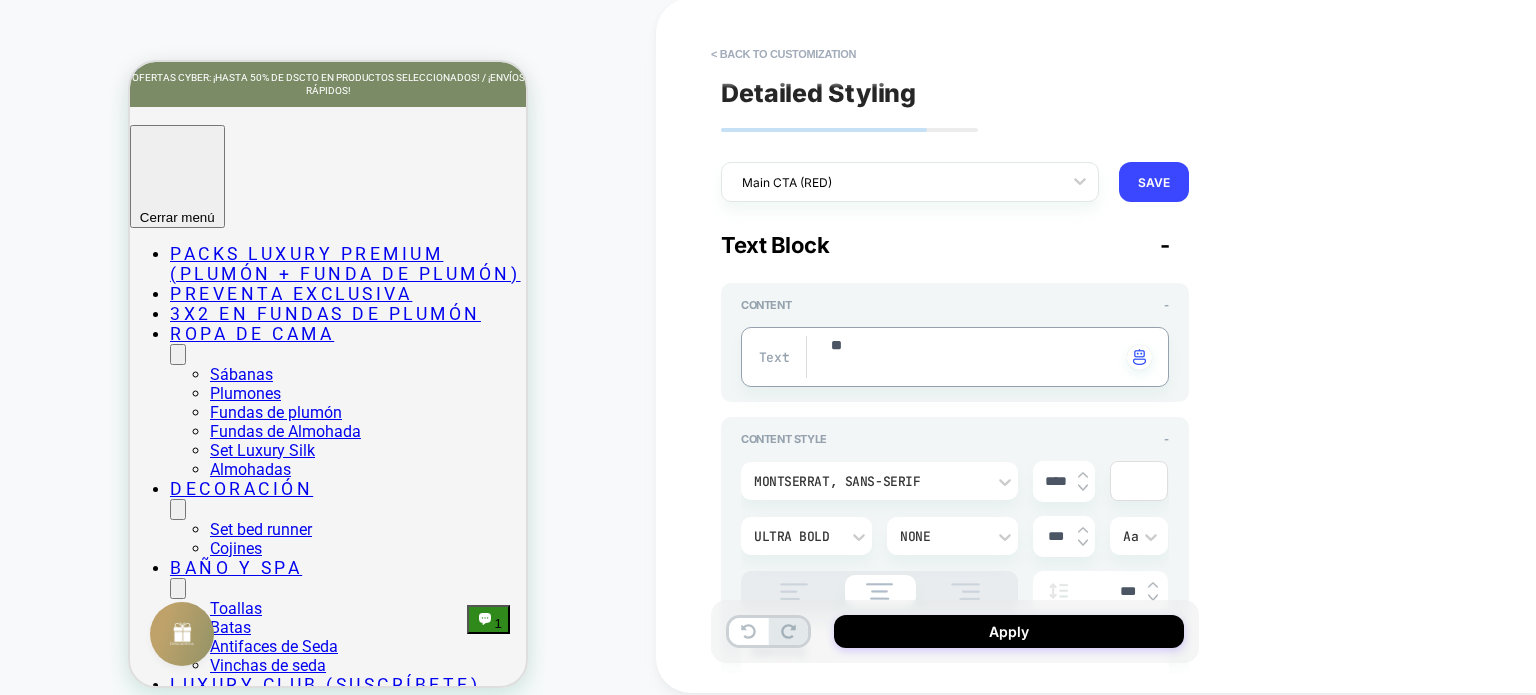 type on "*" 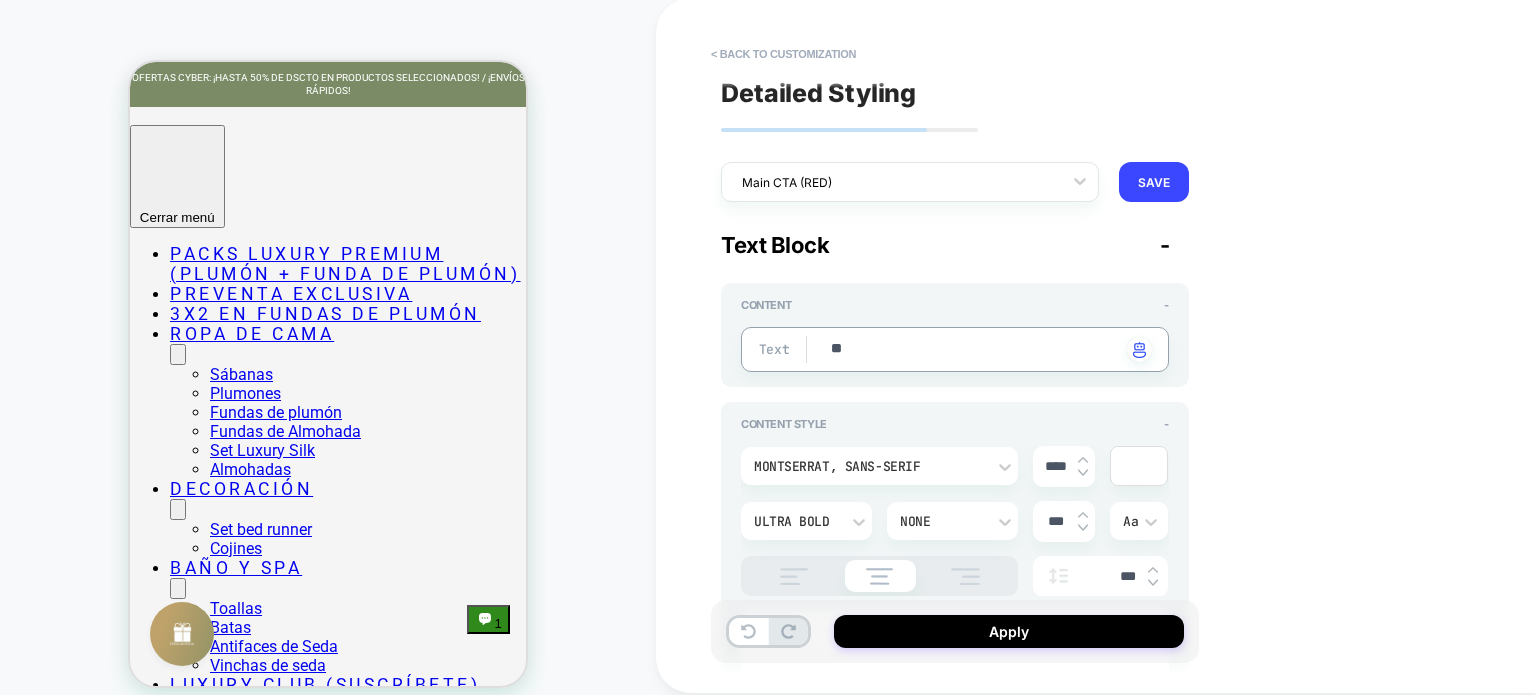 type on "***" 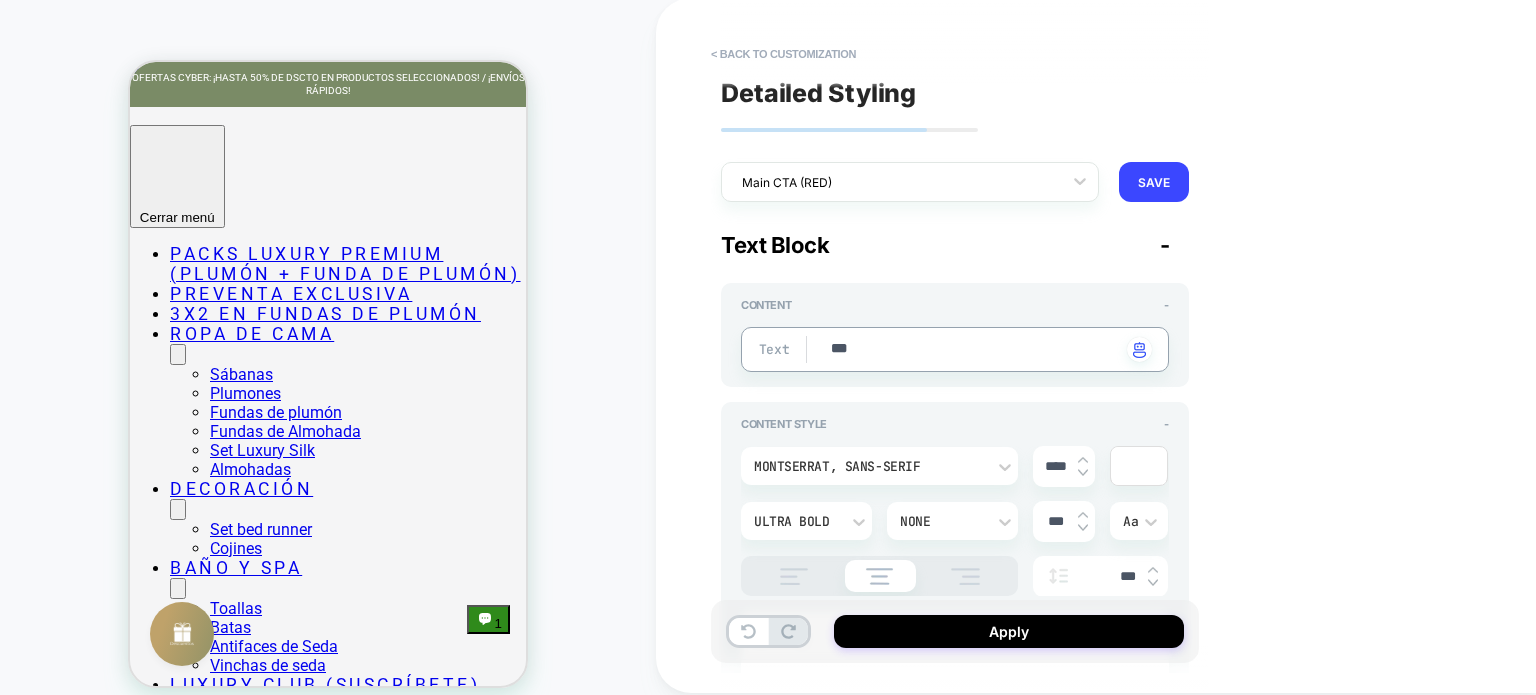type on "*" 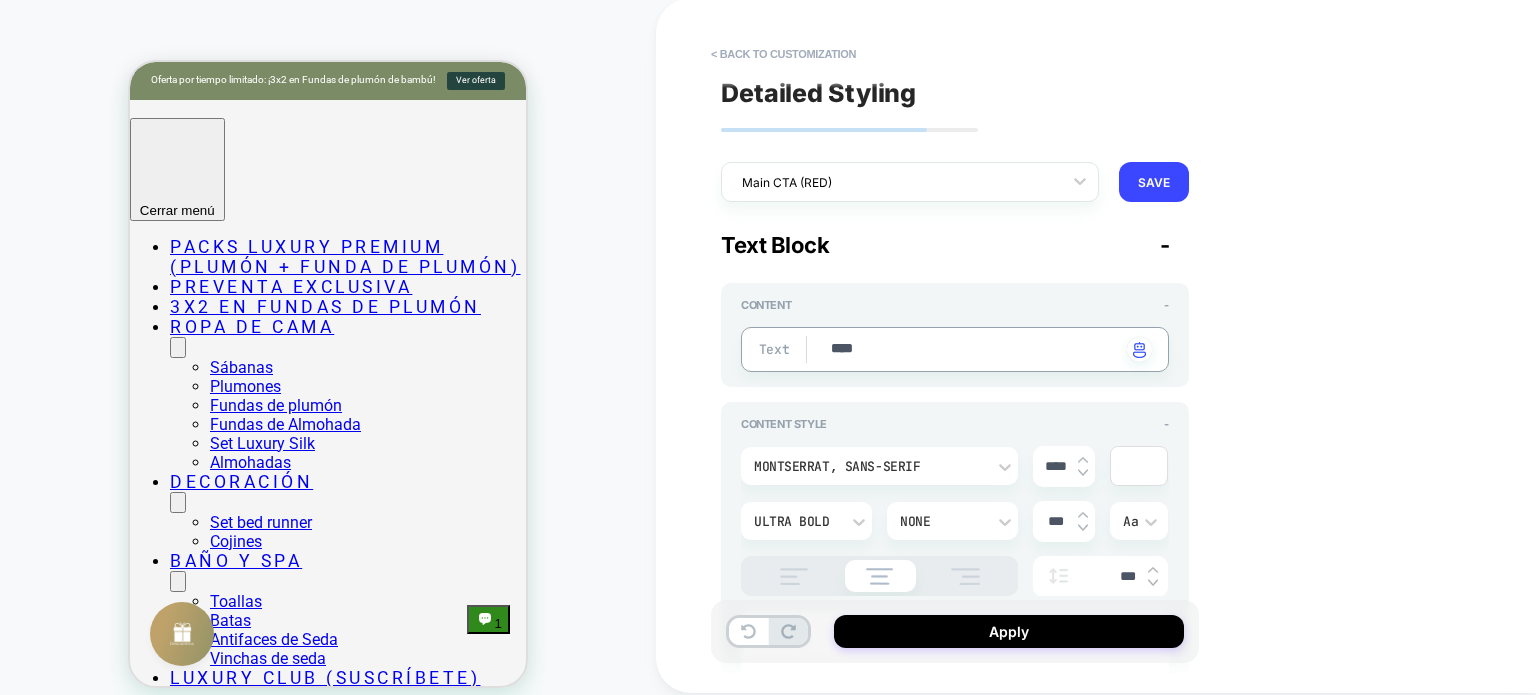type on "*" 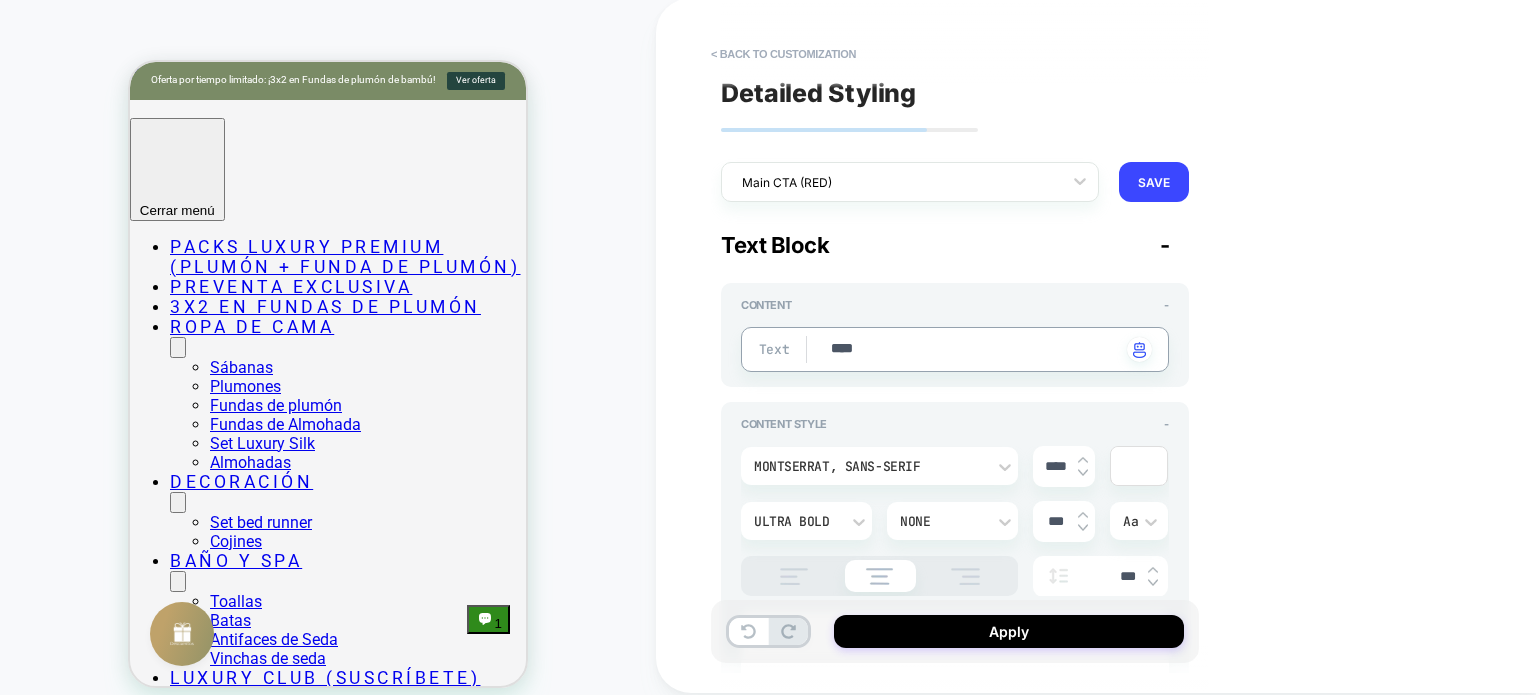 type on "***" 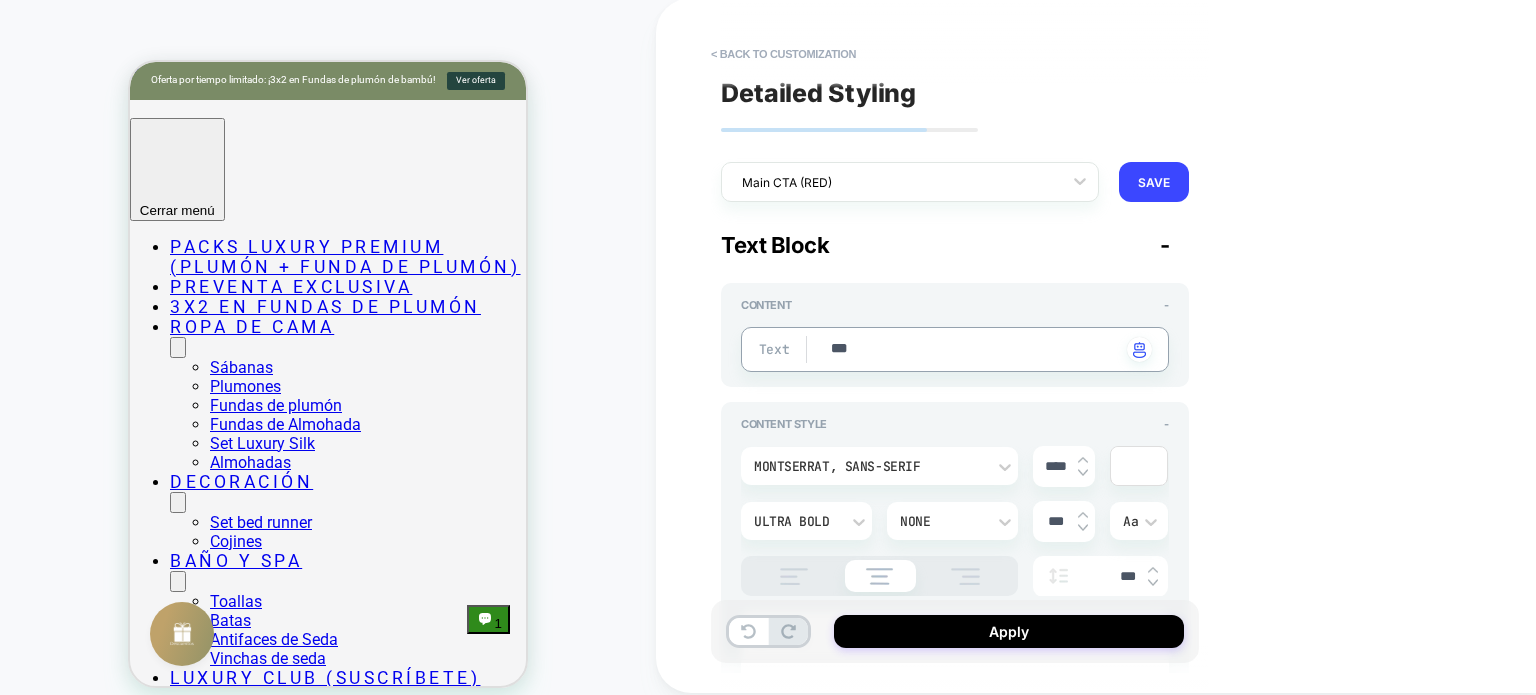 type on "*" 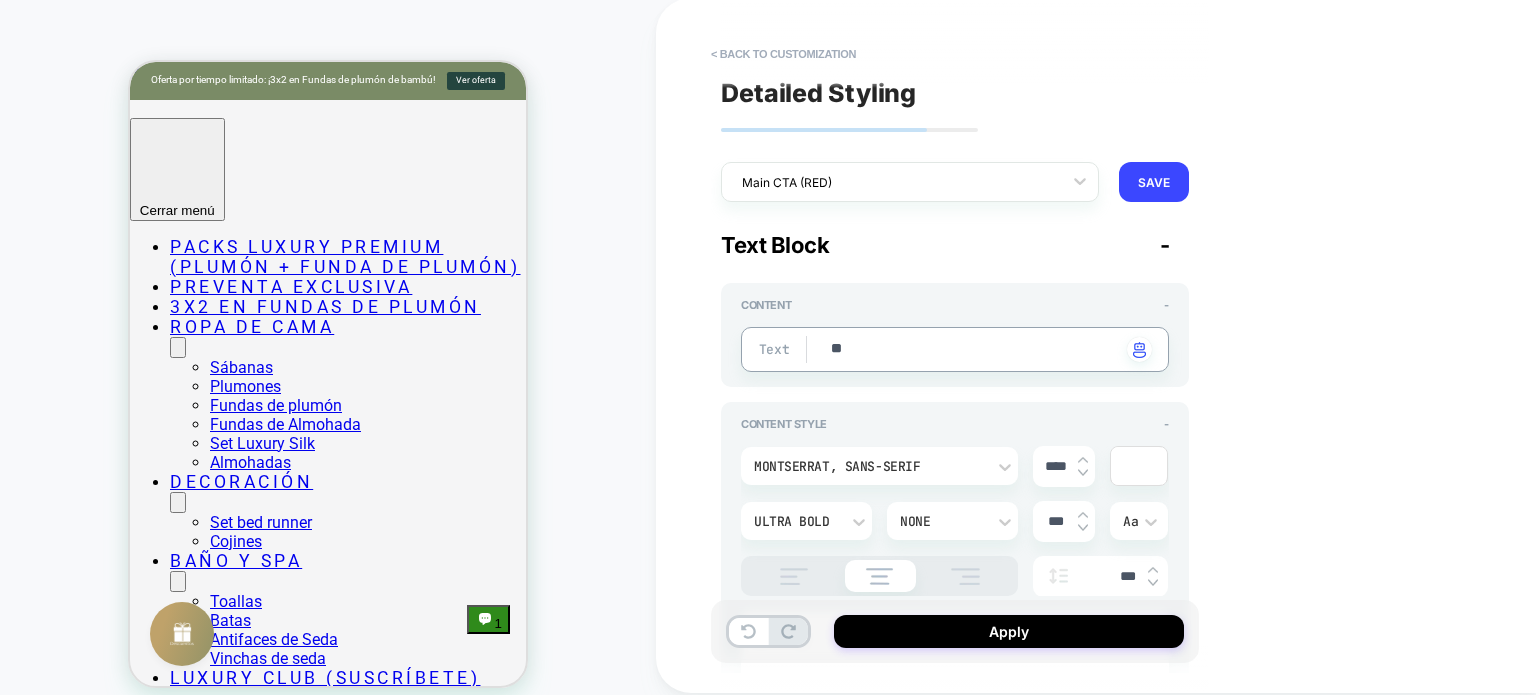 type on "*" 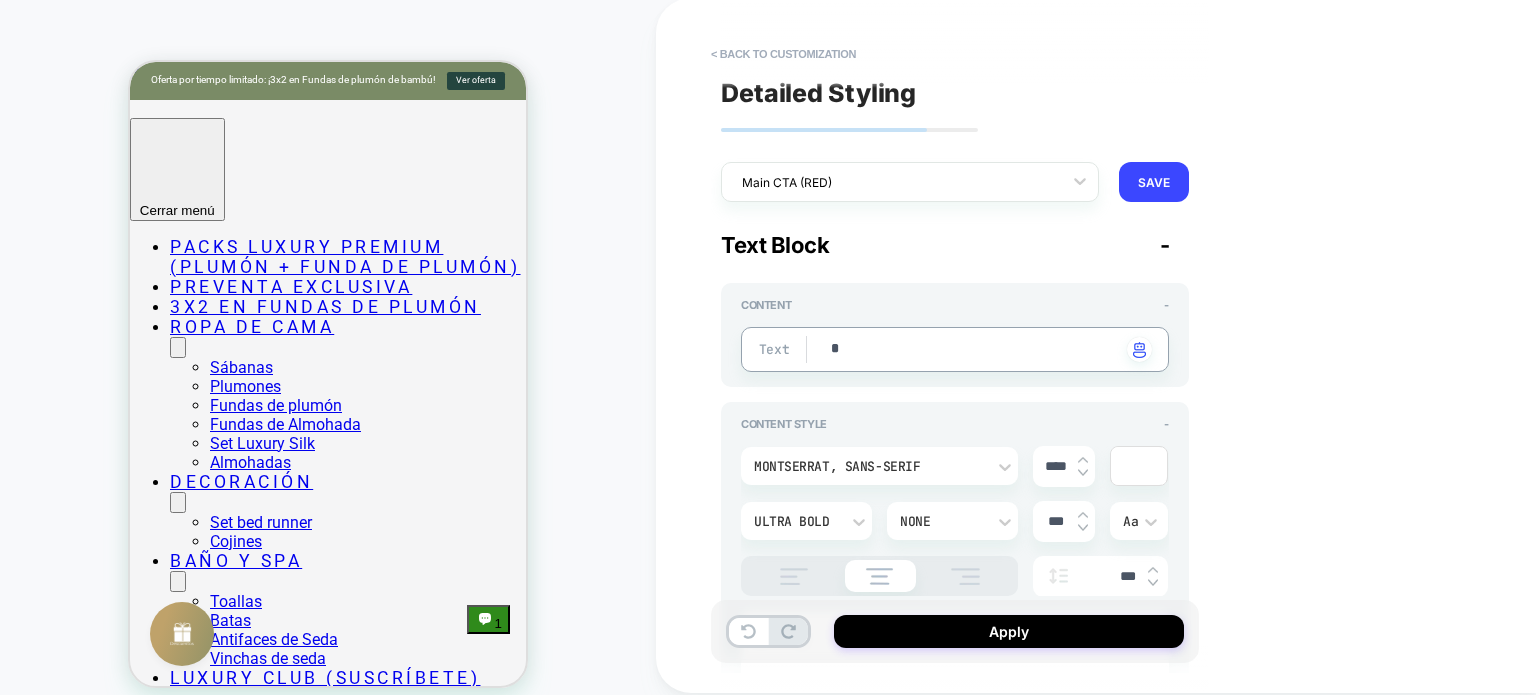 type on "*" 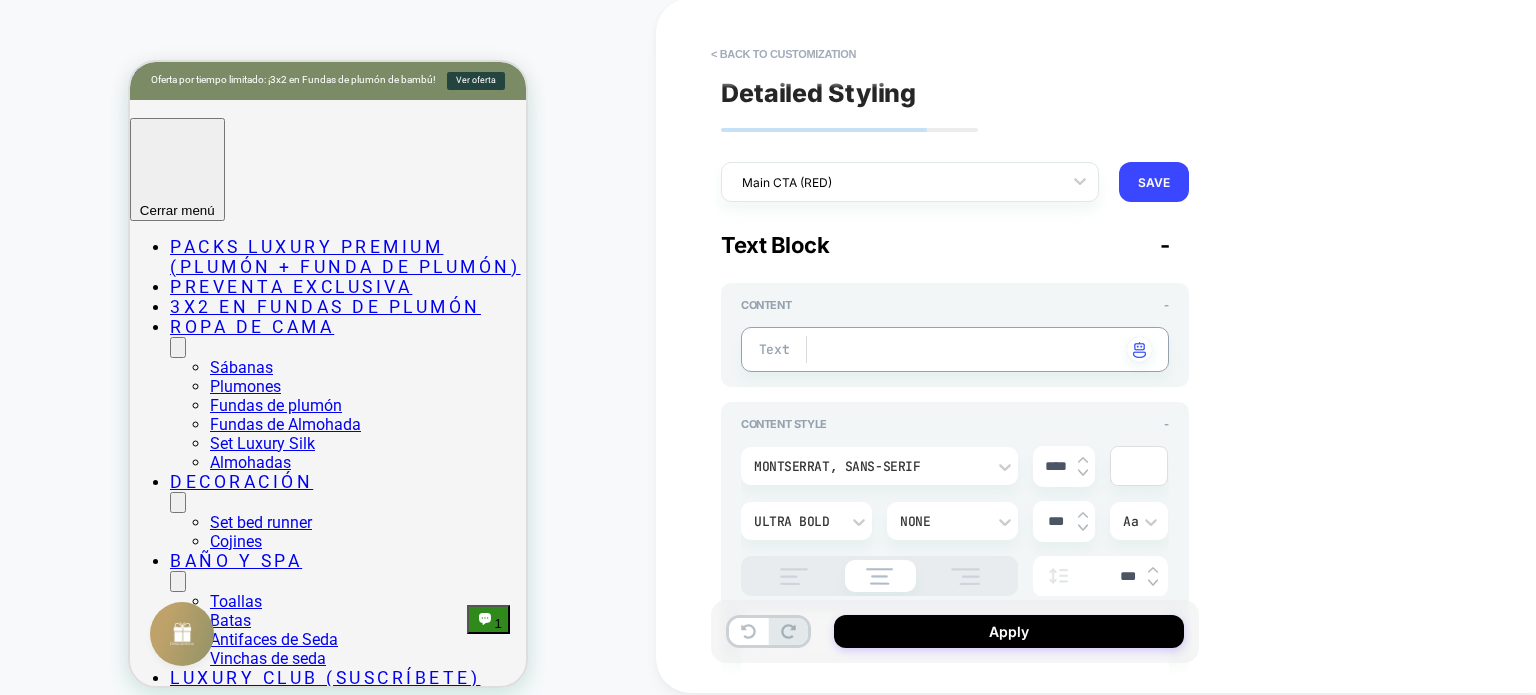 type on "*" 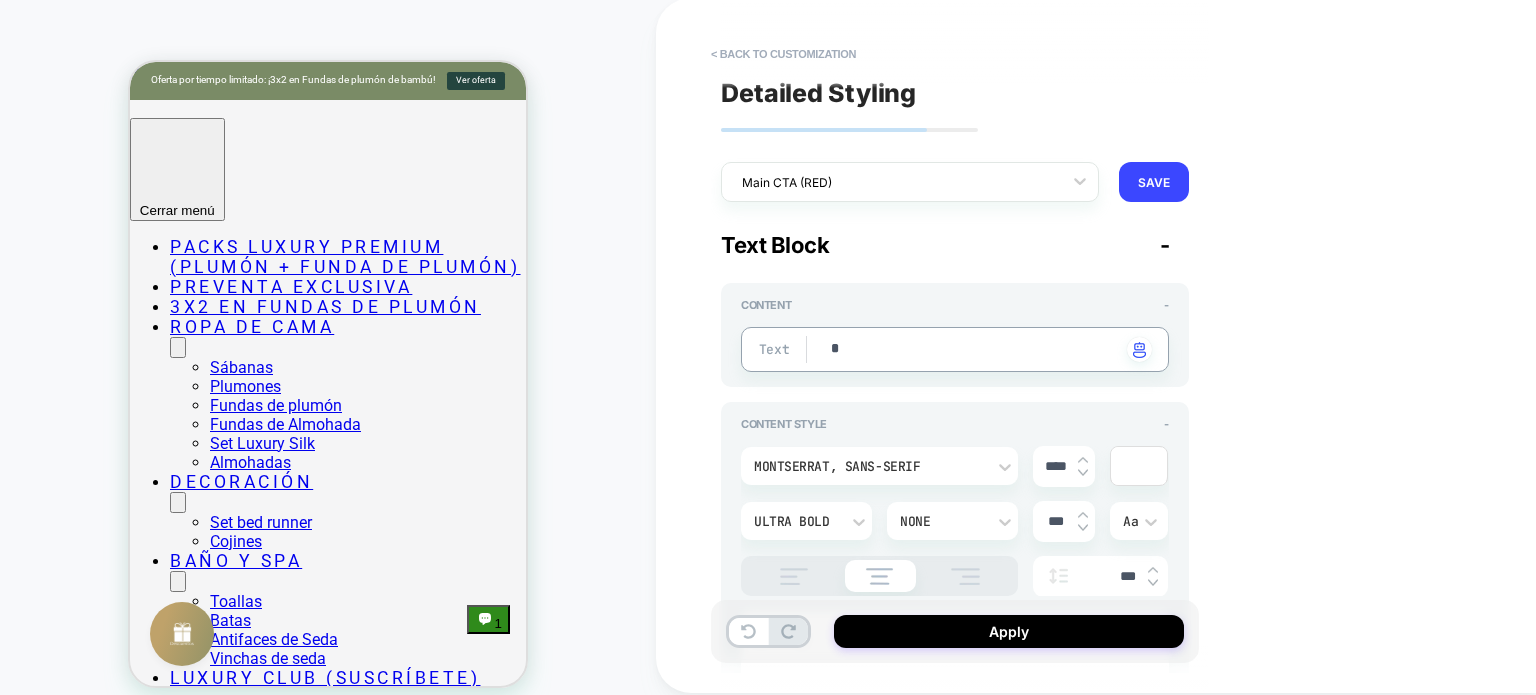 type on "*" 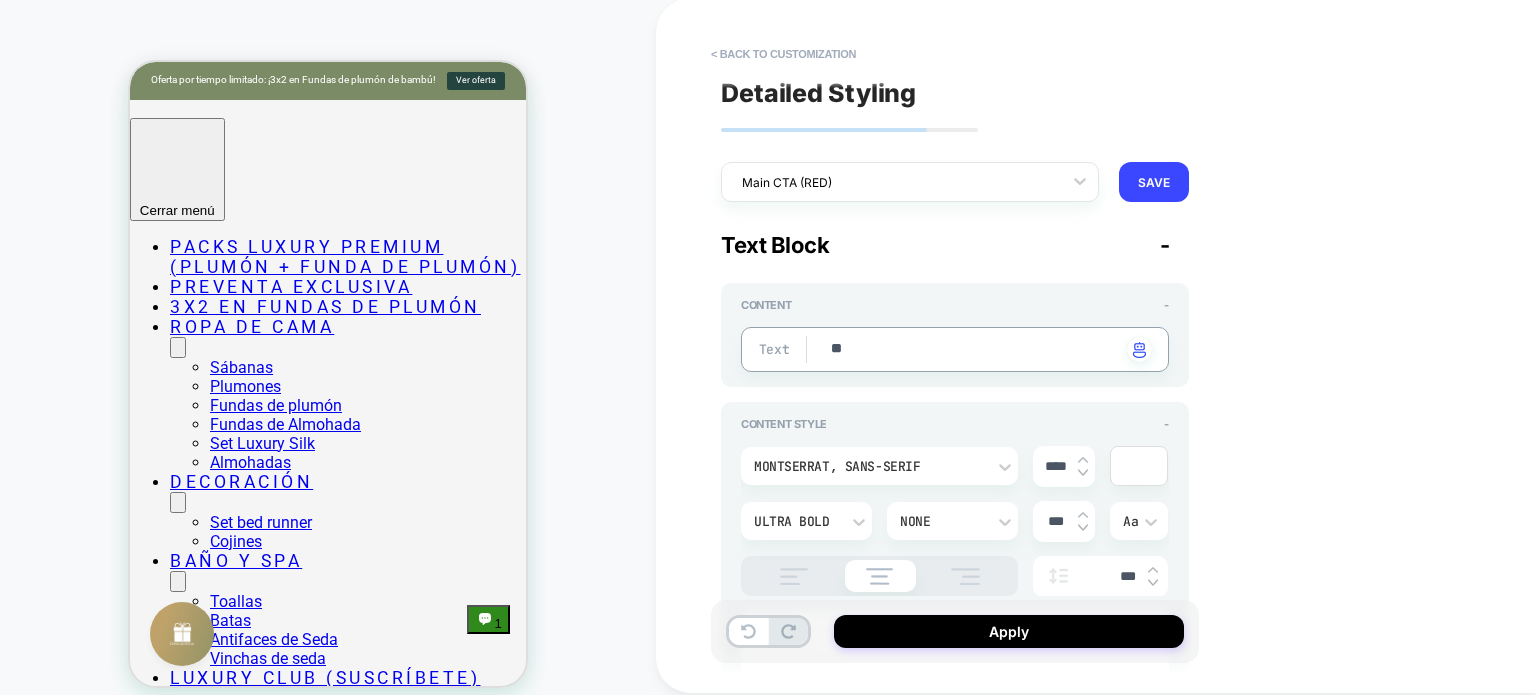 type on "*" 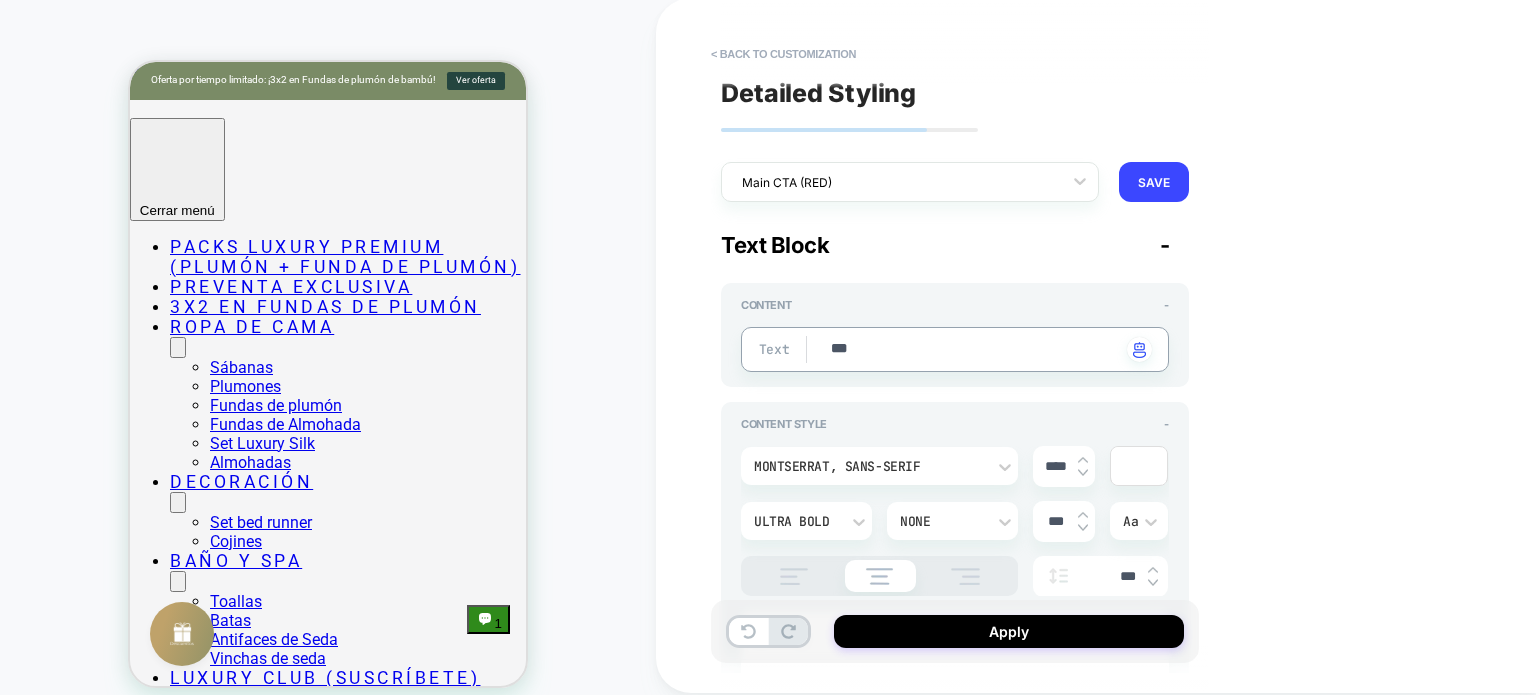 type on "*" 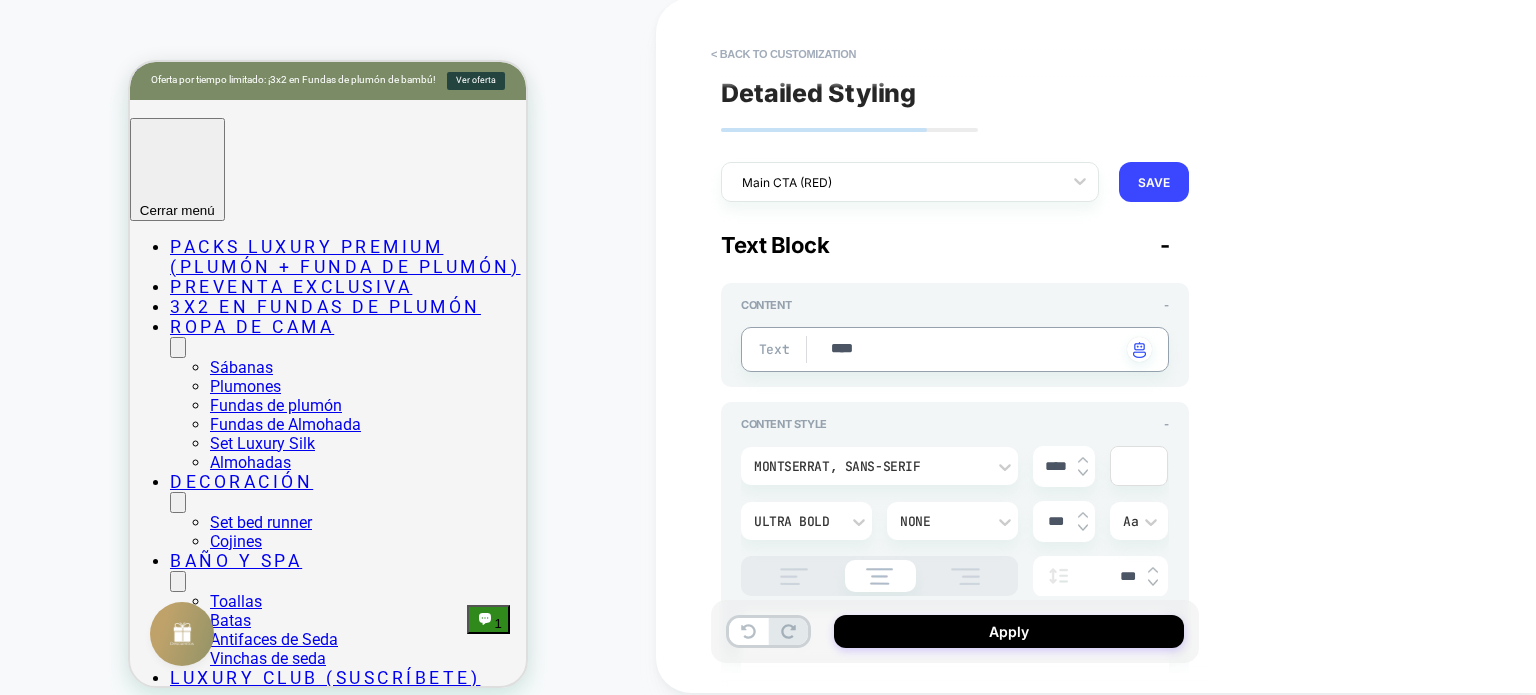 type on "*" 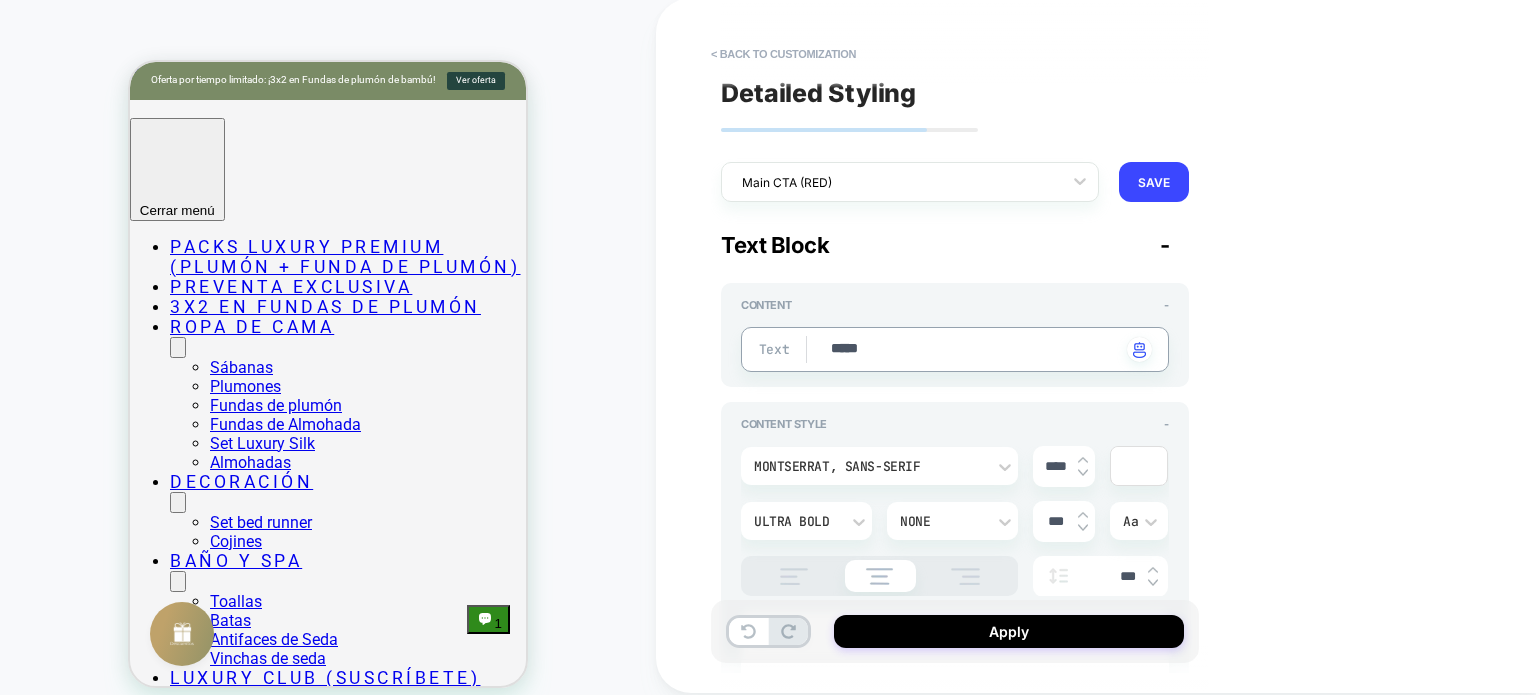 type on "*" 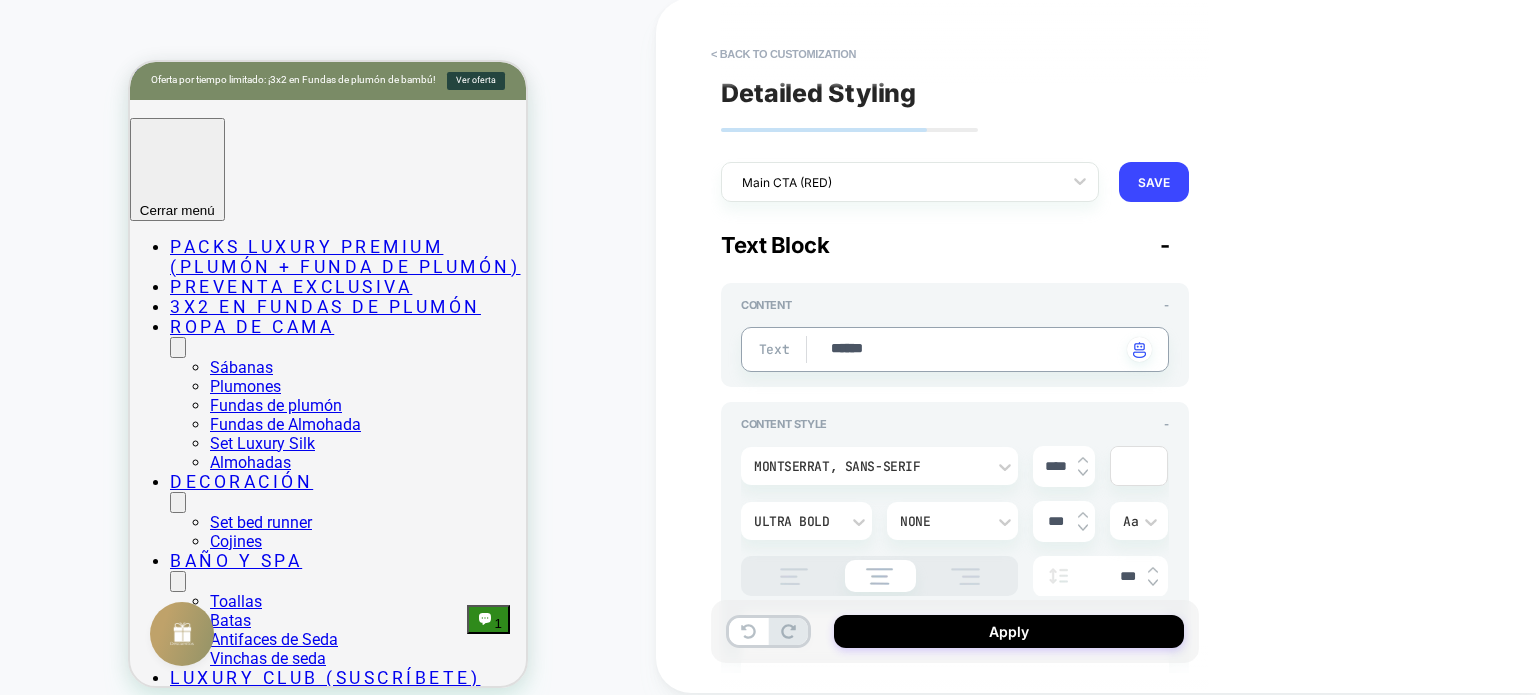 type on "*" 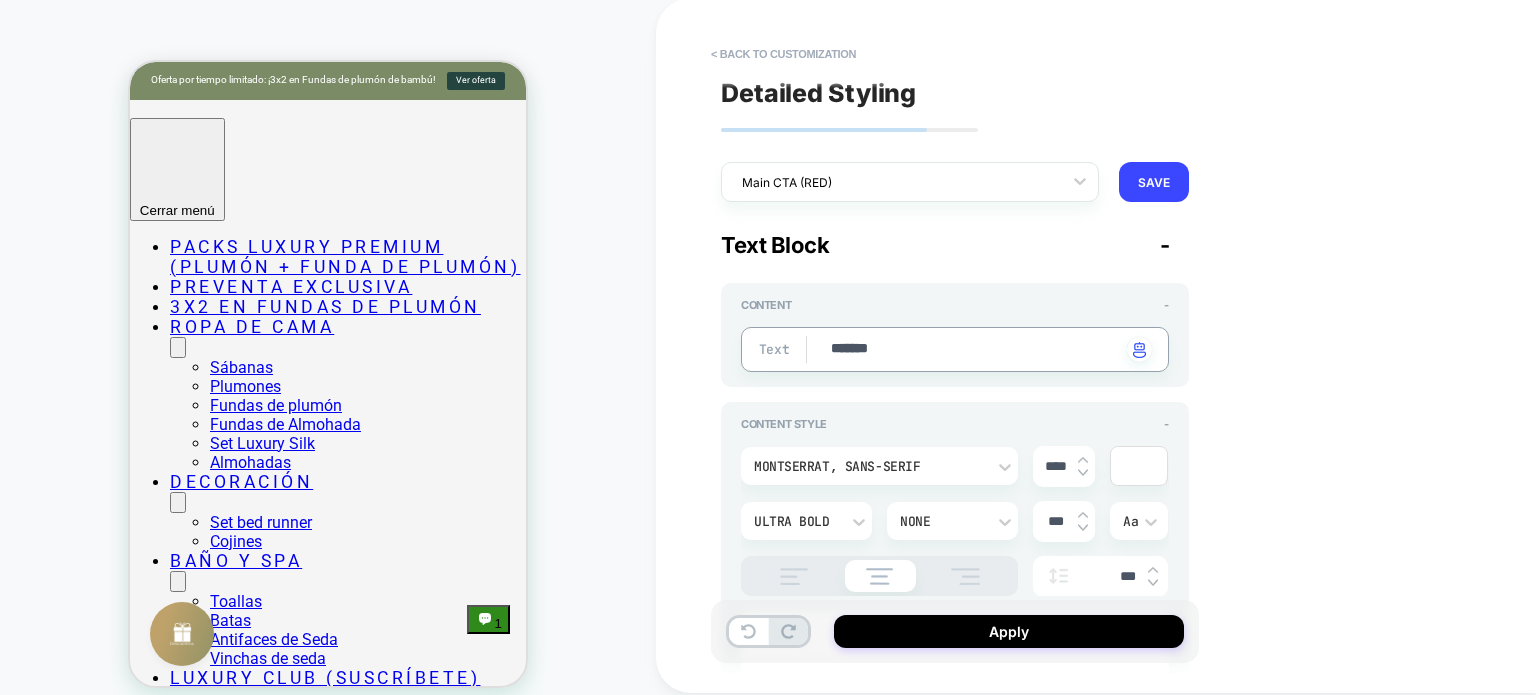 type on "*" 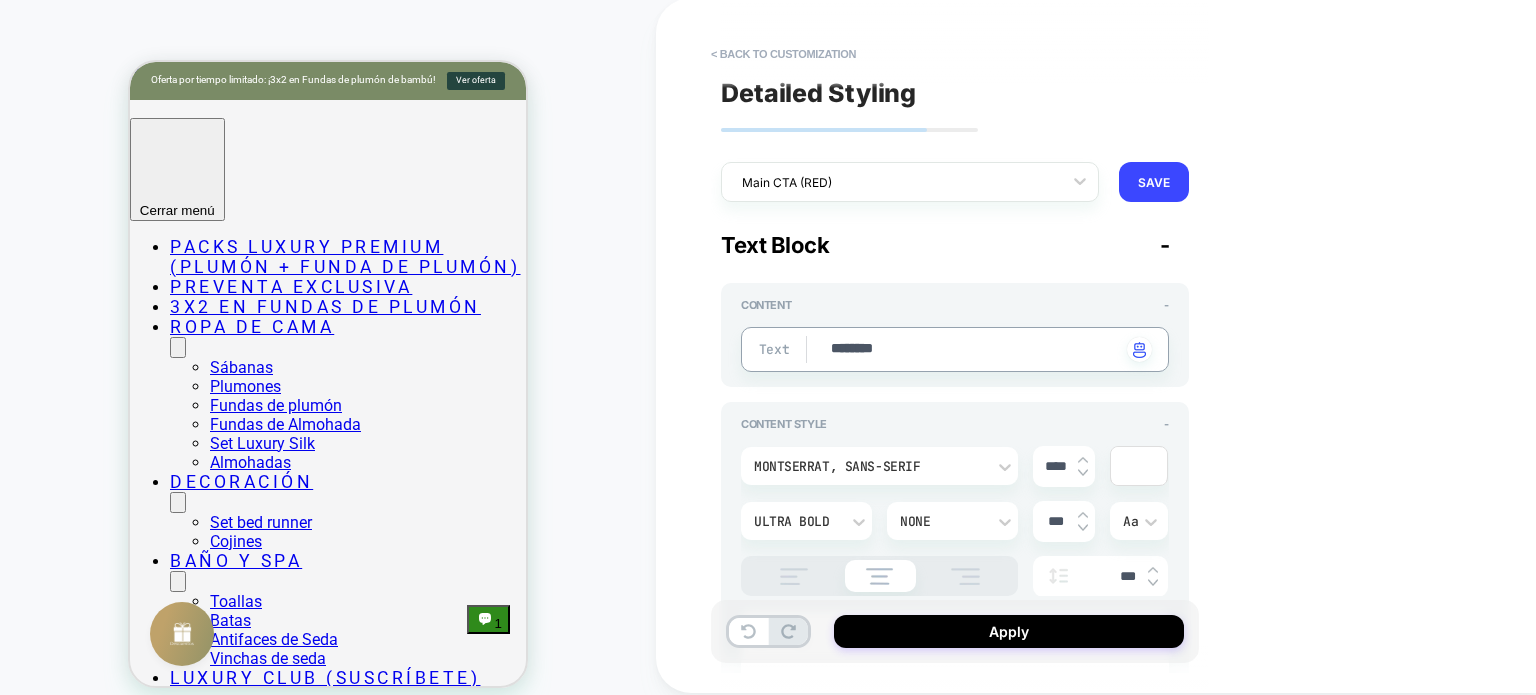 type on "*" 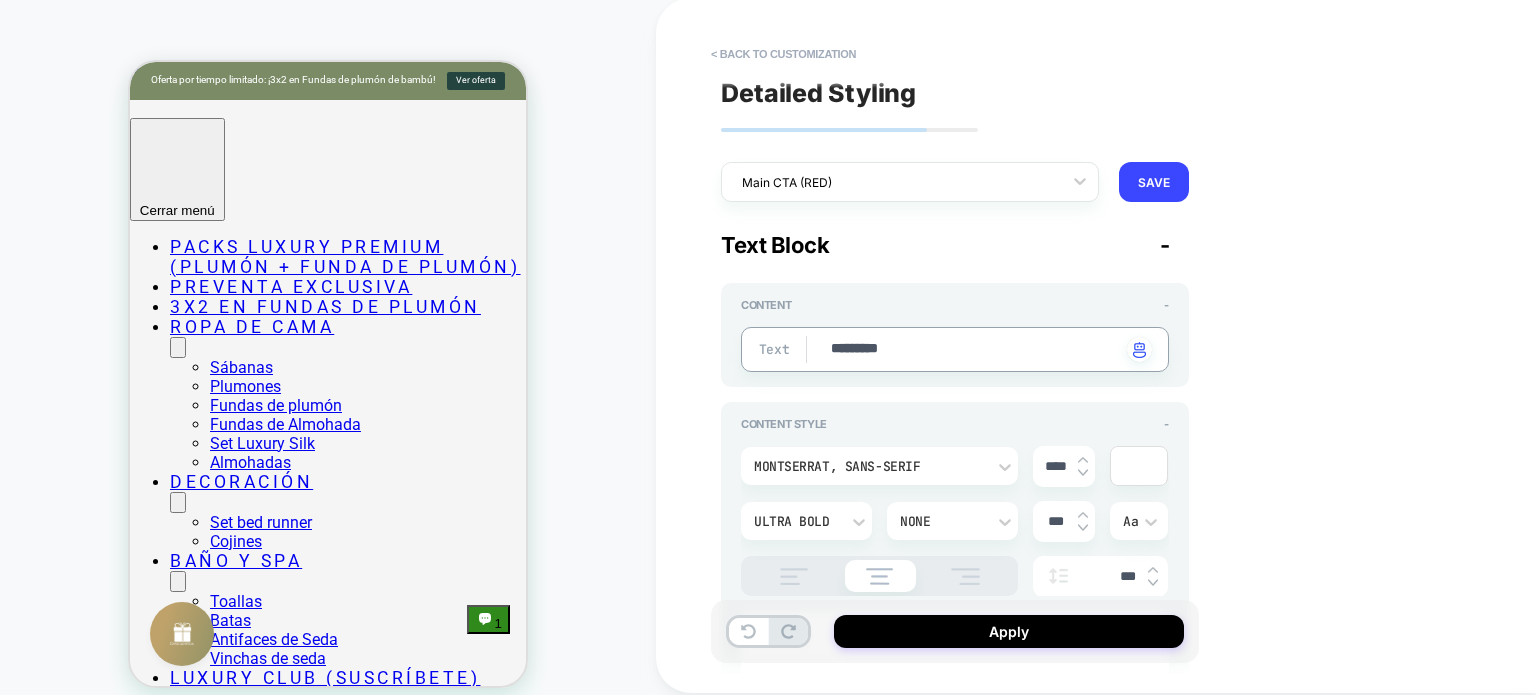 type on "*" 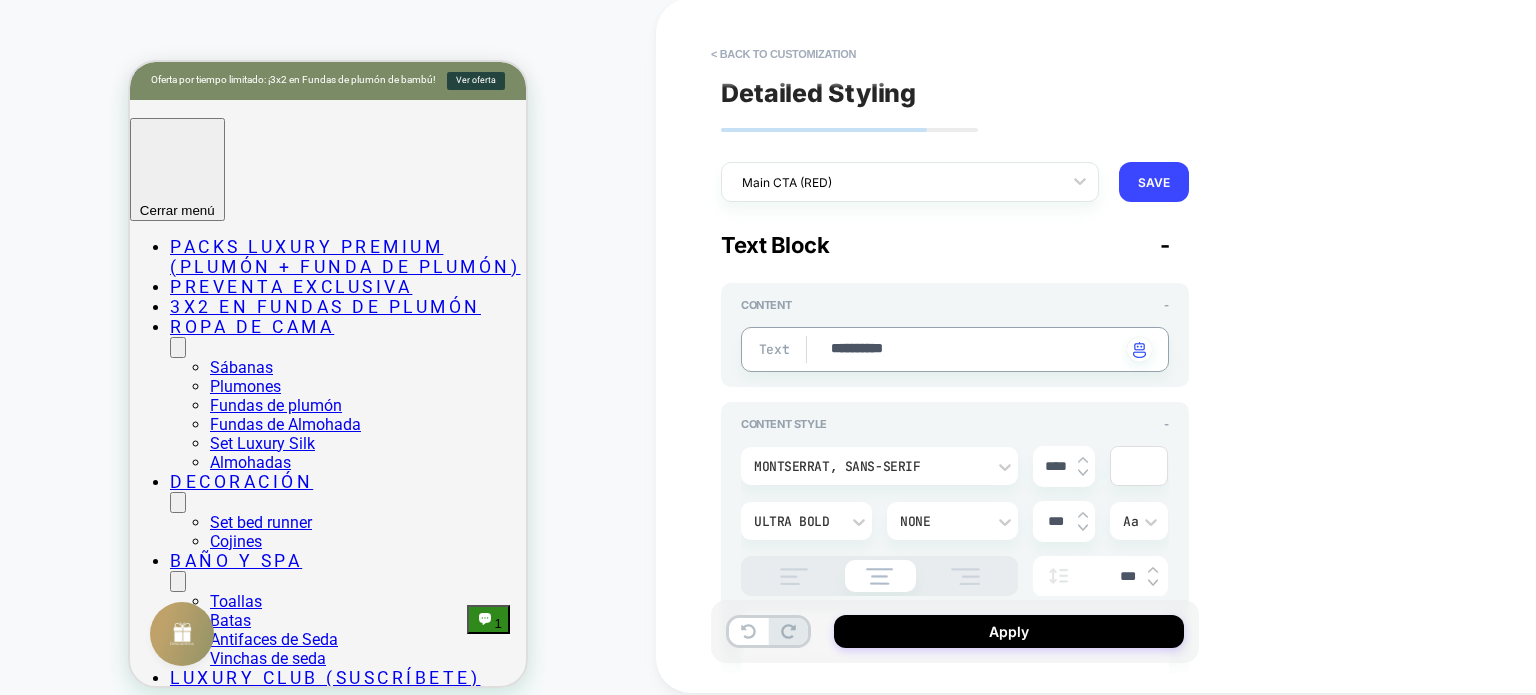 type on "*" 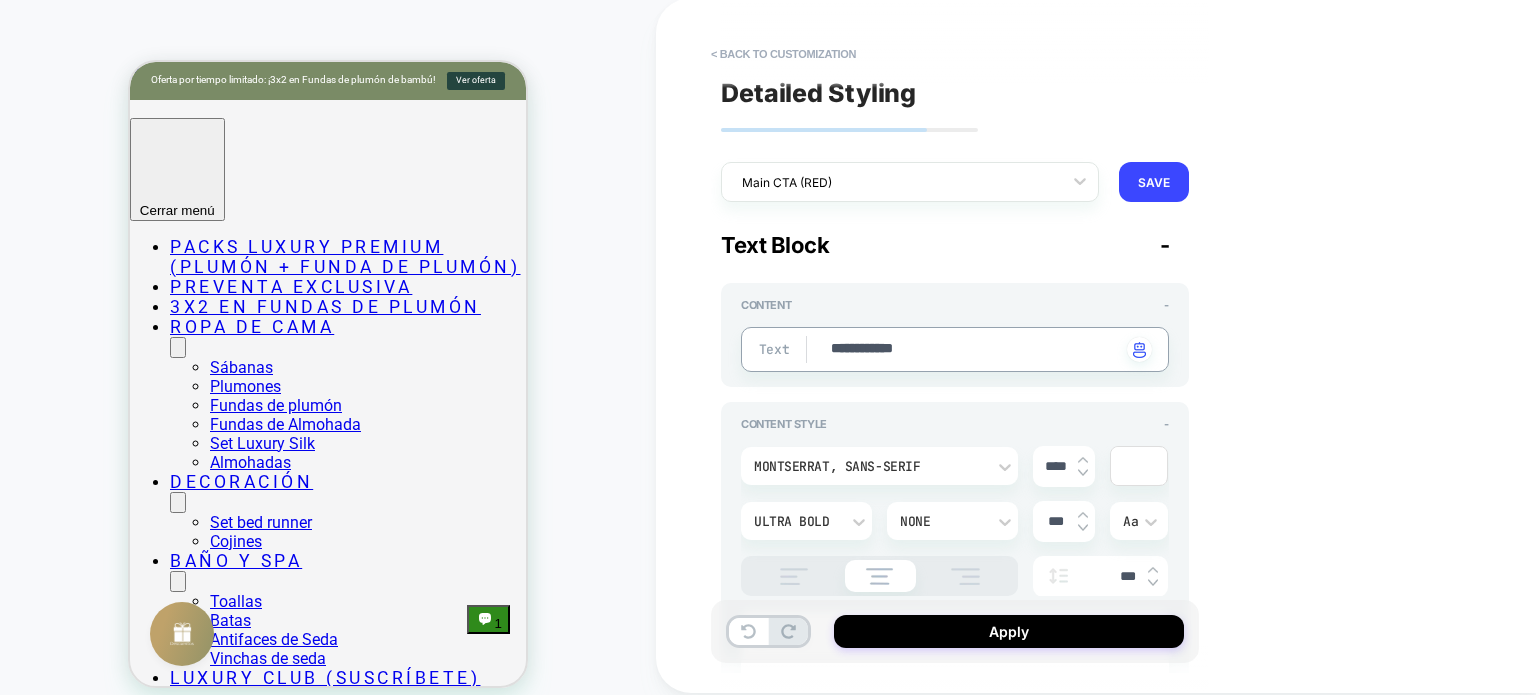 type on "**********" 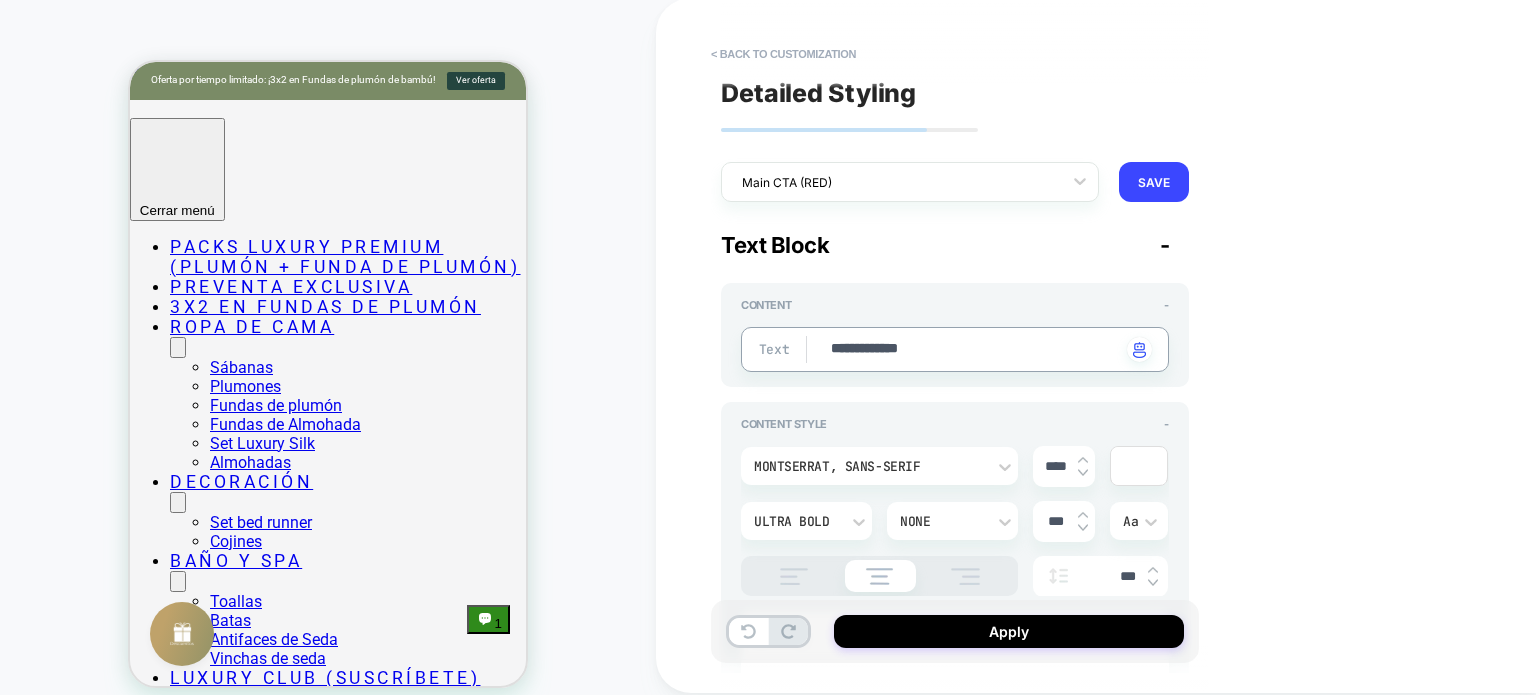 type on "*" 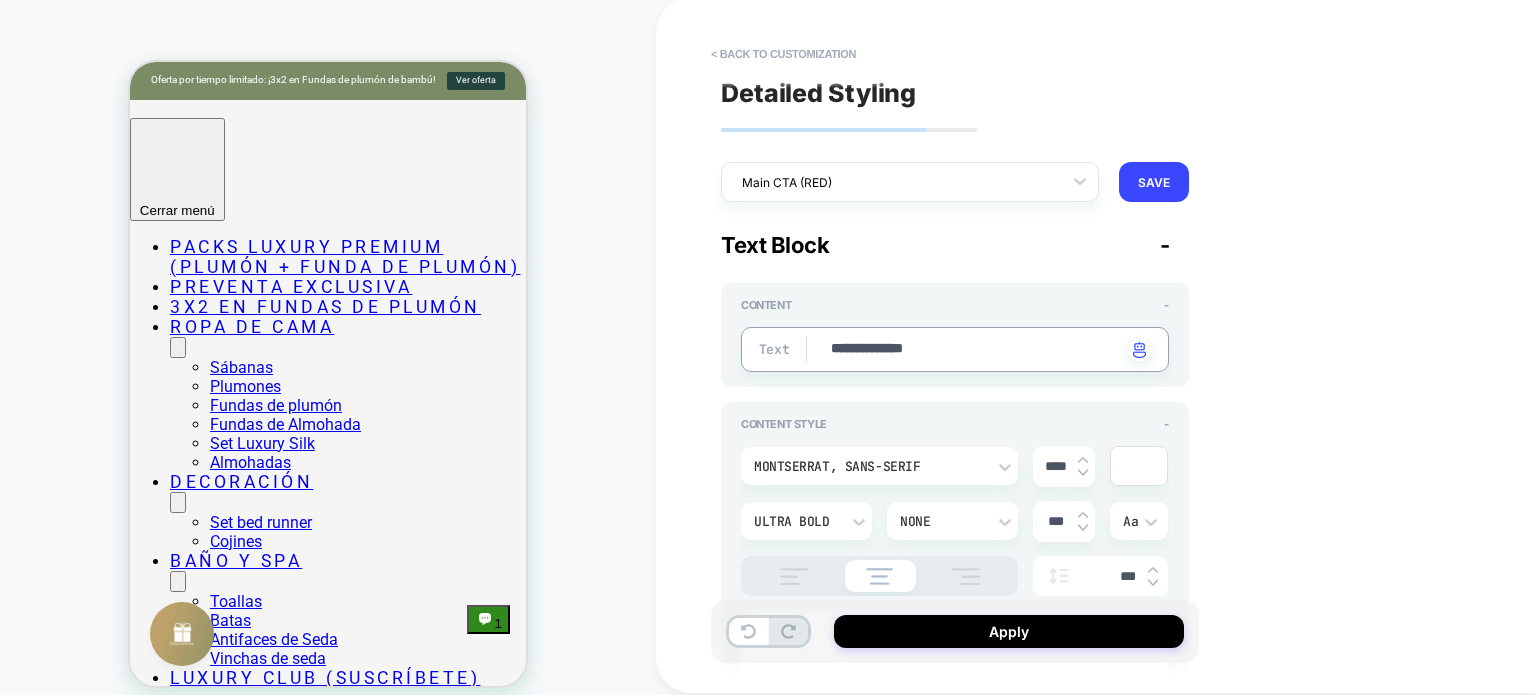 type on "*" 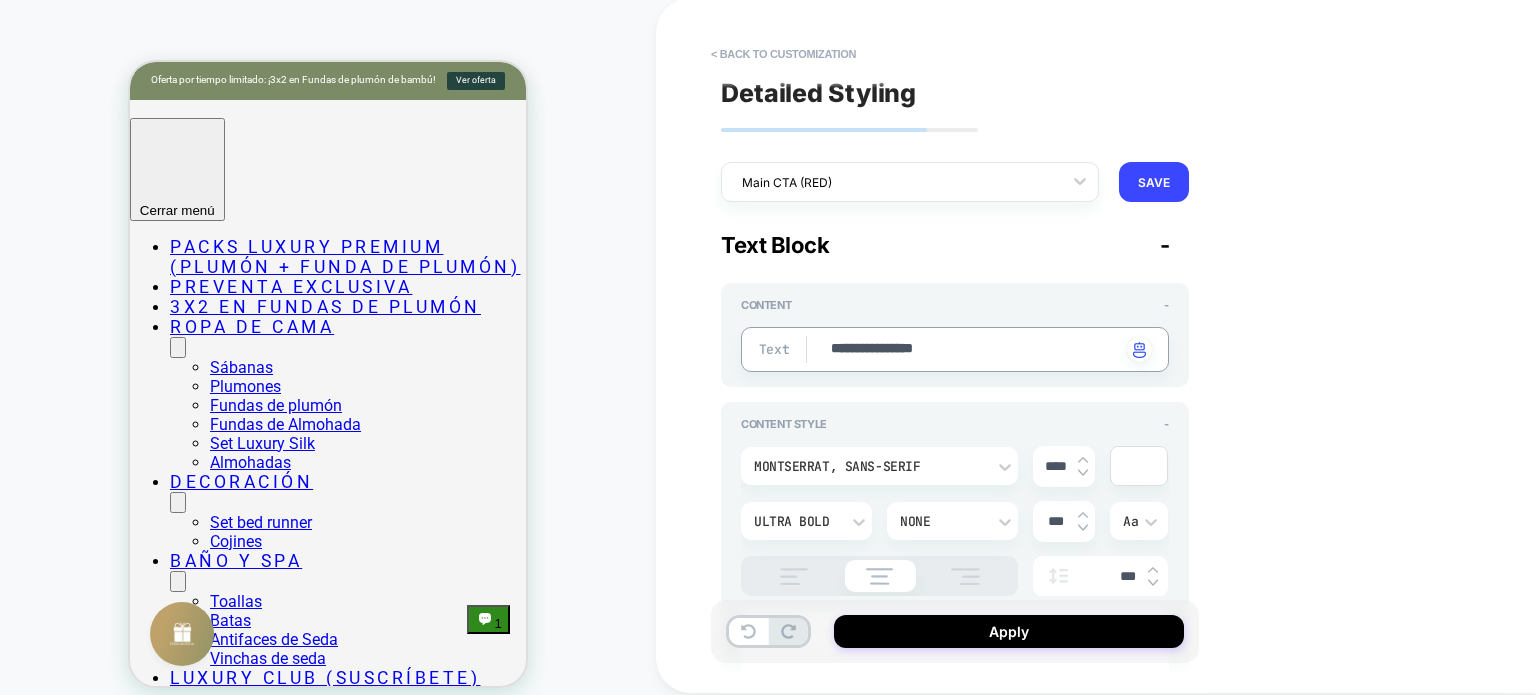 type on "**********" 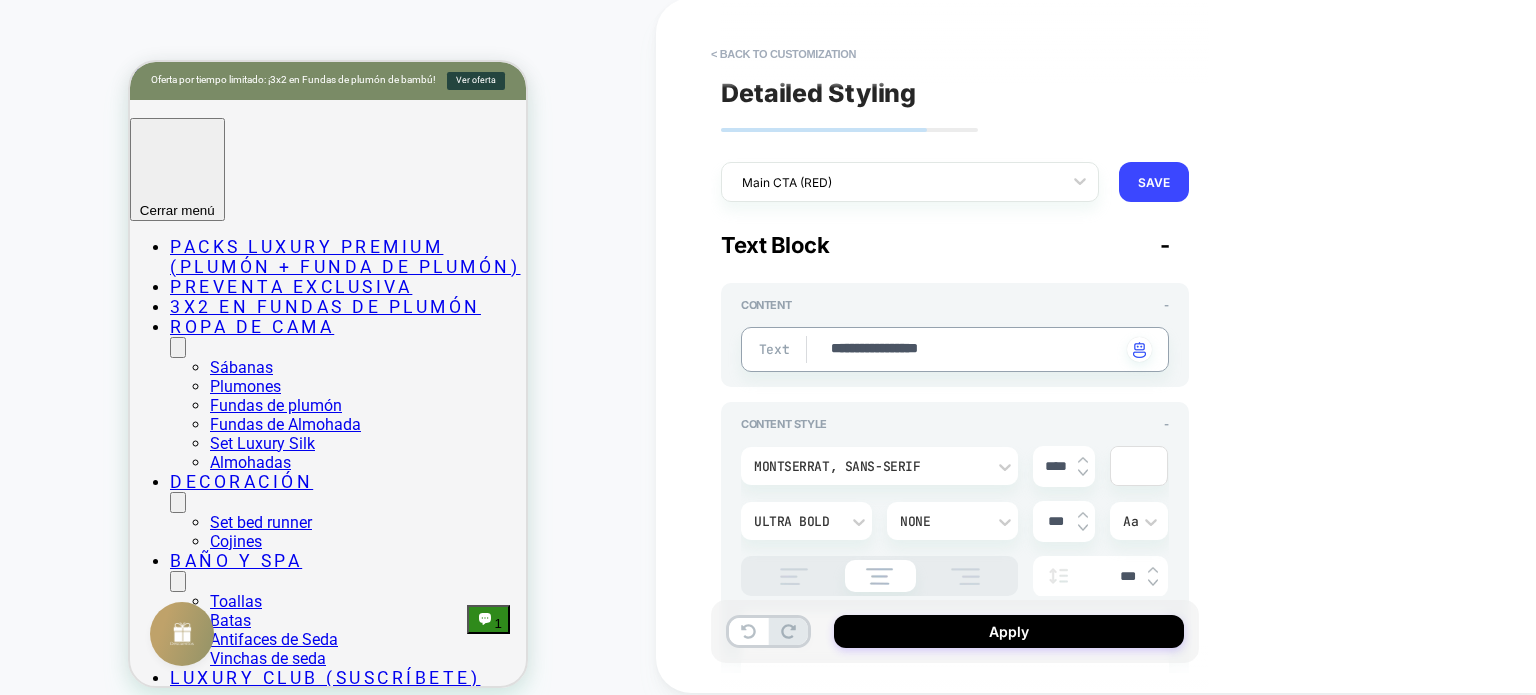 type on "*" 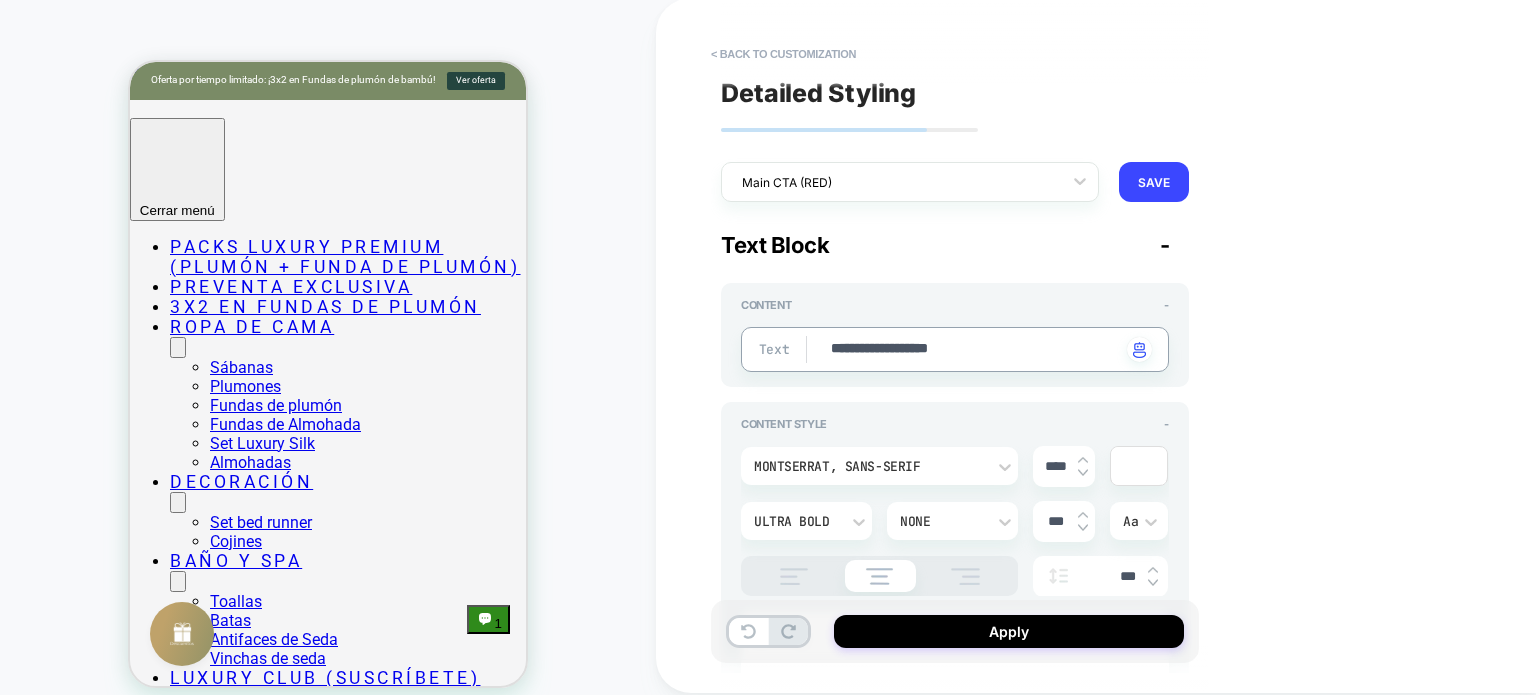 type on "**********" 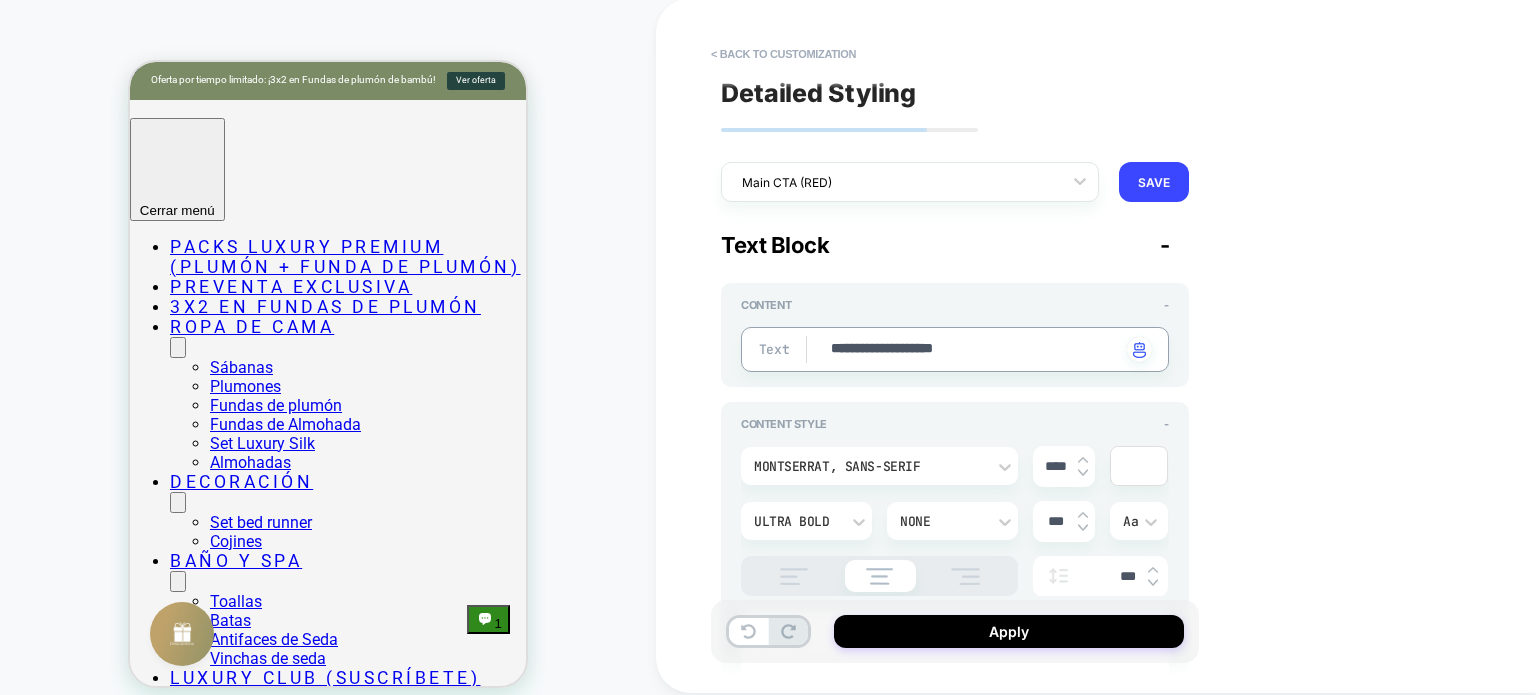 type on "*" 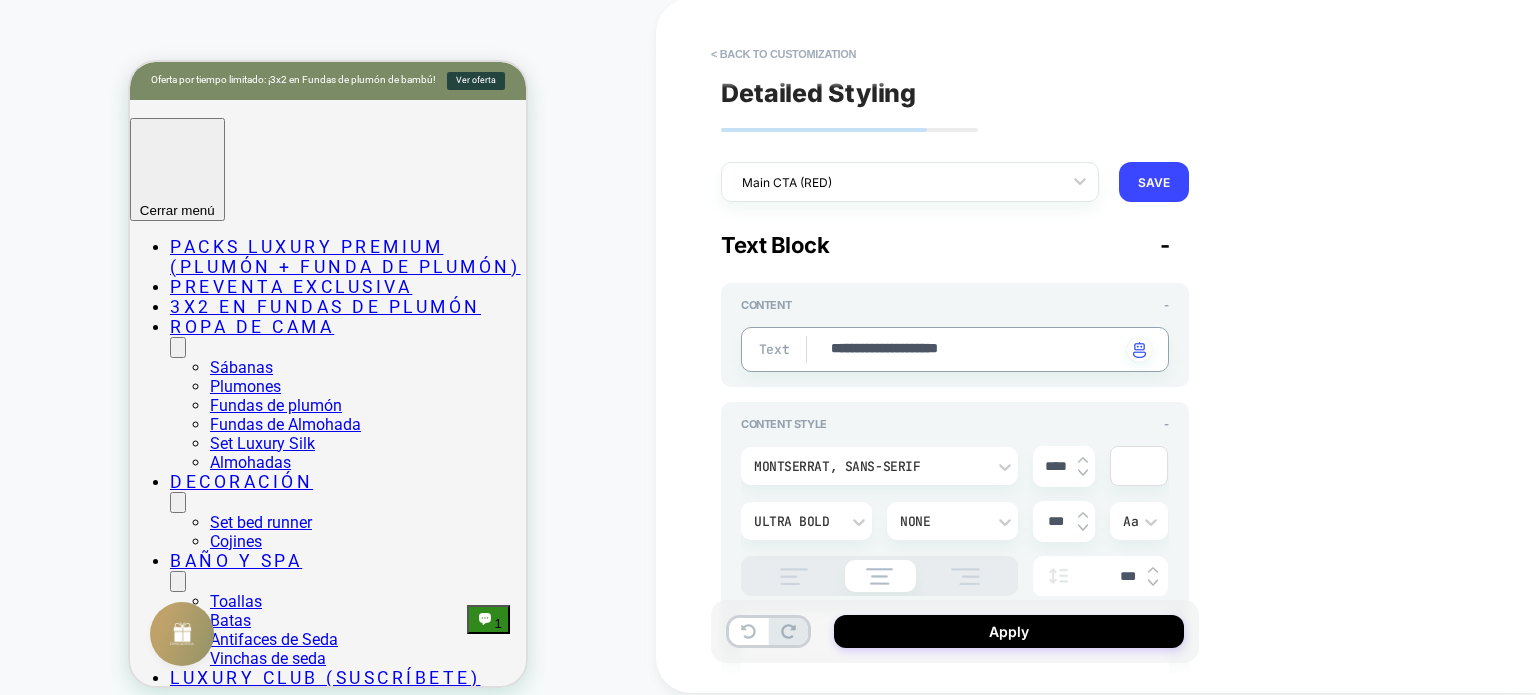 type on "*" 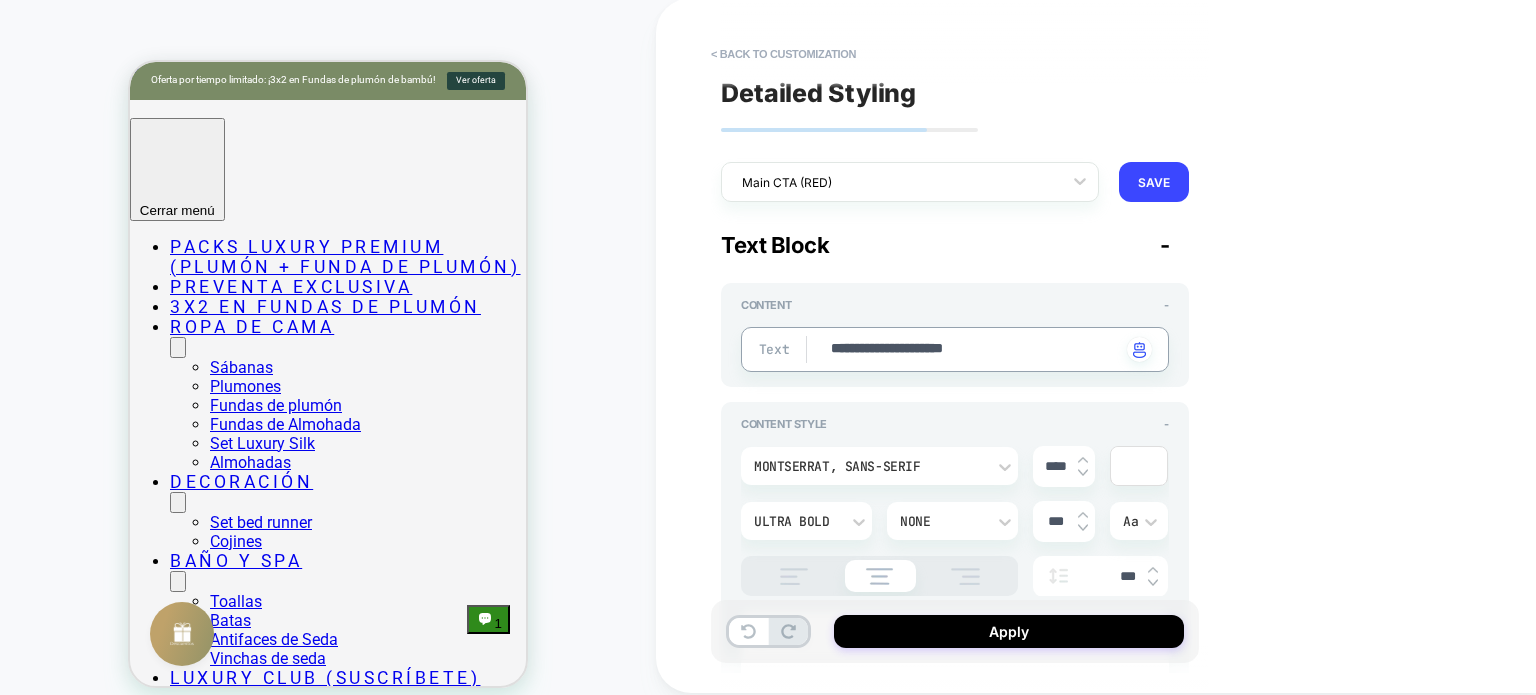 type on "*" 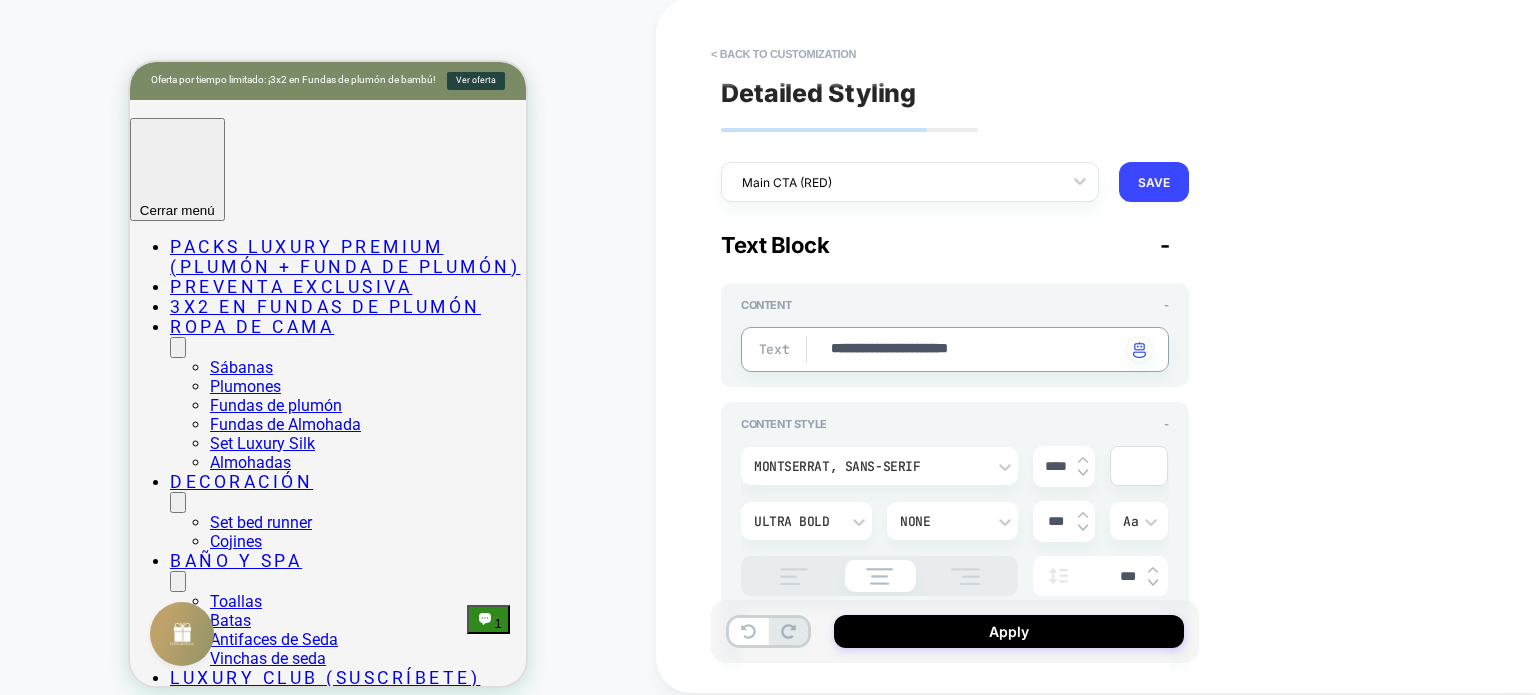 type on "*" 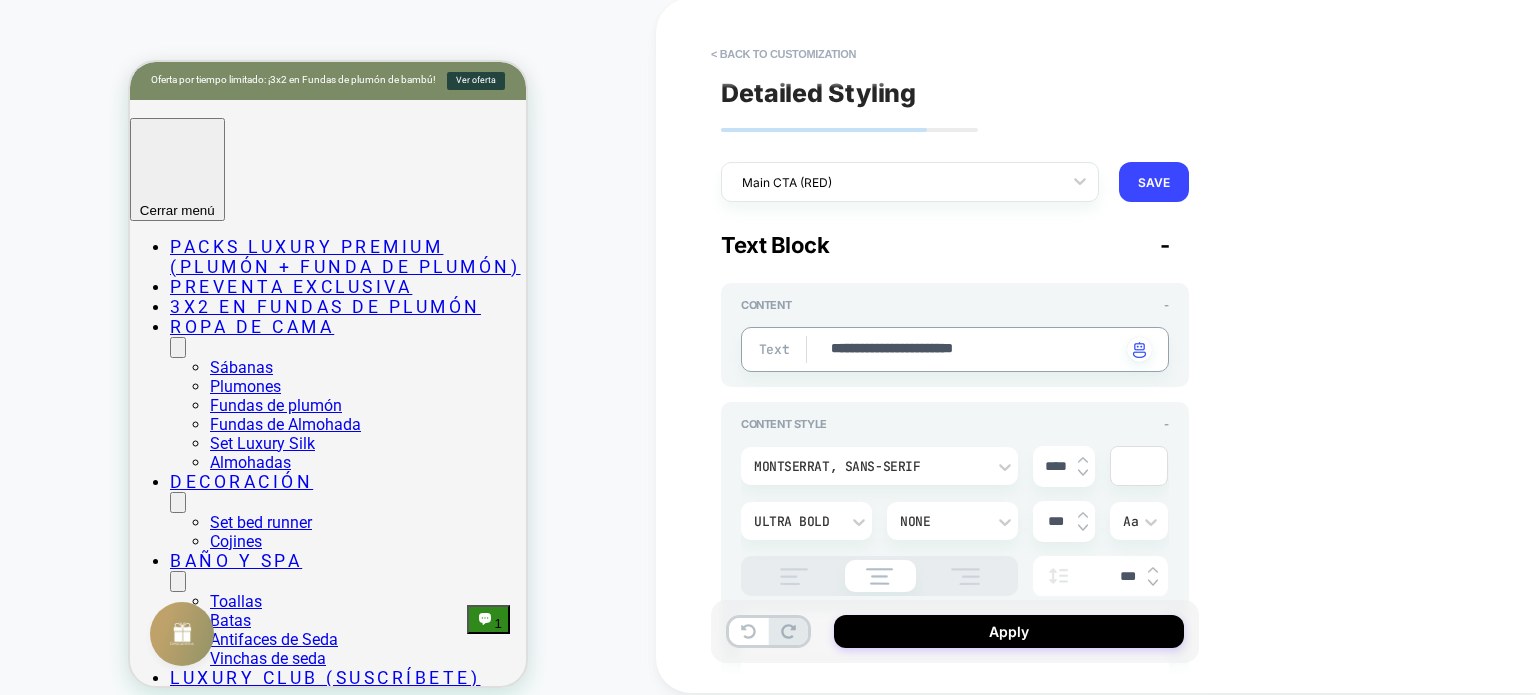 type on "*" 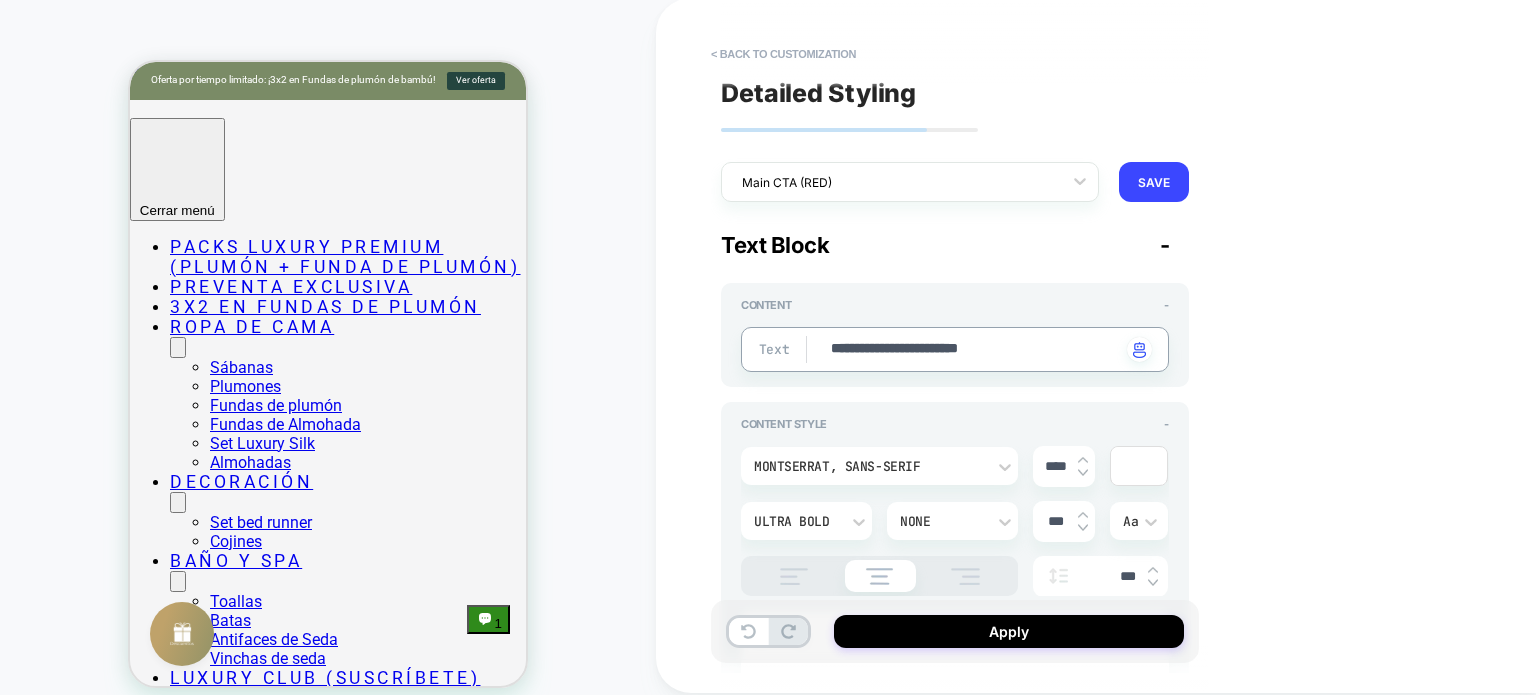 type on "*" 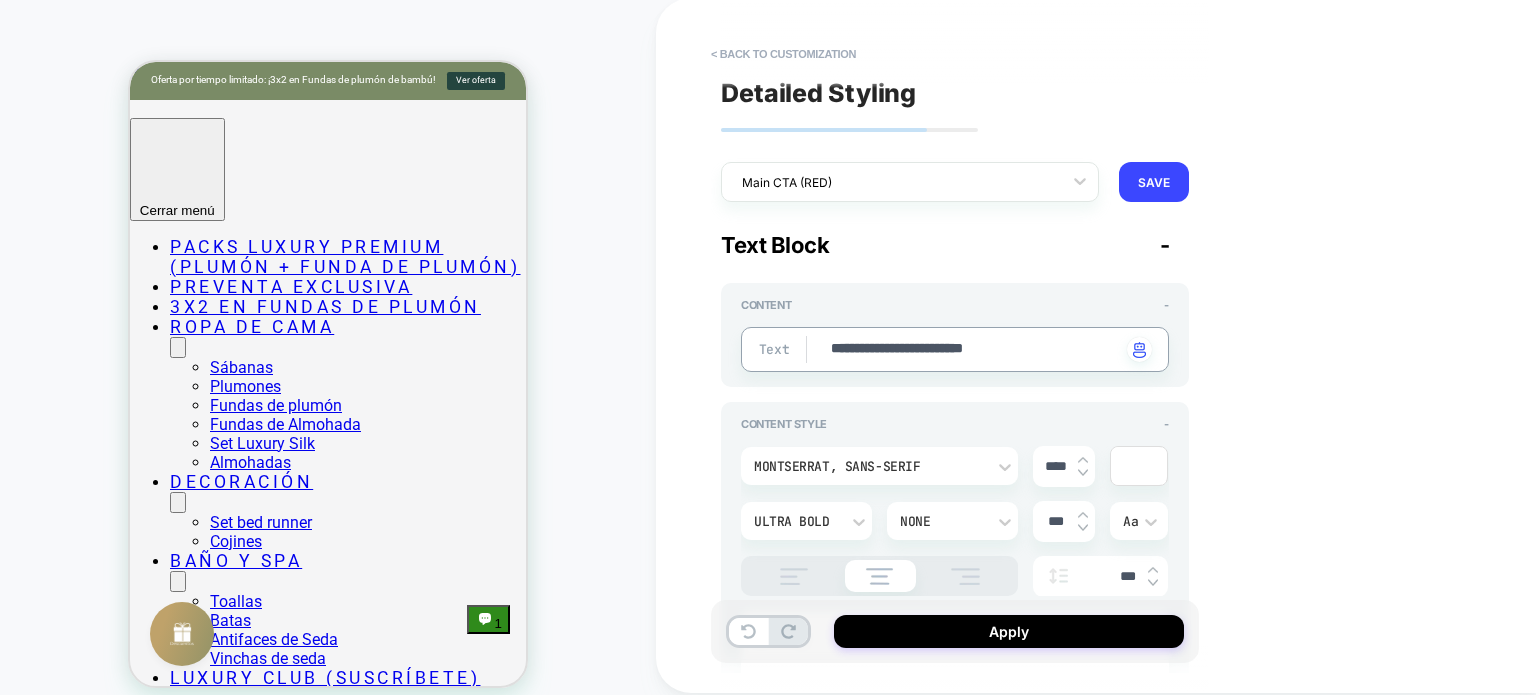 type on "*" 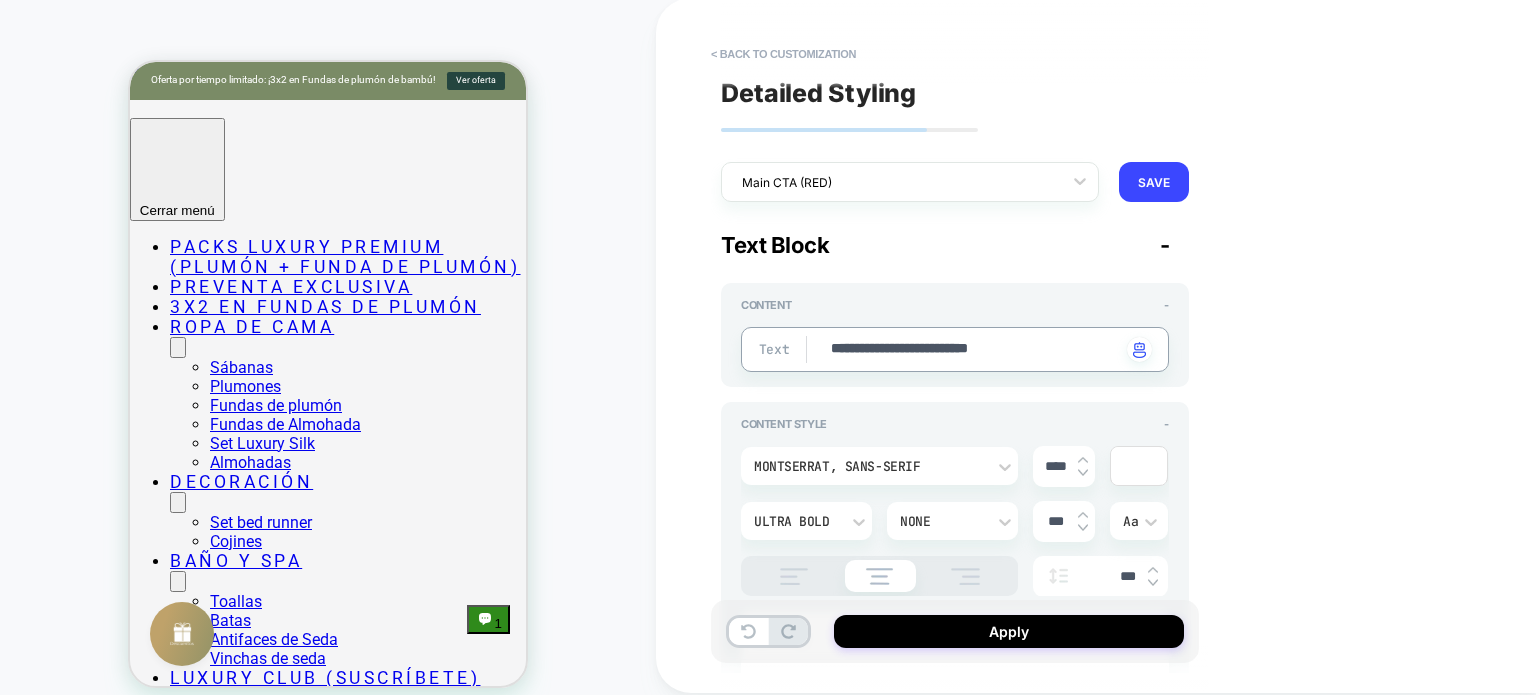 type on "*" 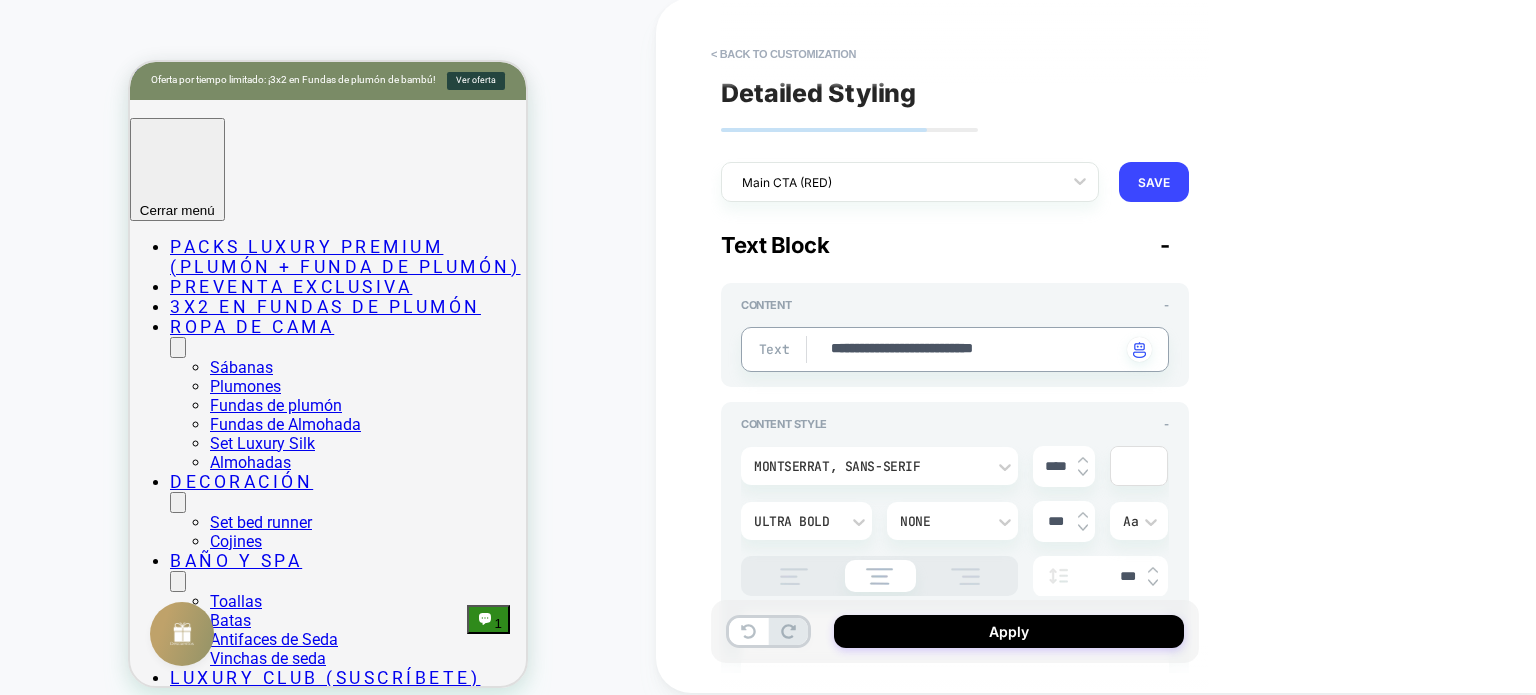 type on "*" 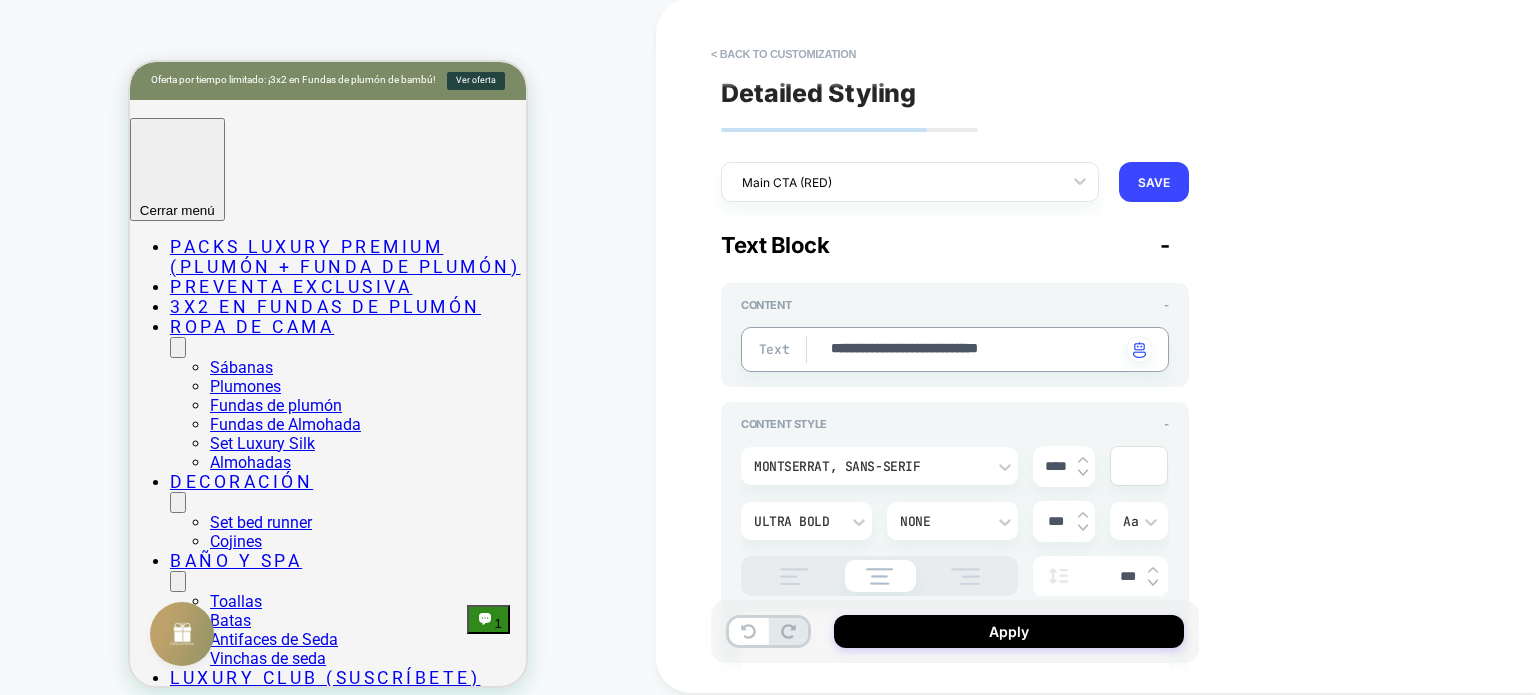 type on "**********" 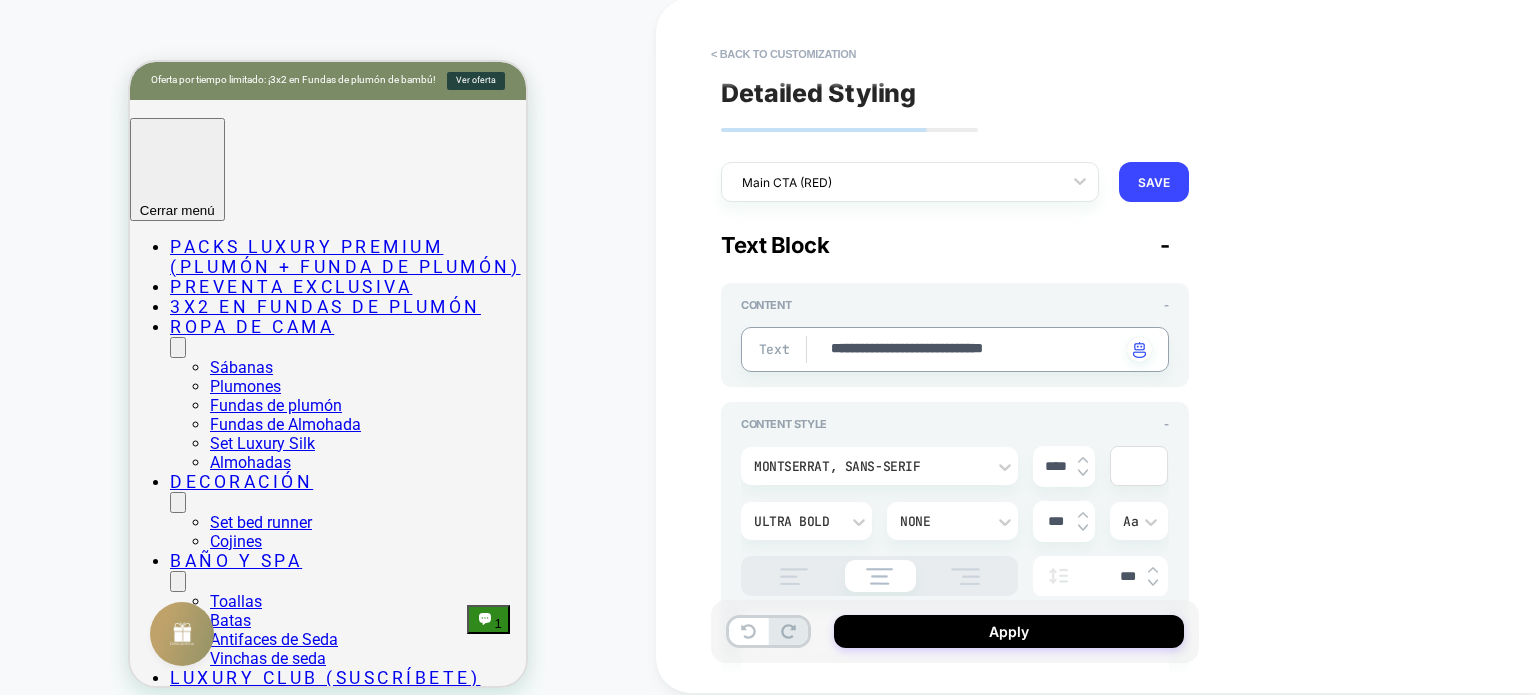 type on "*" 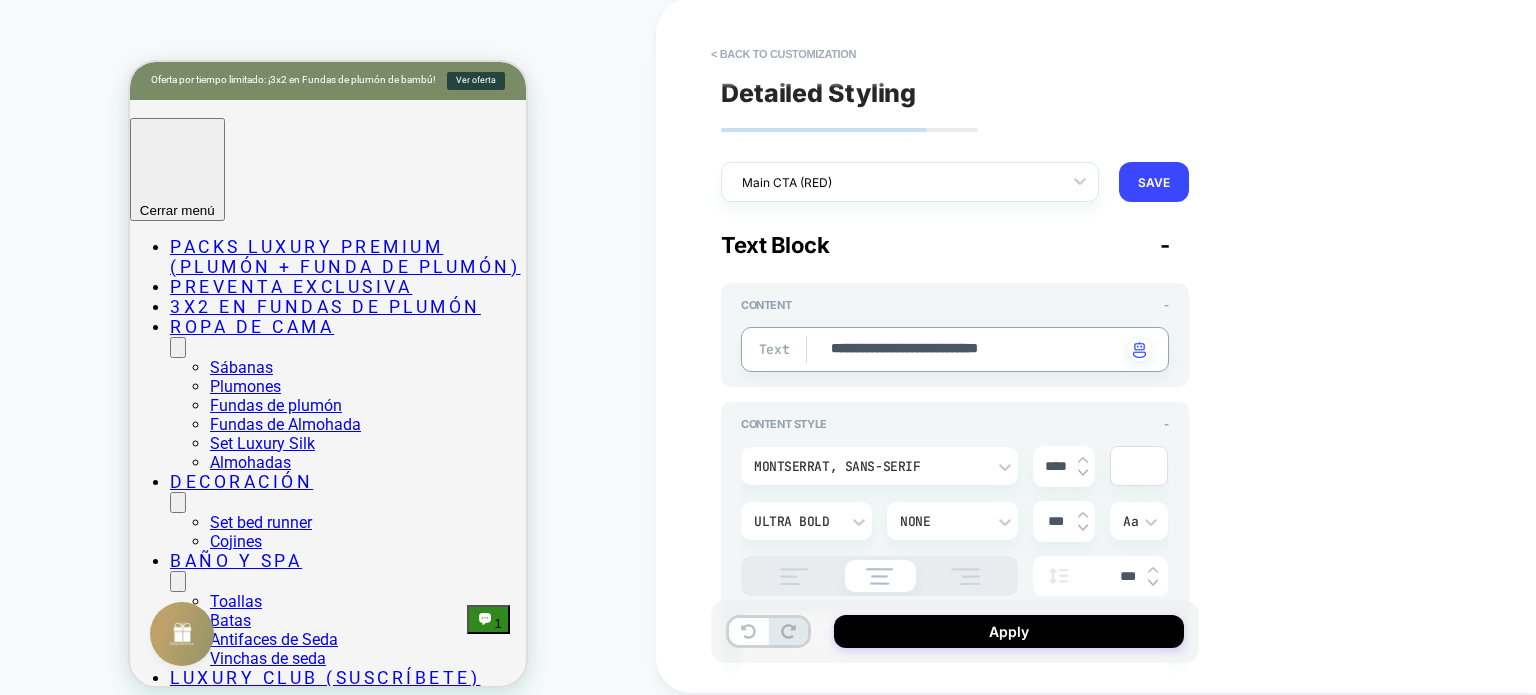type on "*" 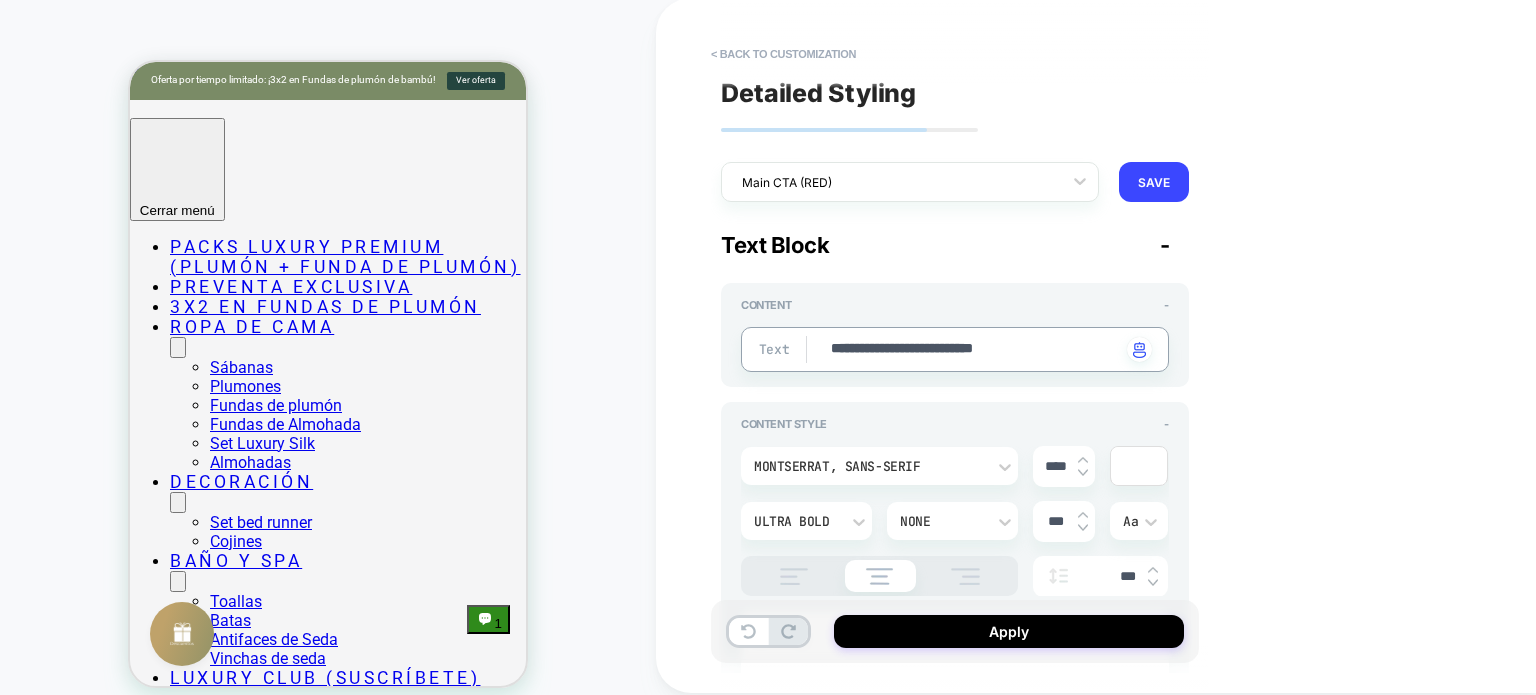 type on "*" 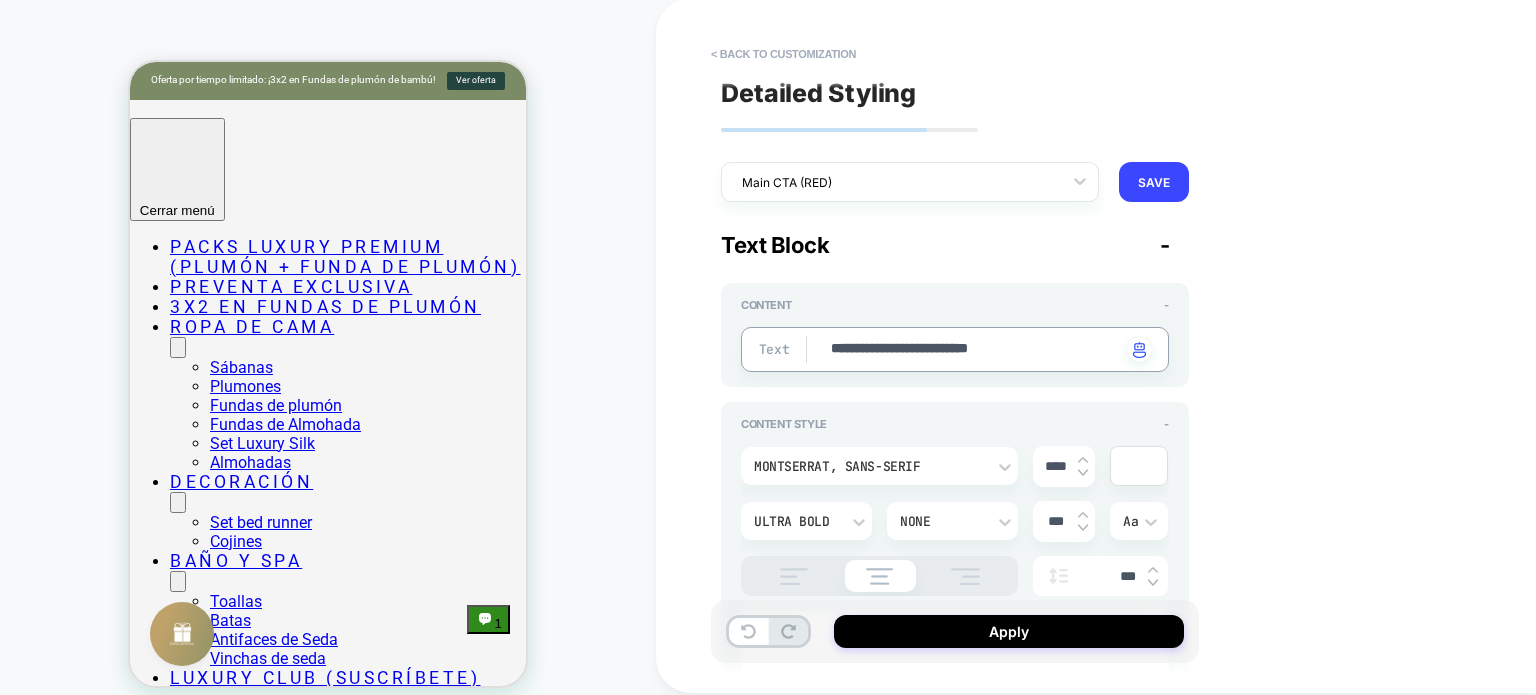 type on "*" 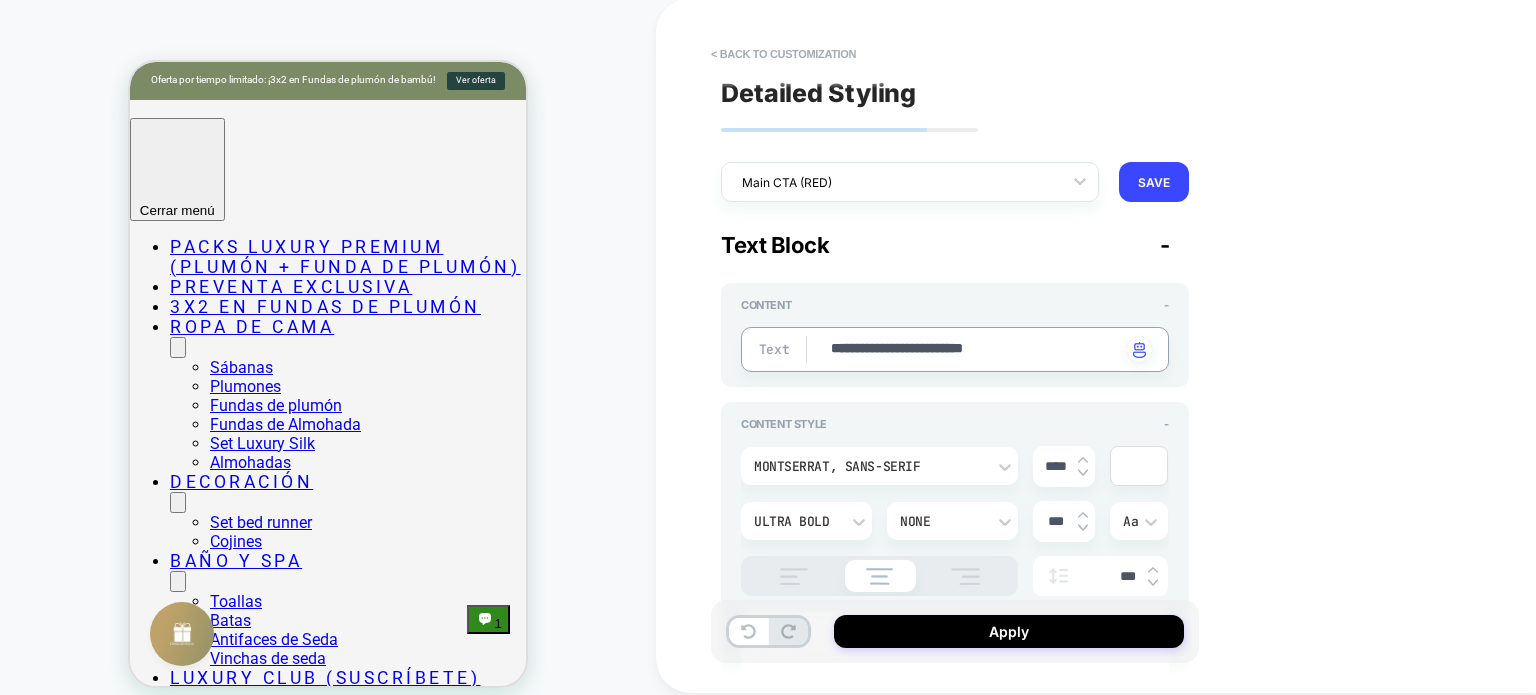 type on "*" 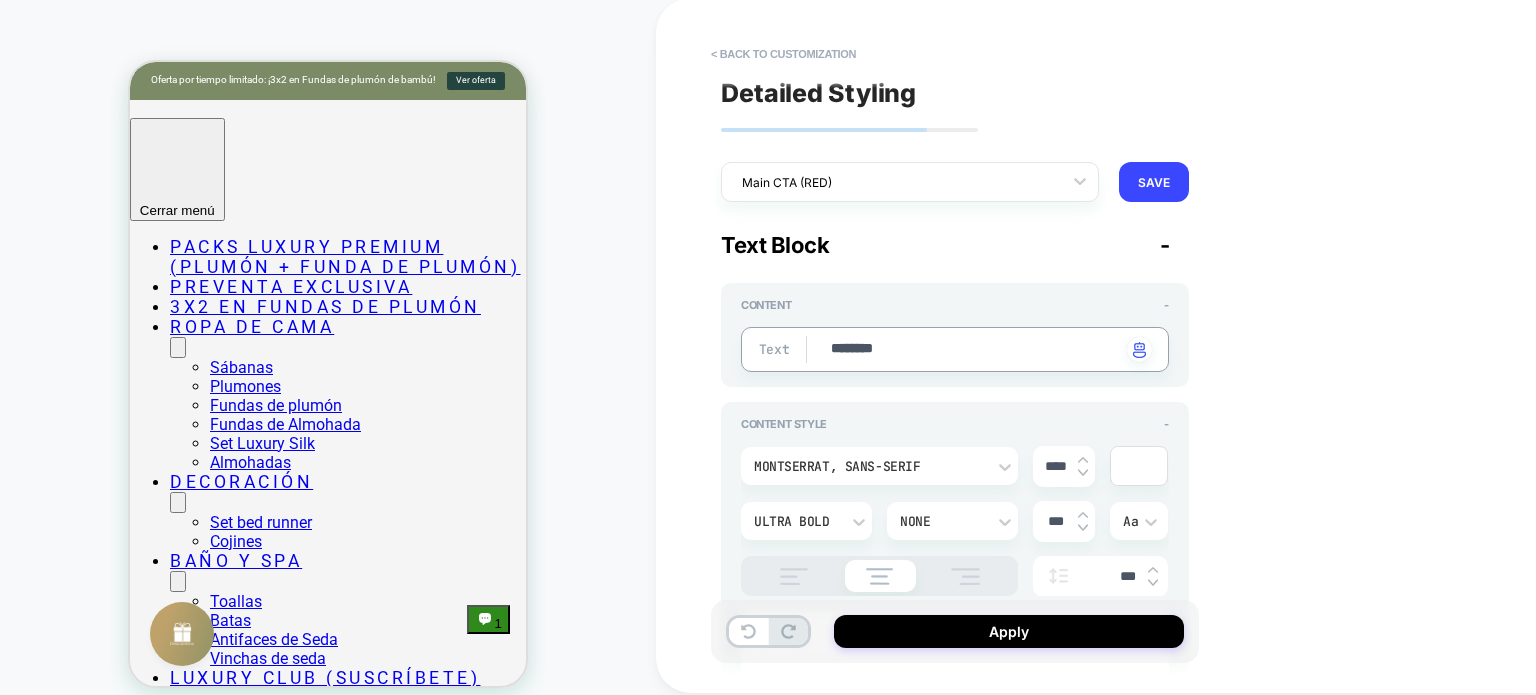 type on "*******" 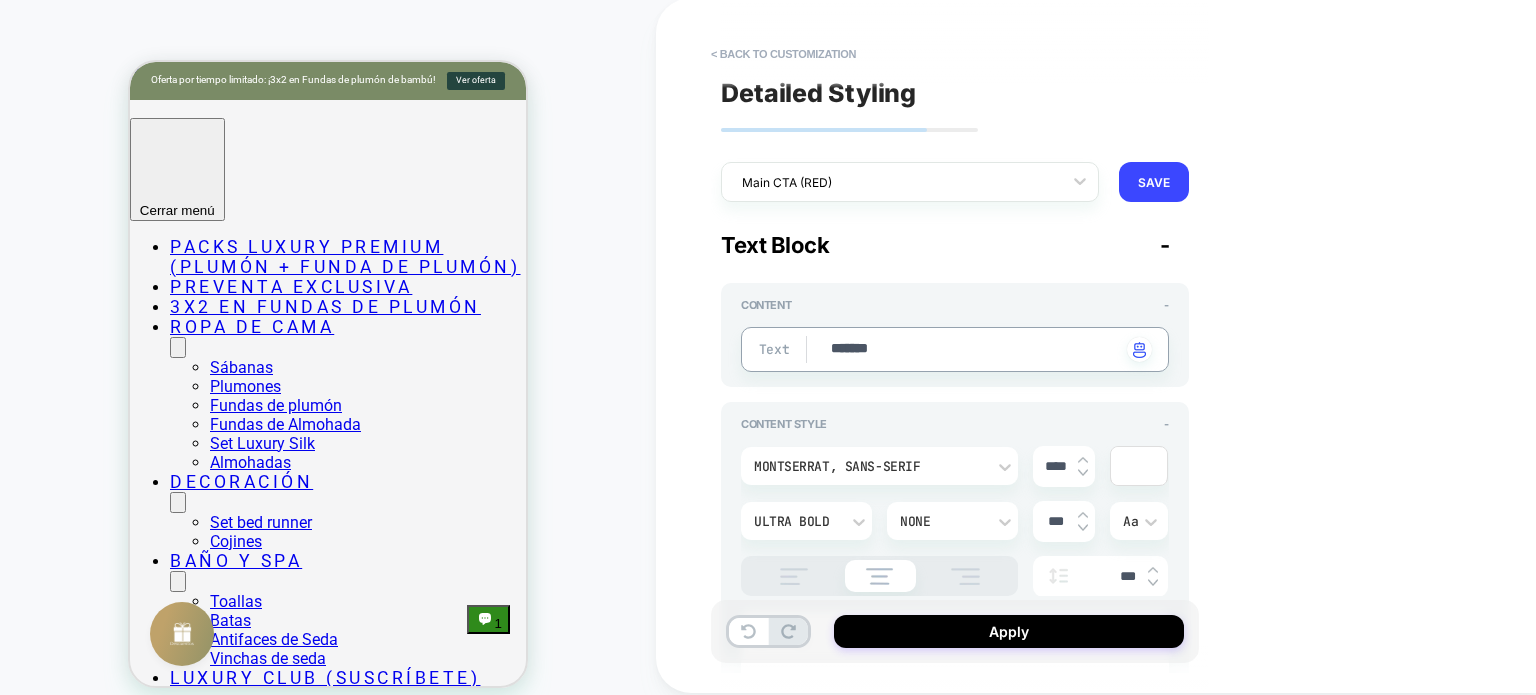 type on "*" 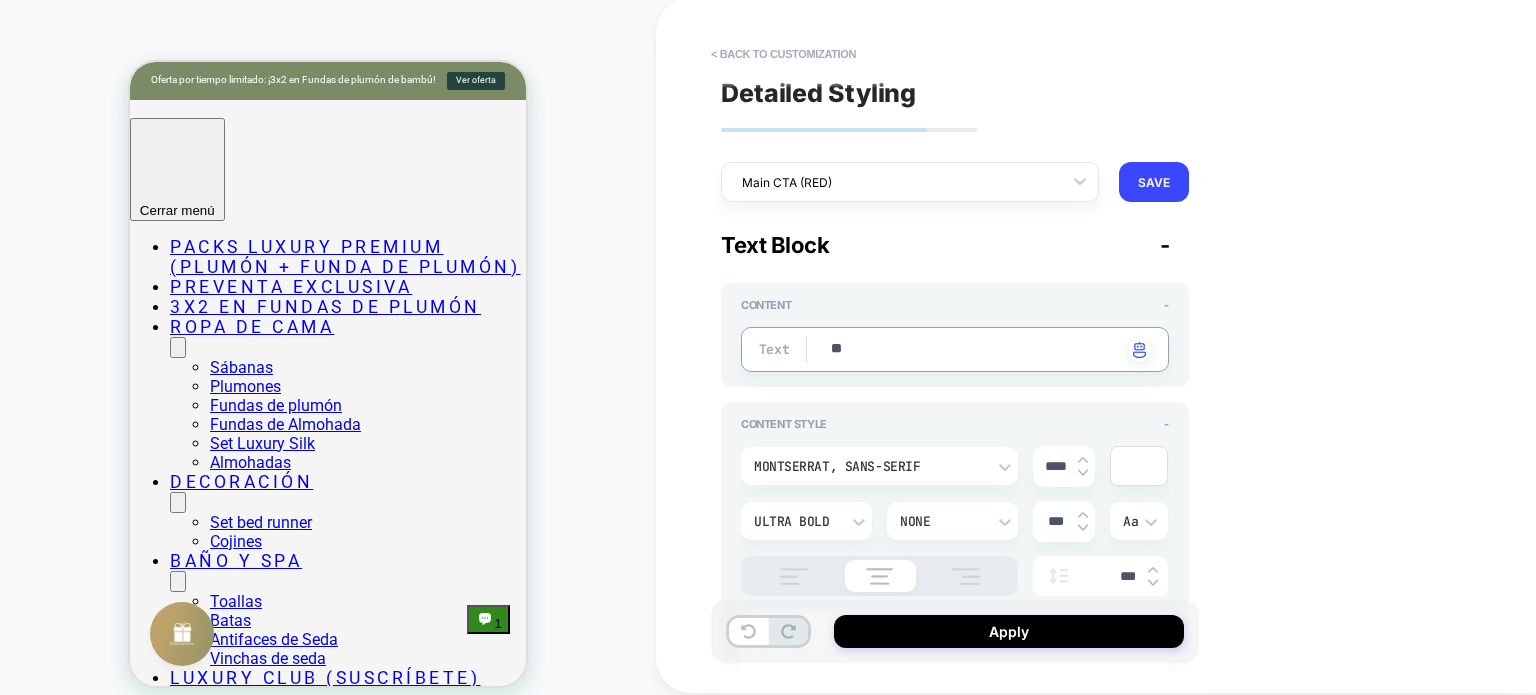 type on "*" 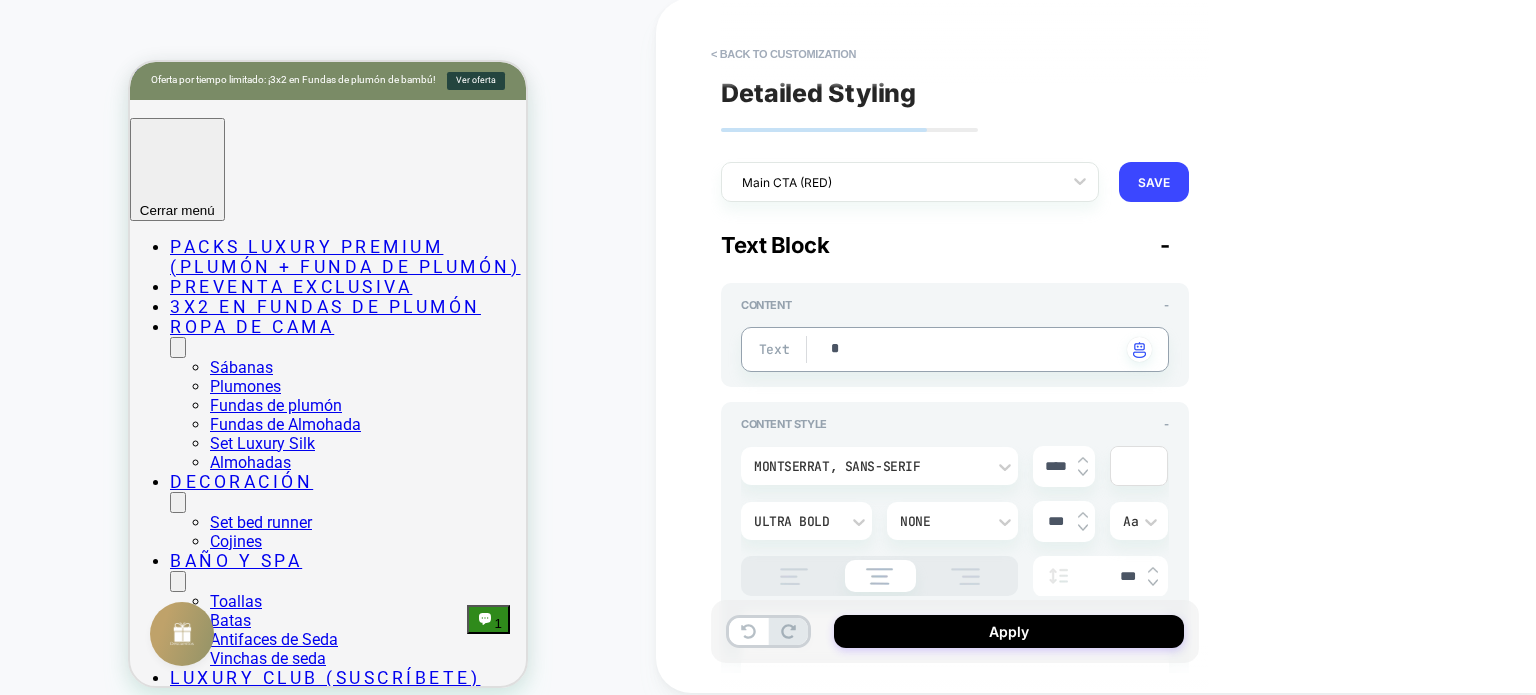 type 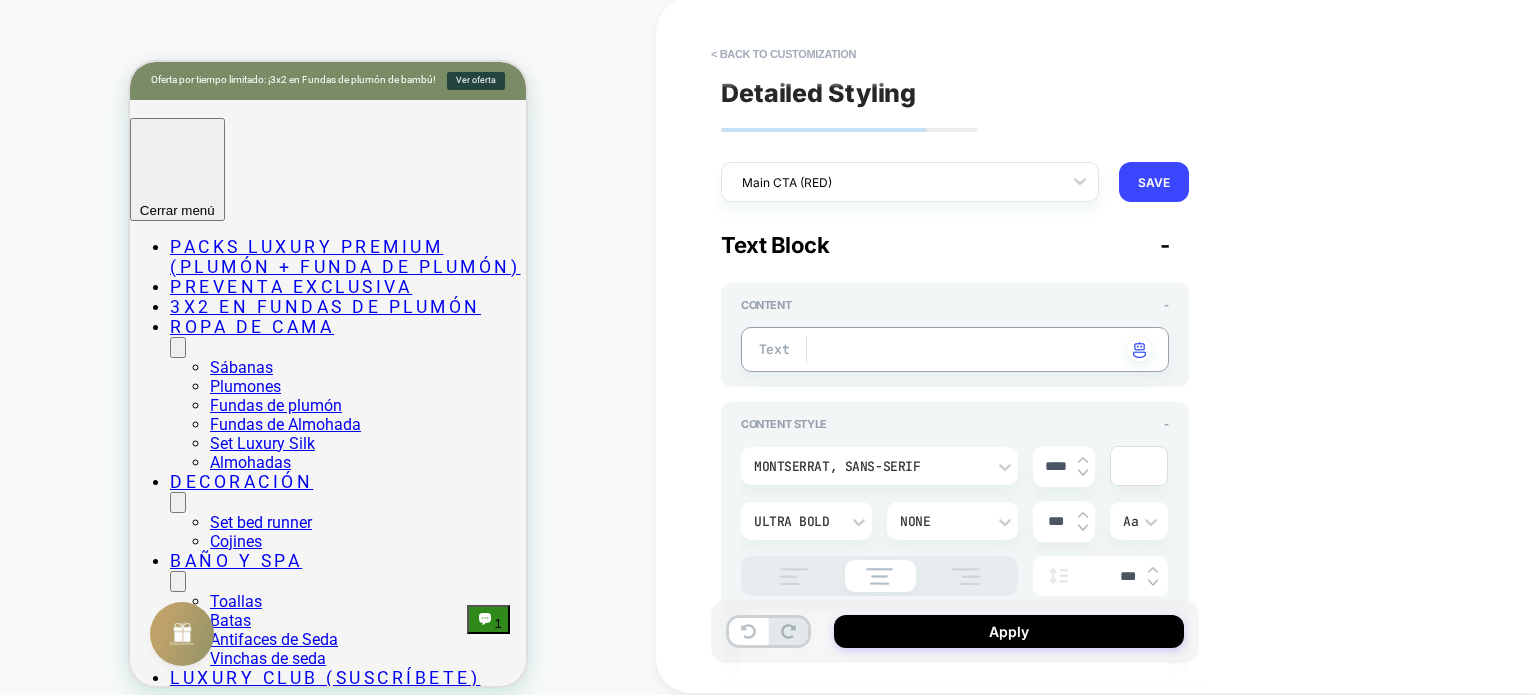type on "*" 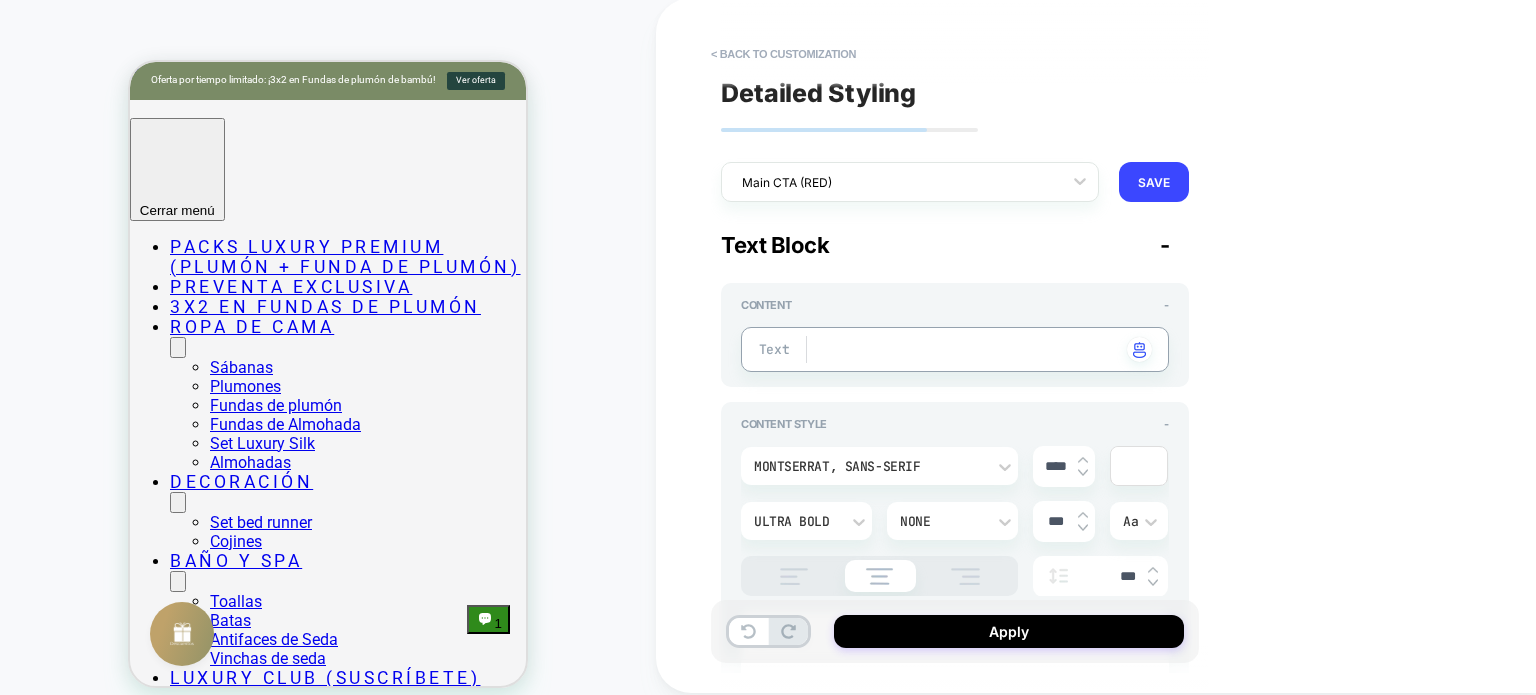 type on "*" 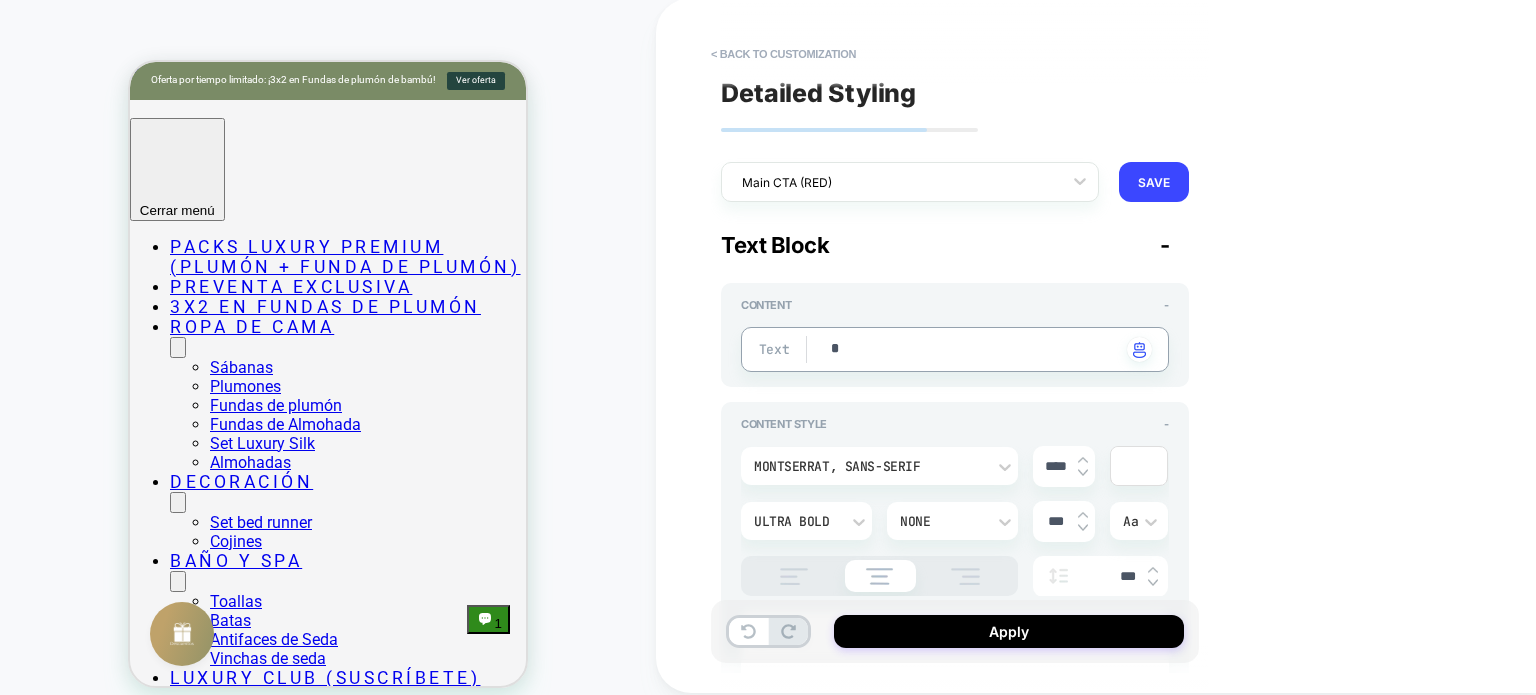 type on "*" 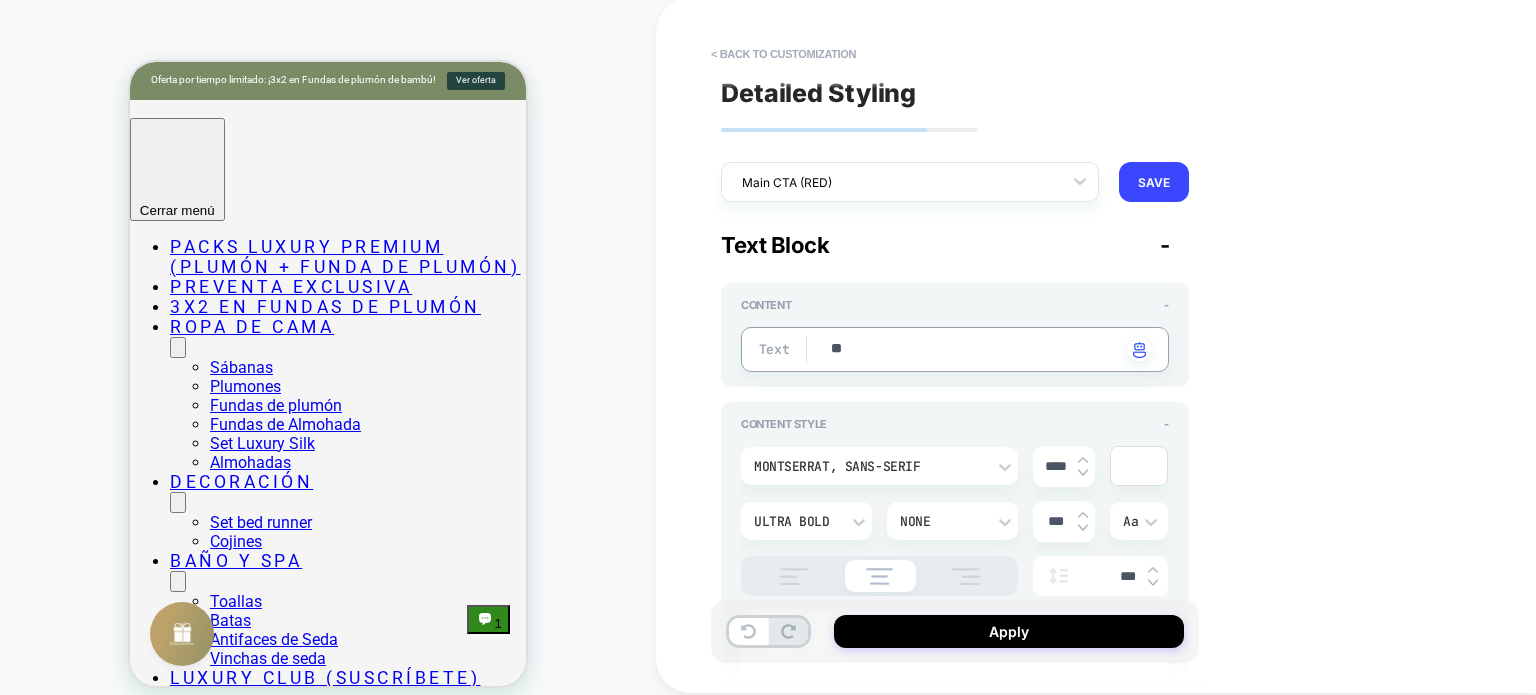 type on "*" 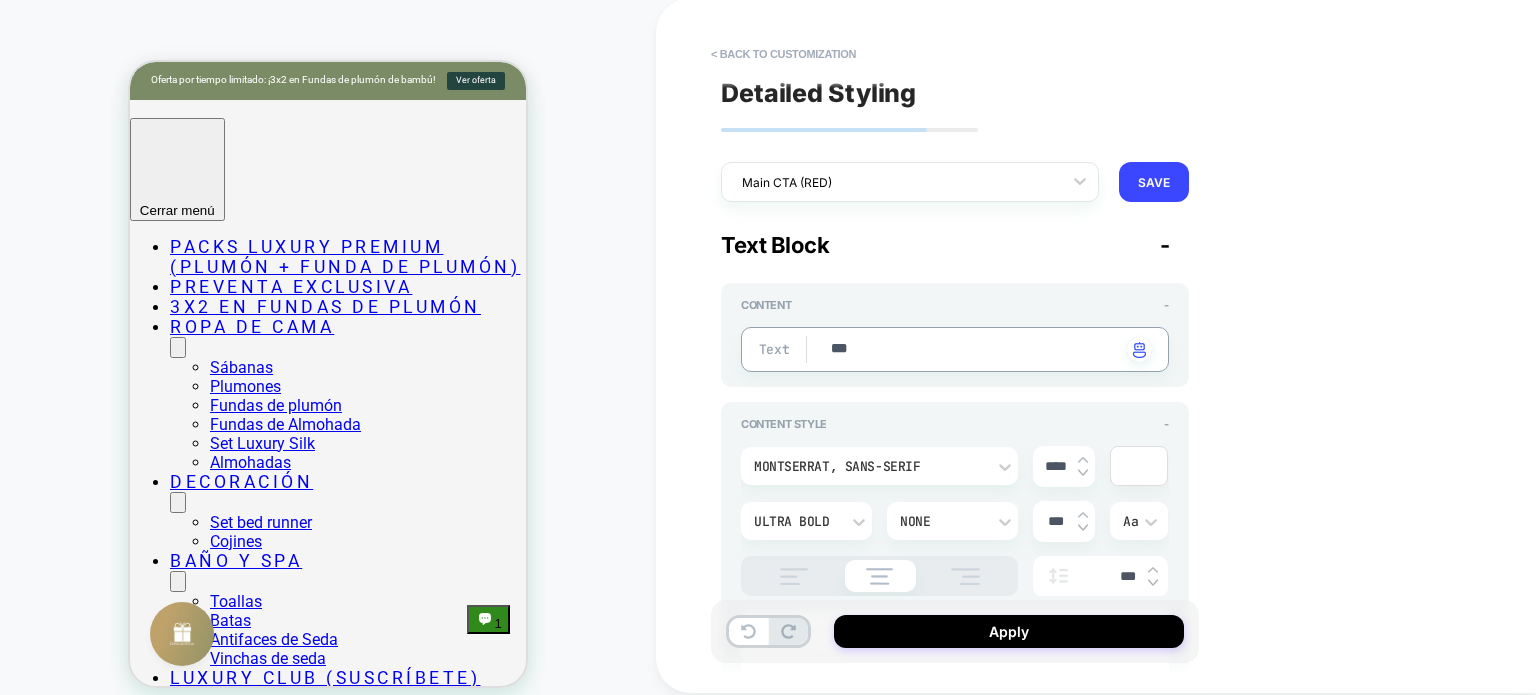 type on "*" 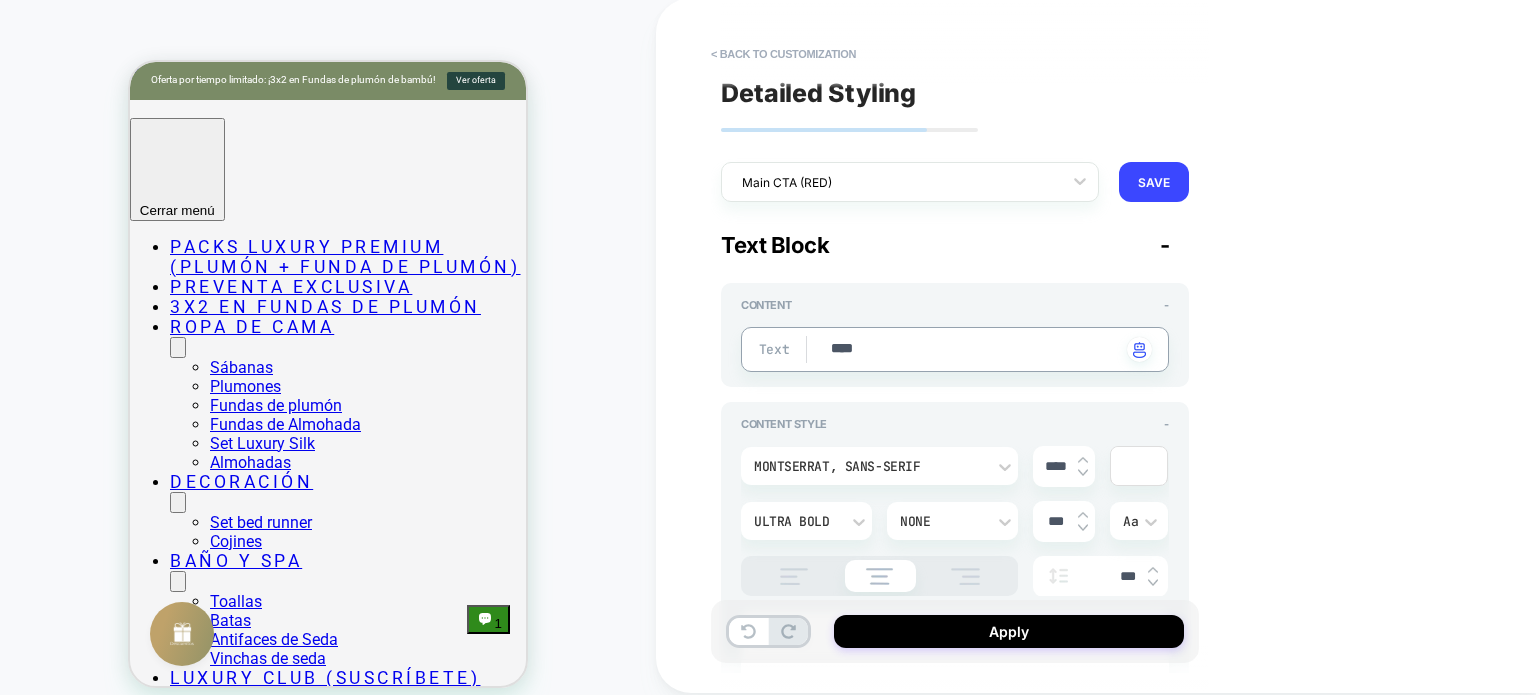 type on "*" 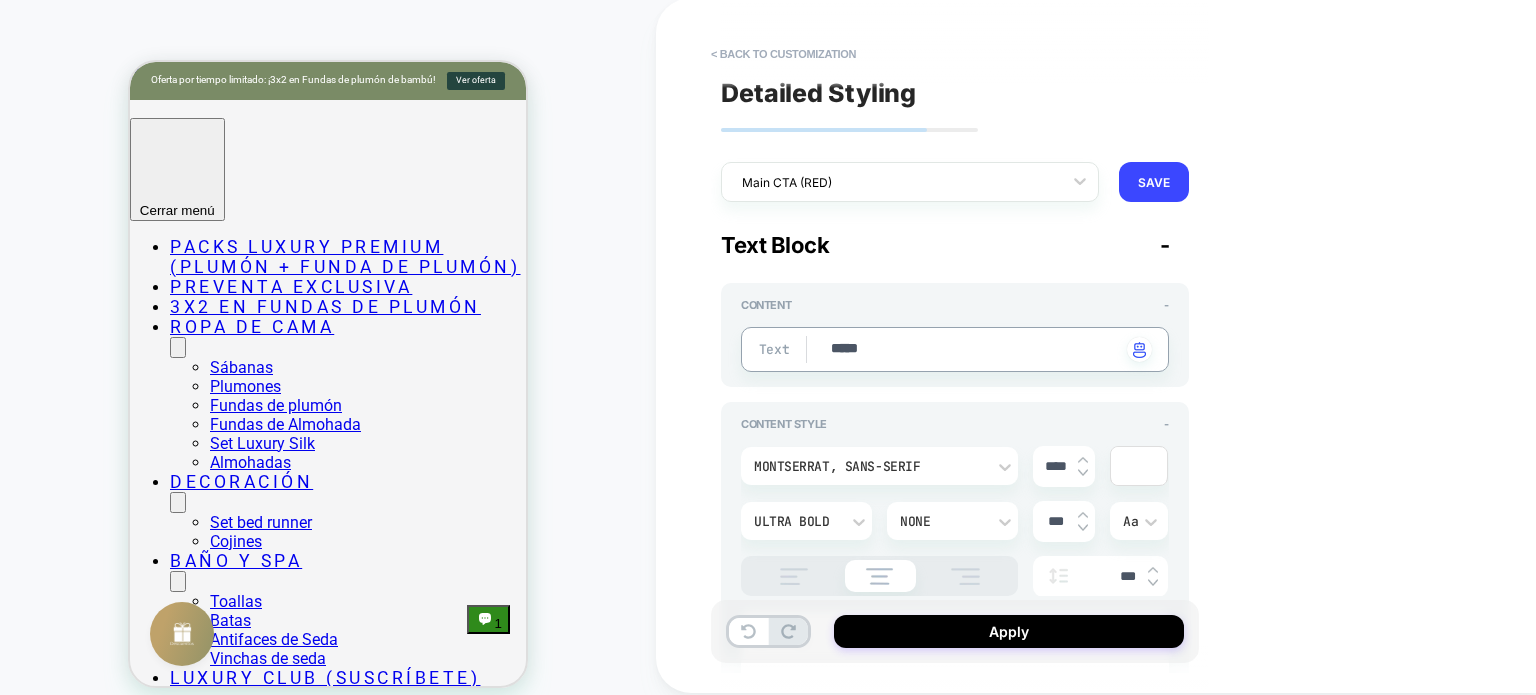 type on "*" 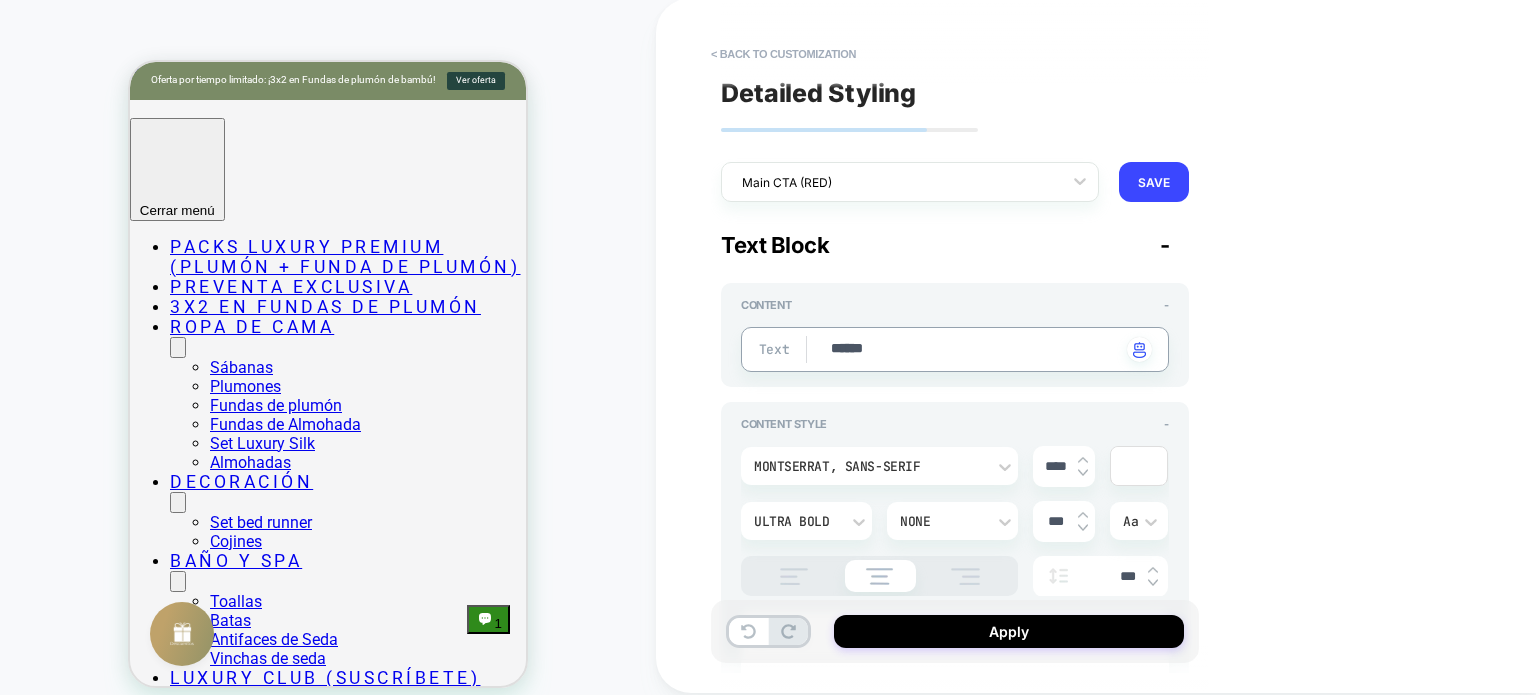 type on "*" 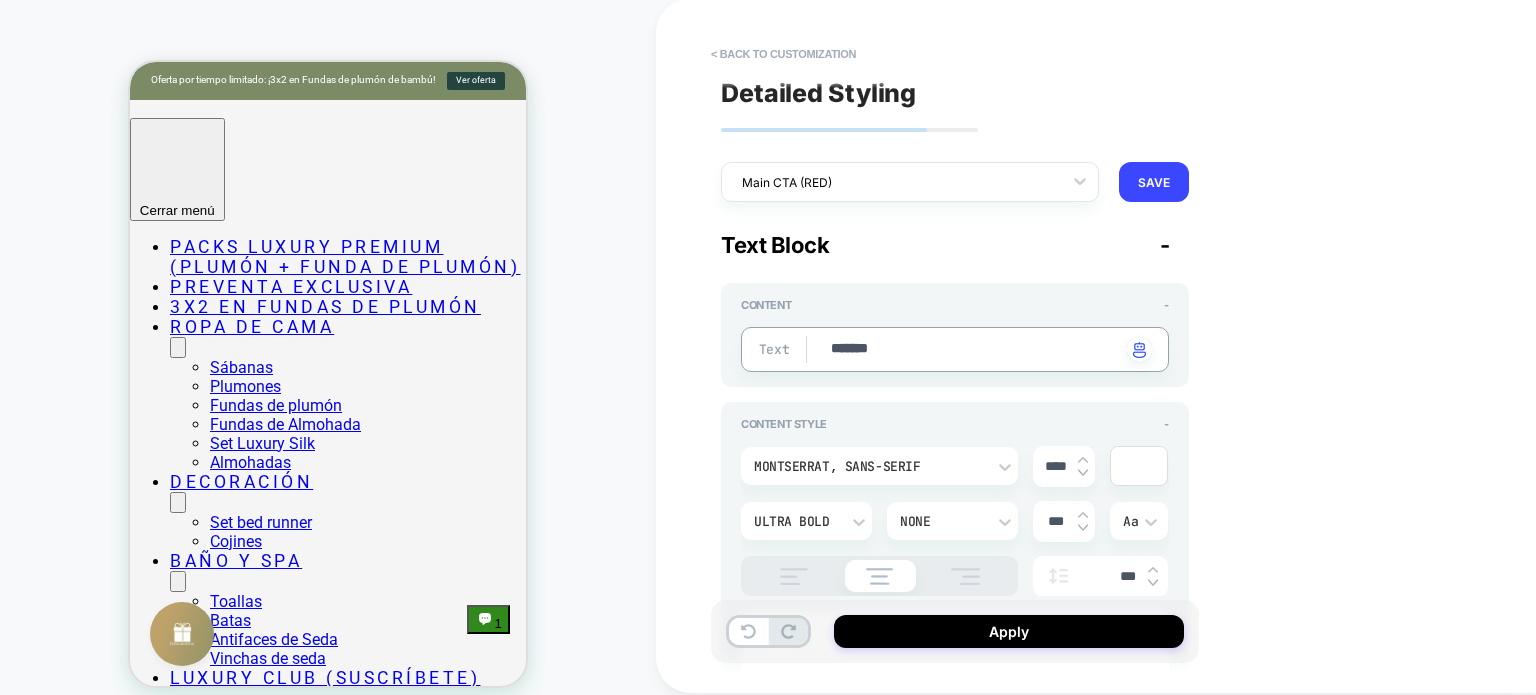 type on "********" 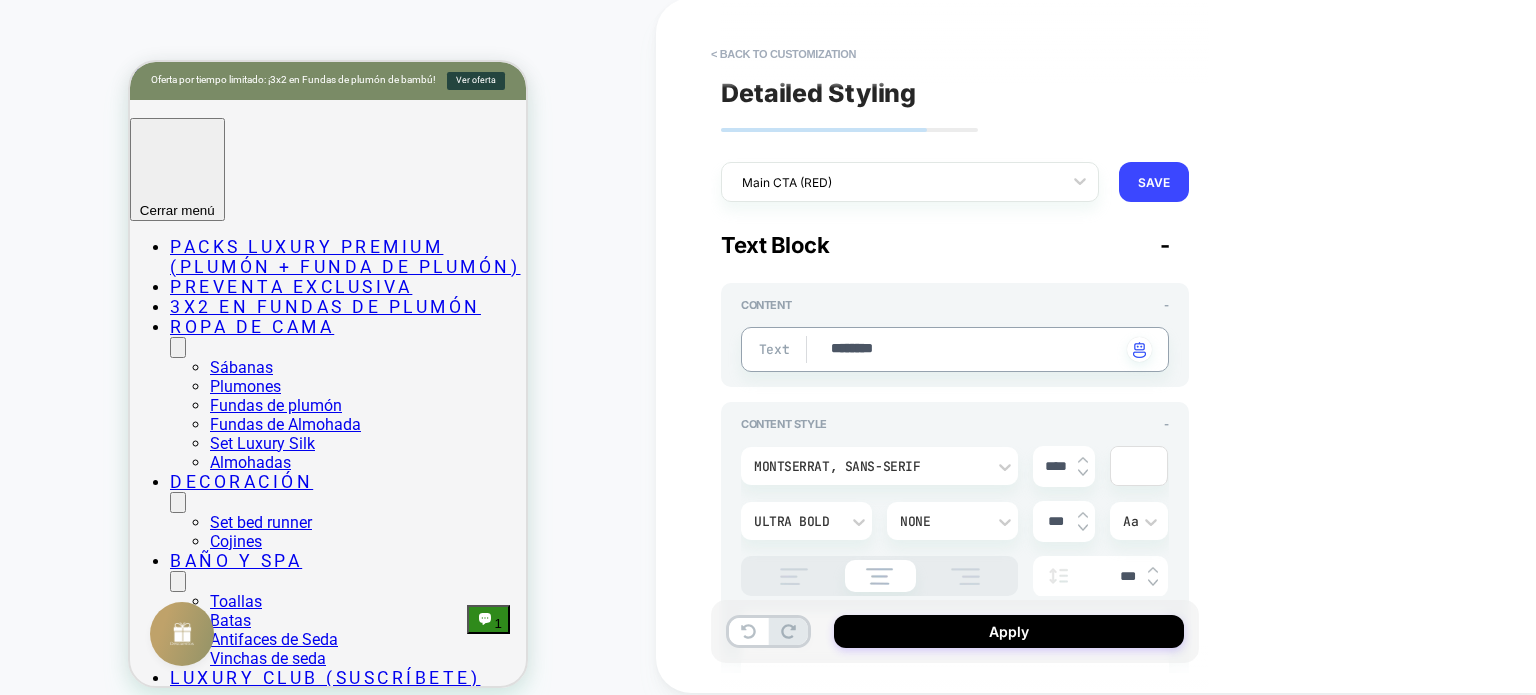 type on "*" 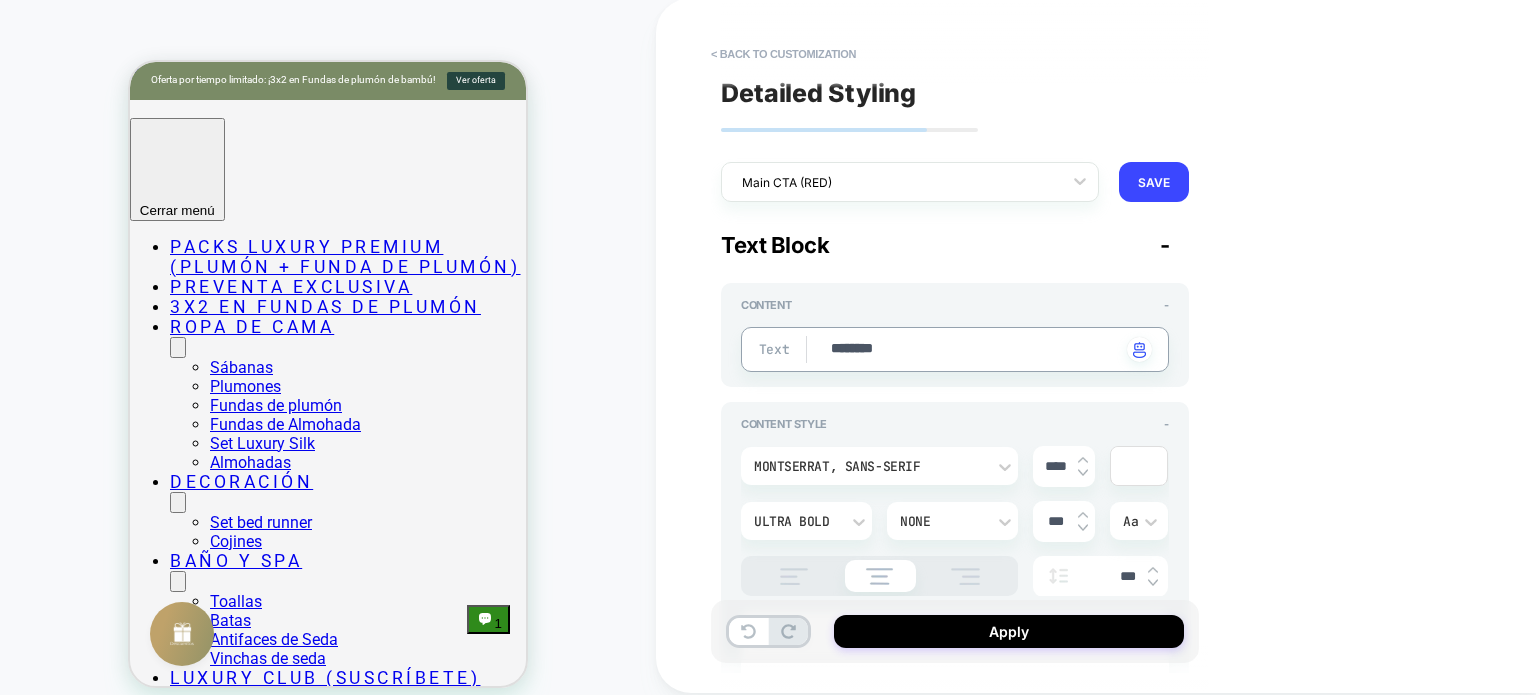 type on "*********" 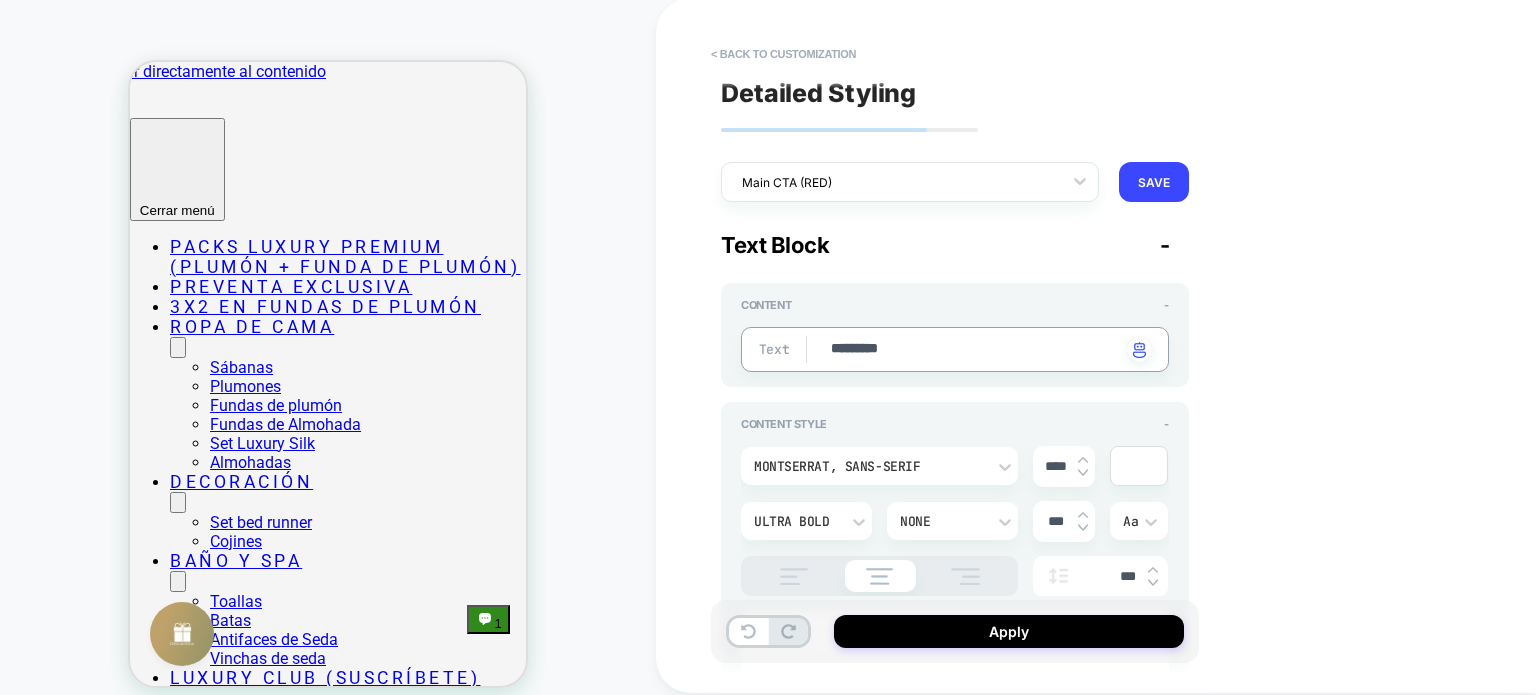type on "*" 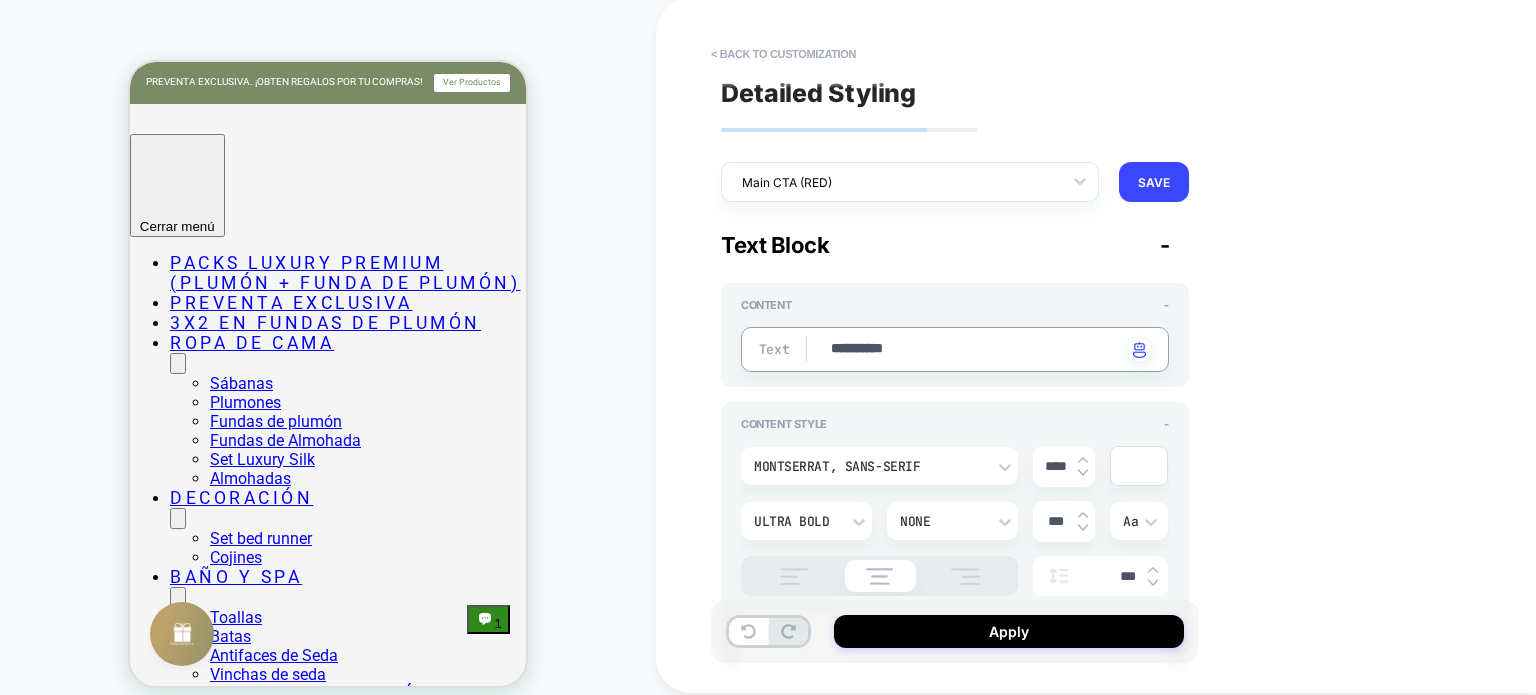 type on "*" 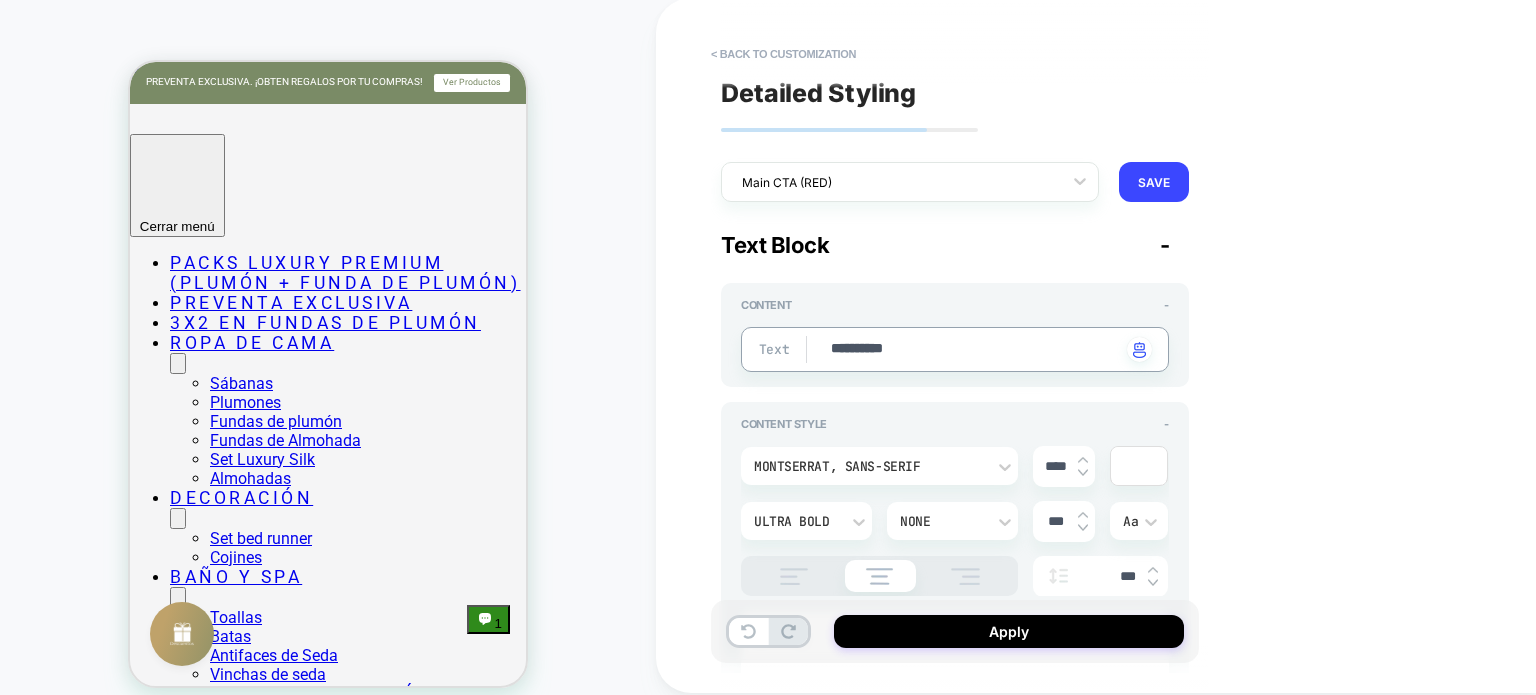 type on "**********" 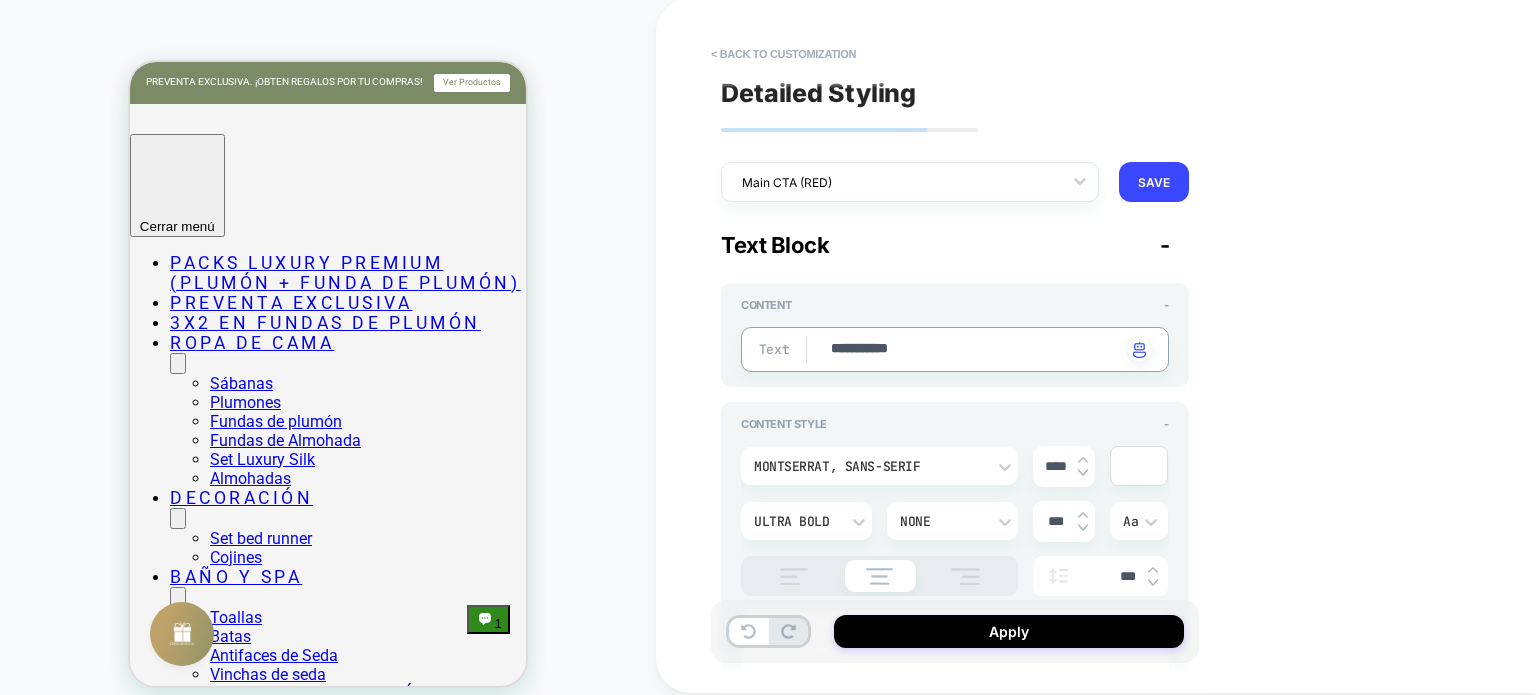 type on "*" 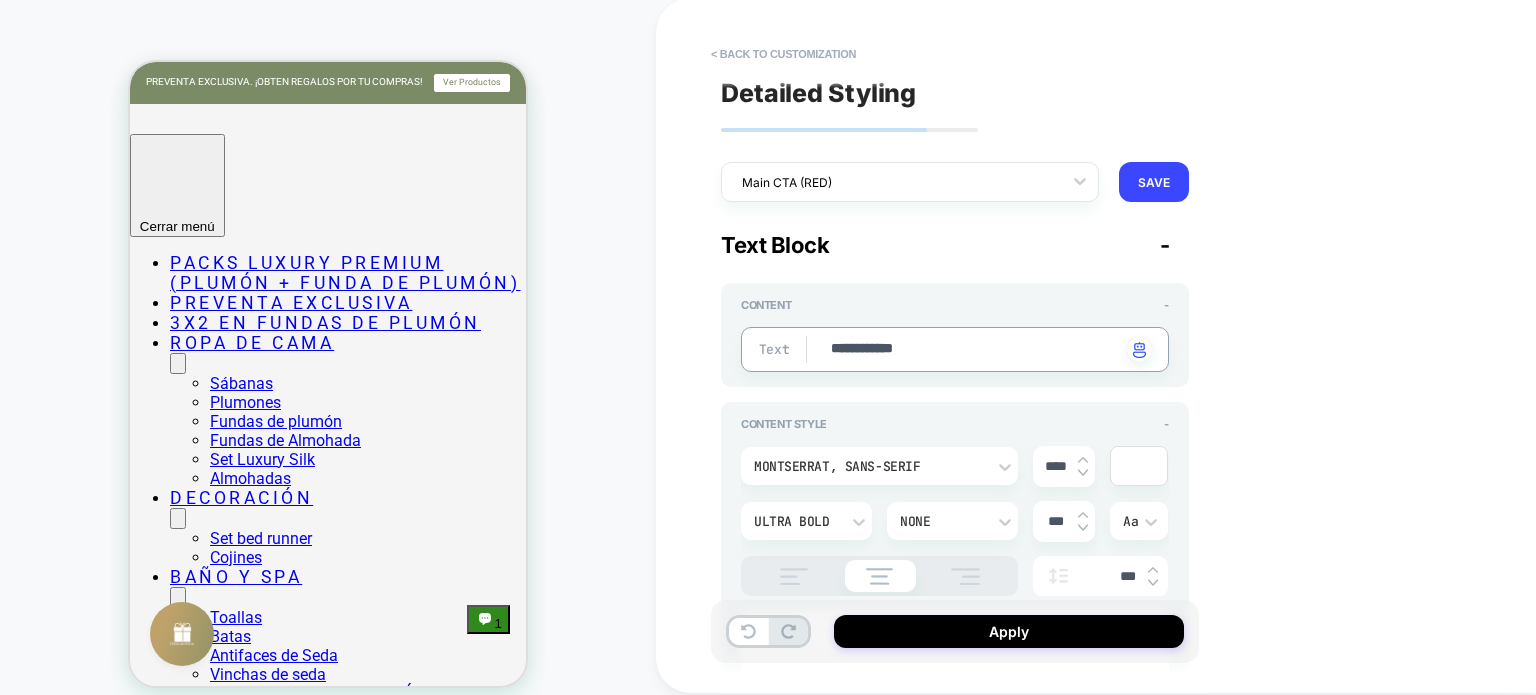 type on "*" 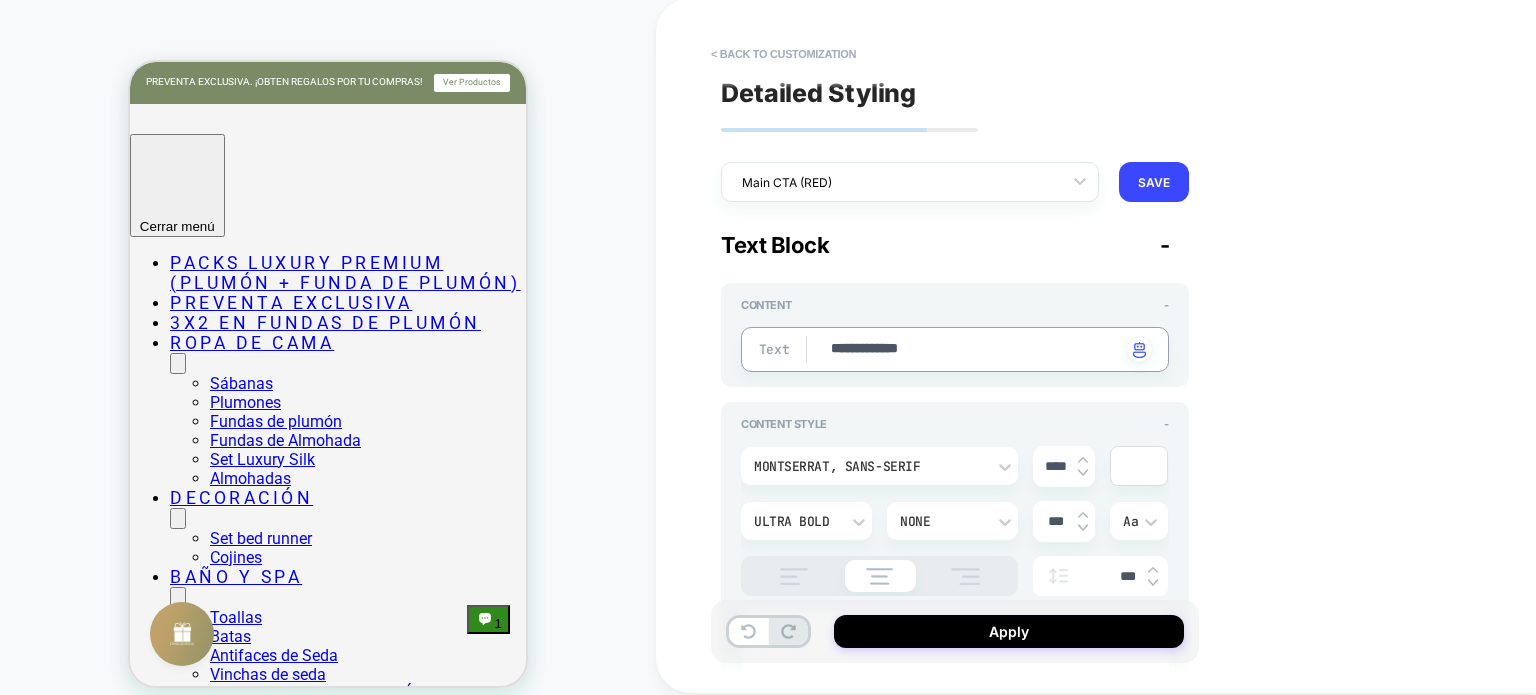 type on "*" 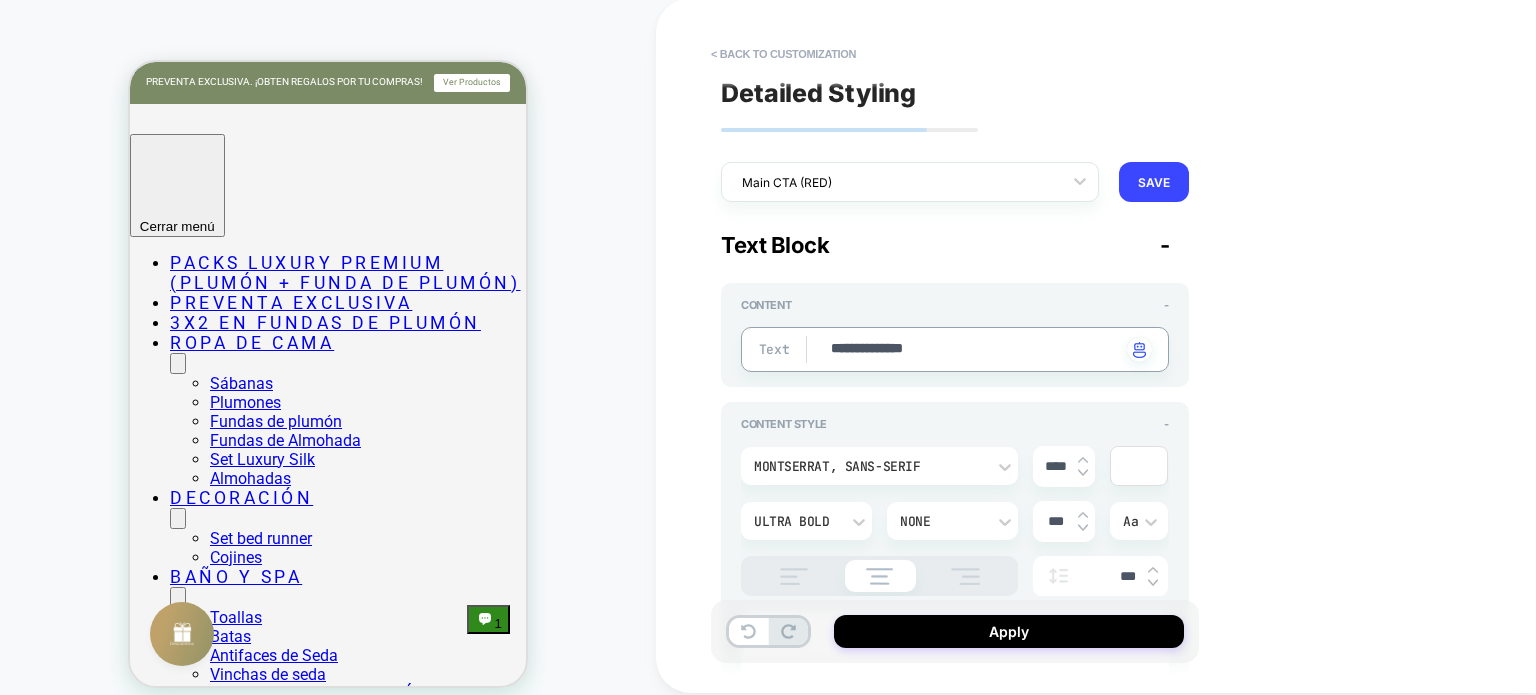 type on "*" 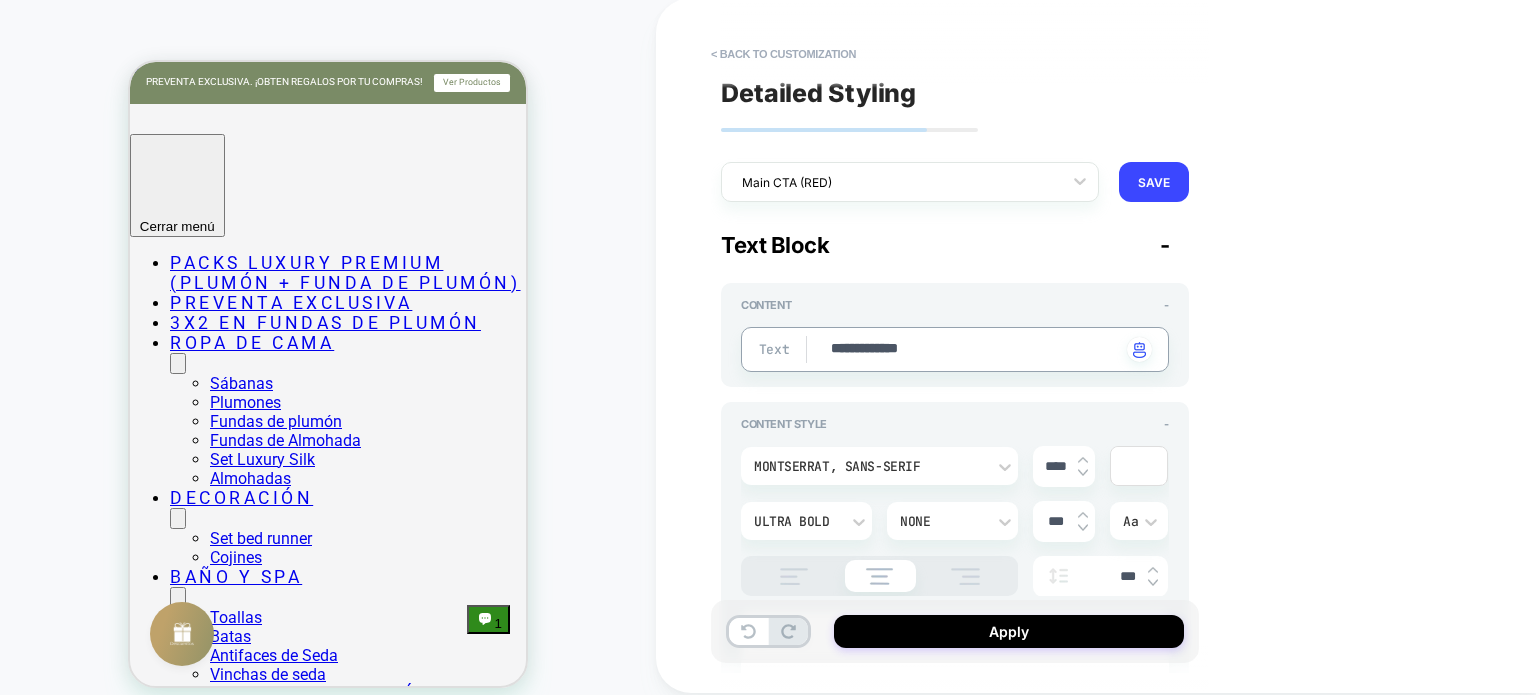 type on "*" 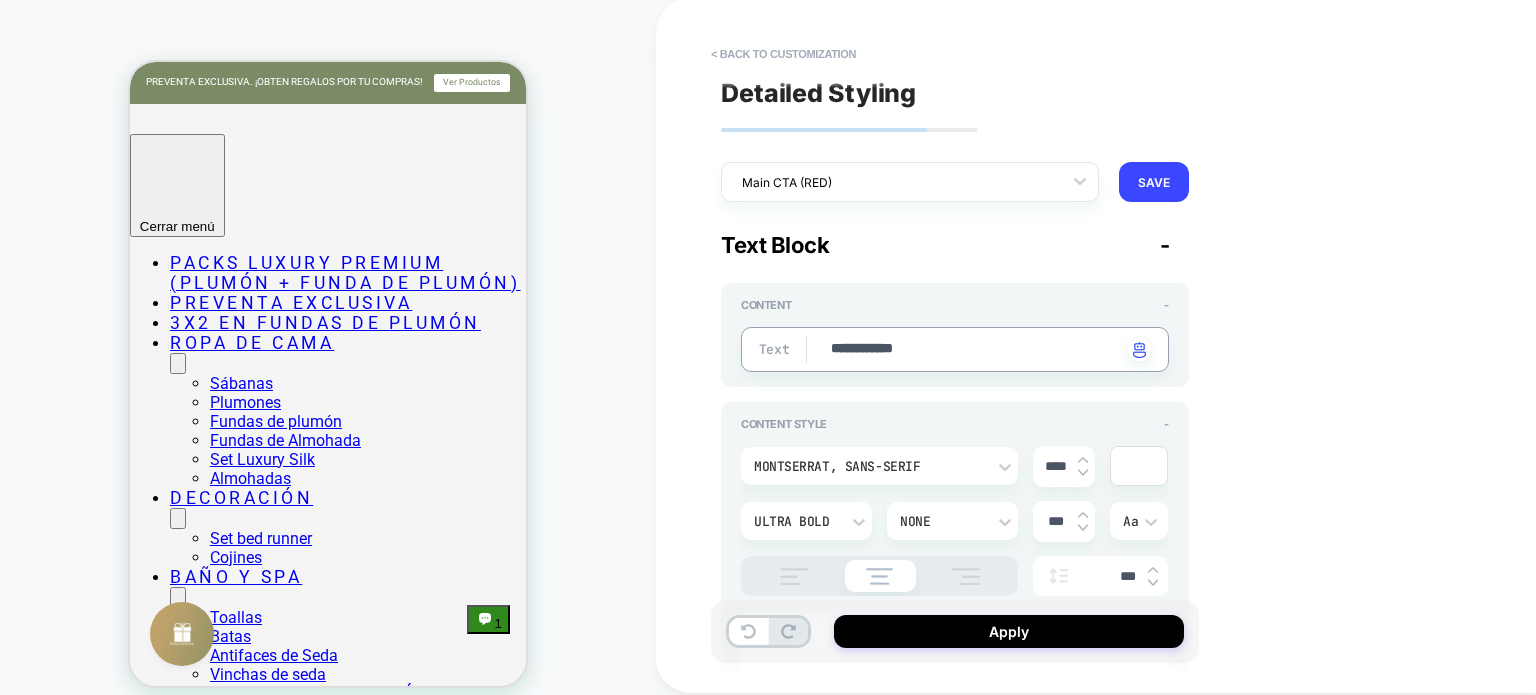 type on "*" 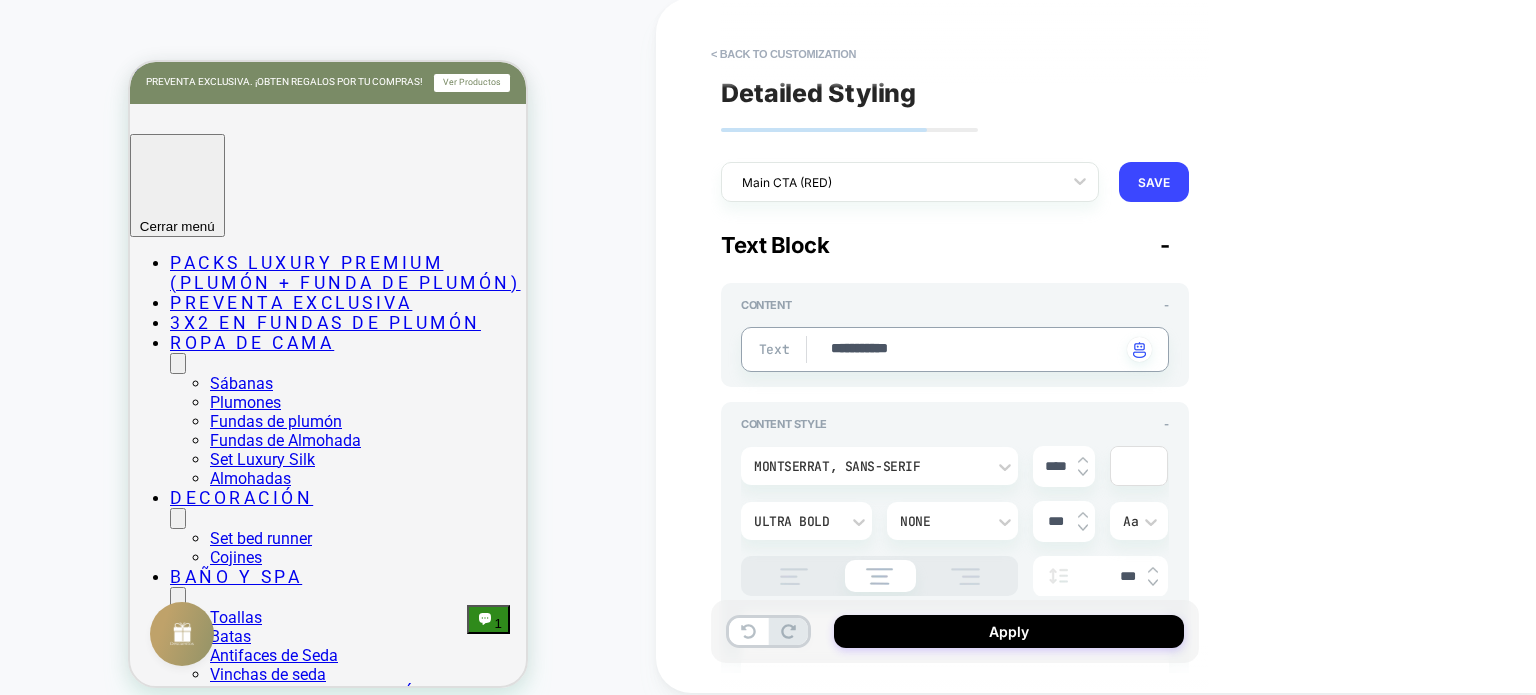 type on "*" 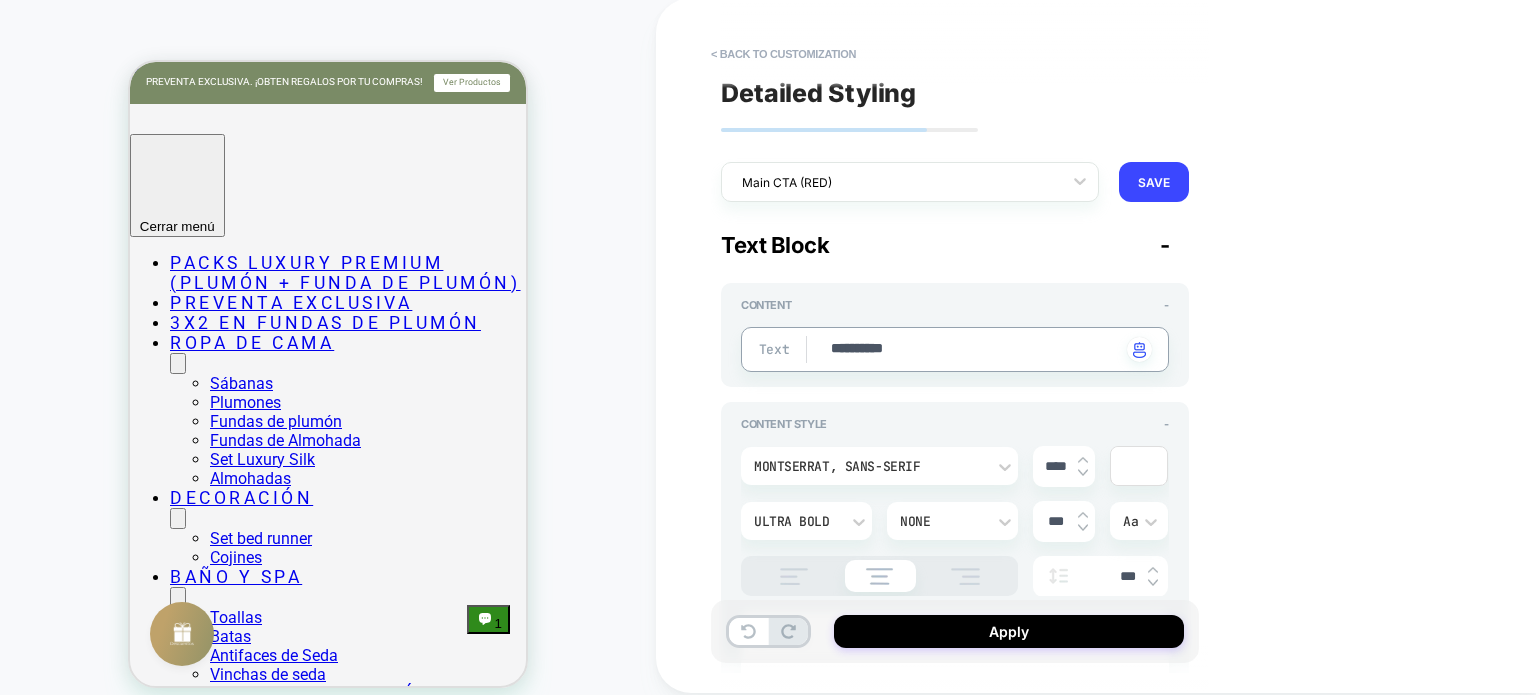 type on "*" 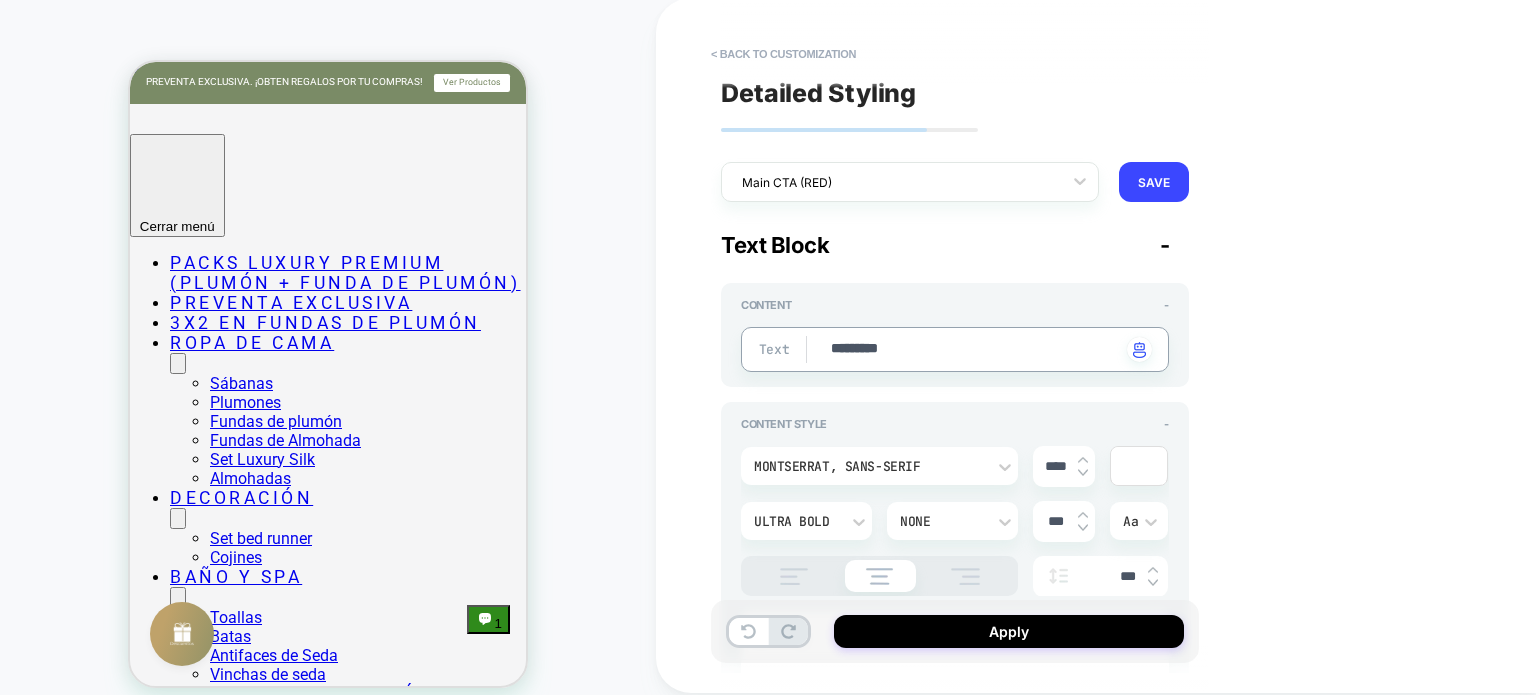 type on "*" 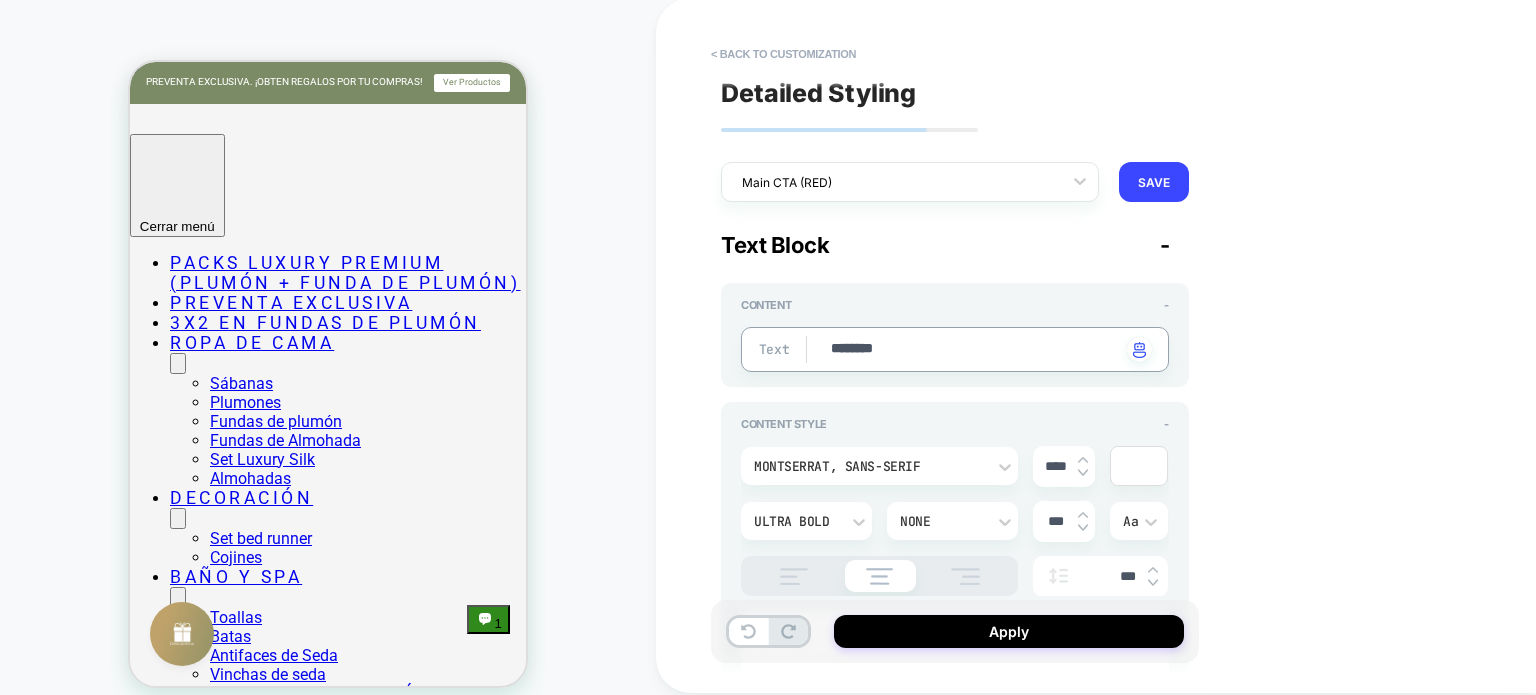 type on "*" 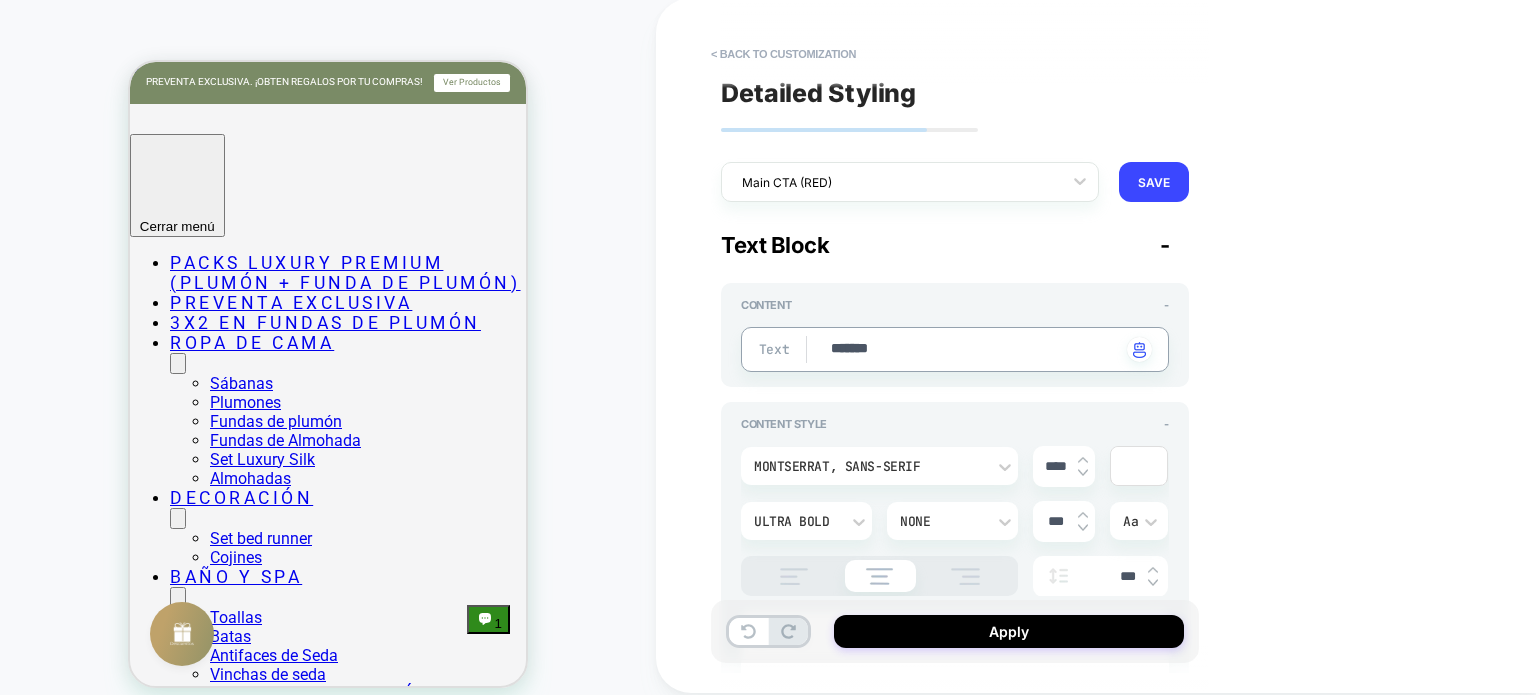 type on "*" 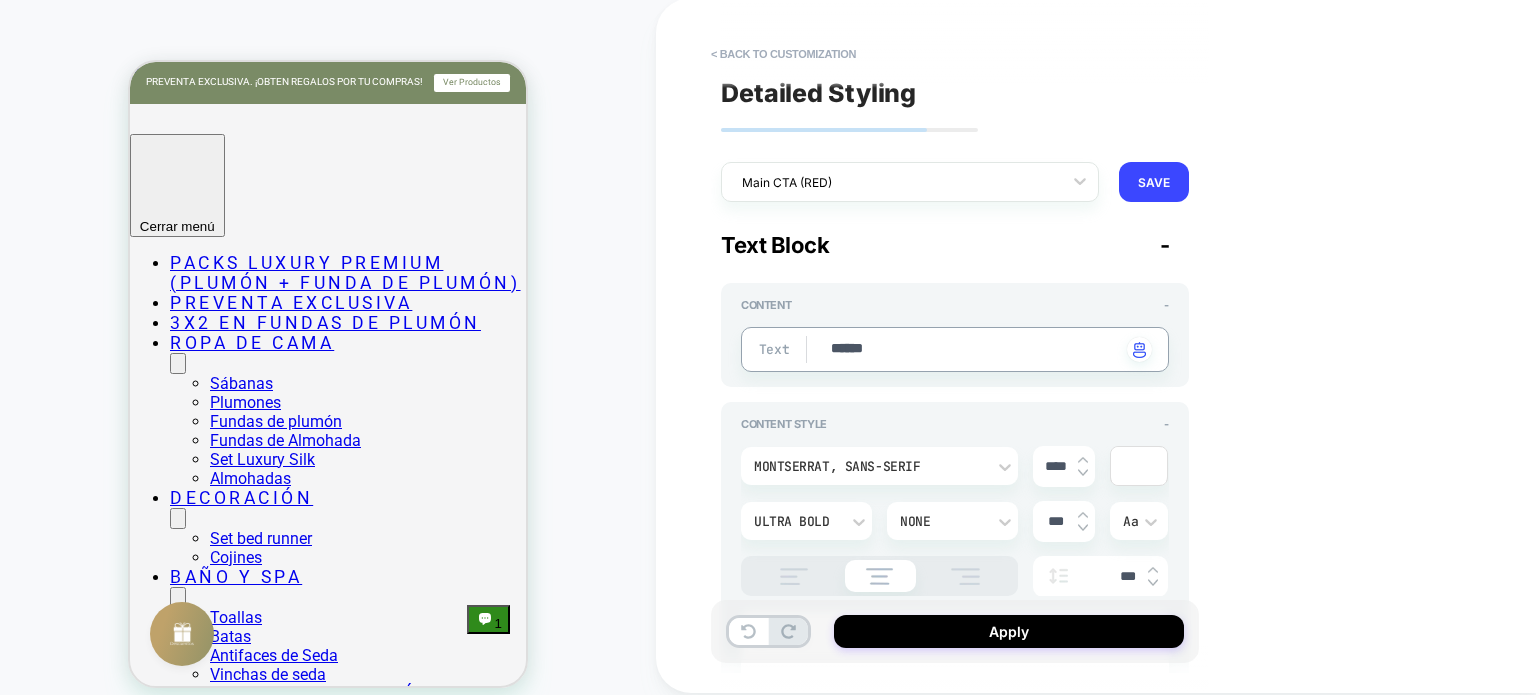 type on "*" 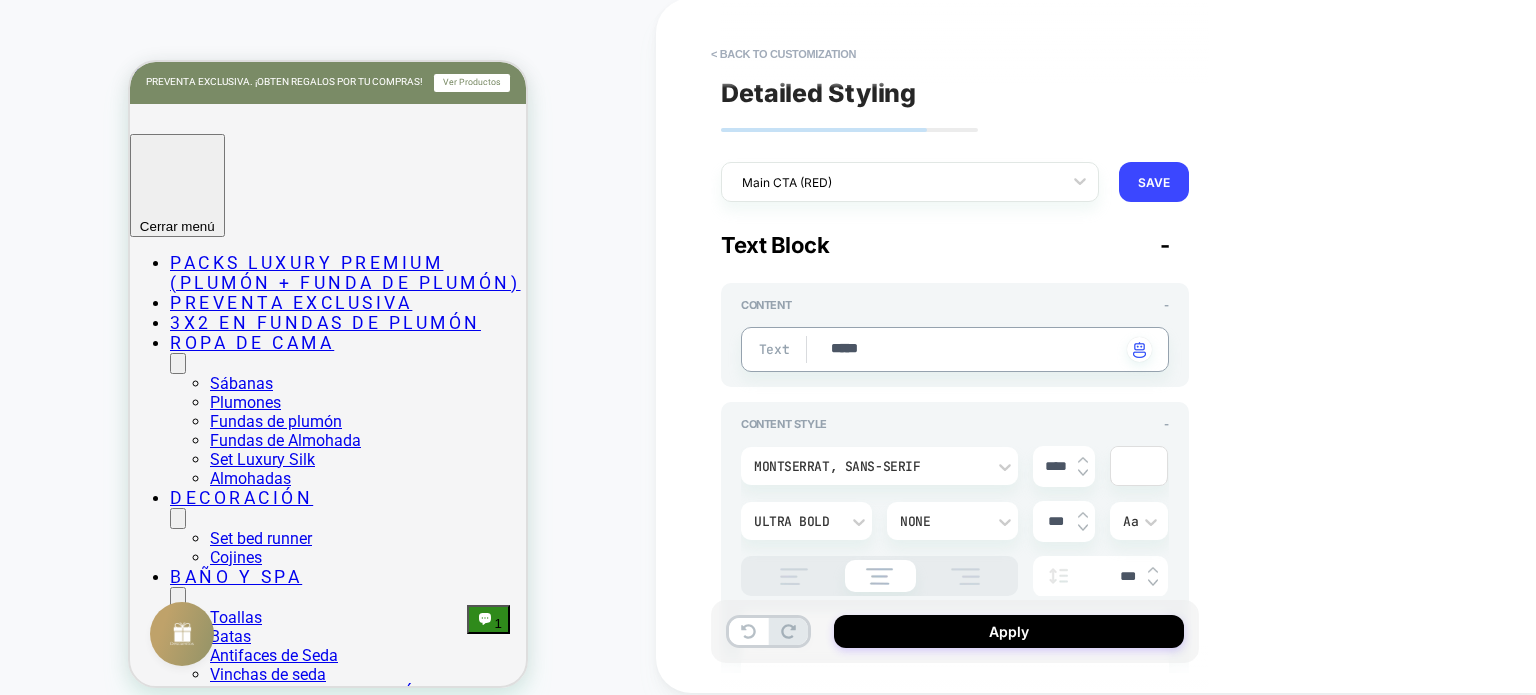type on "*" 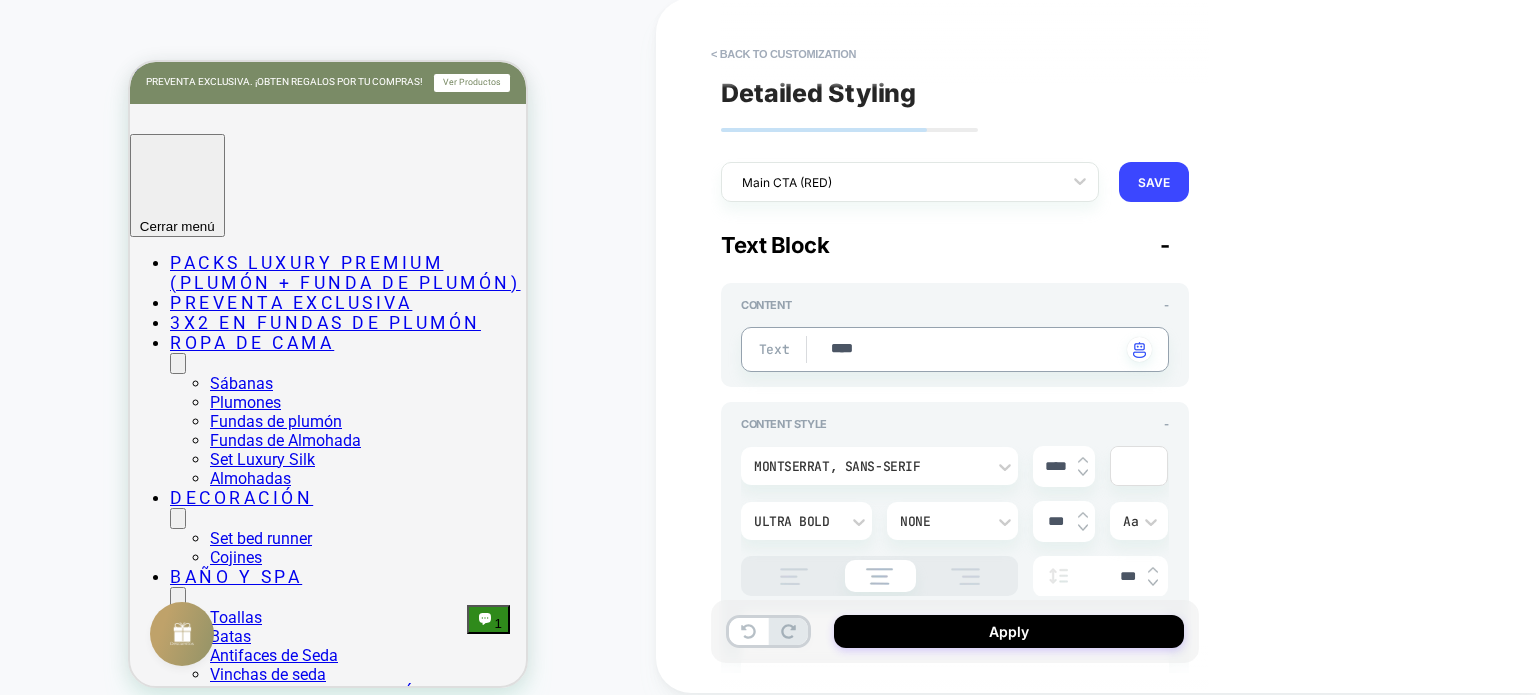 type on "*" 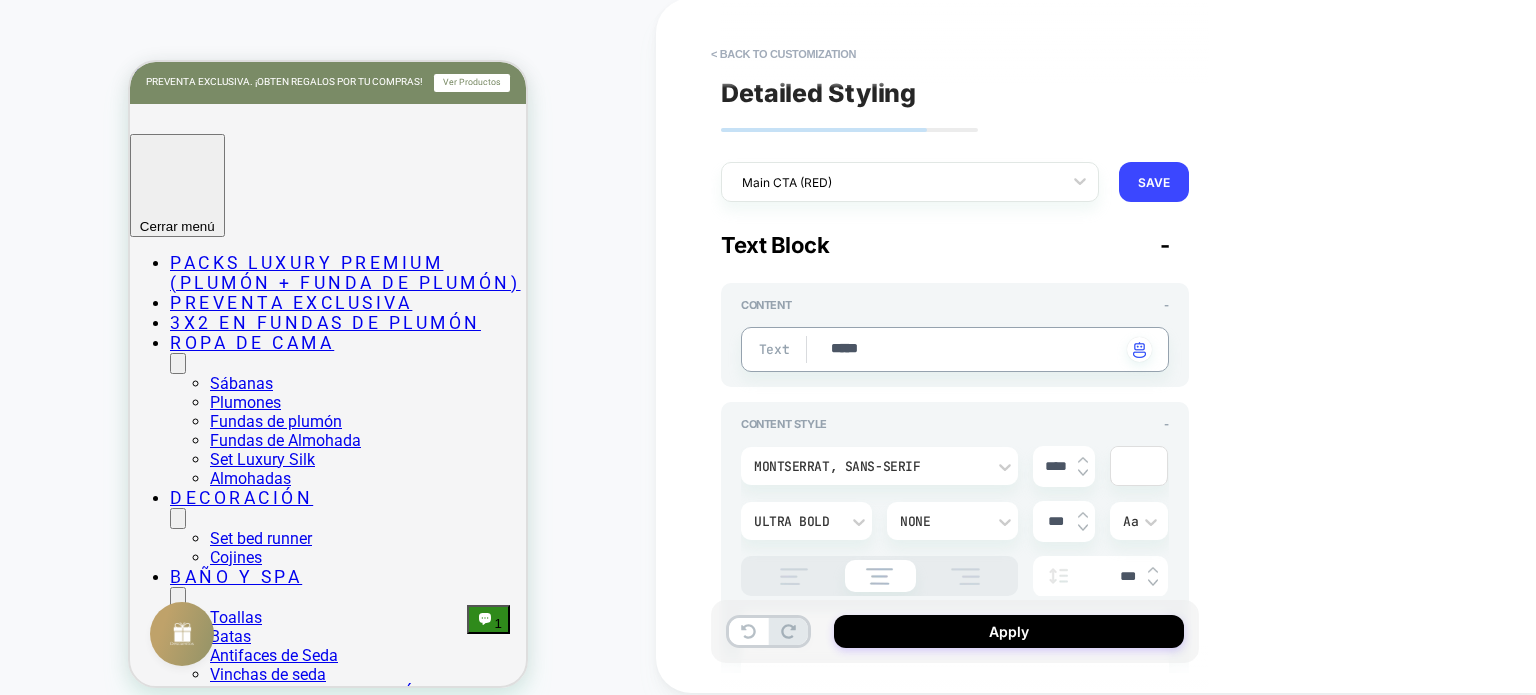 type on "*" 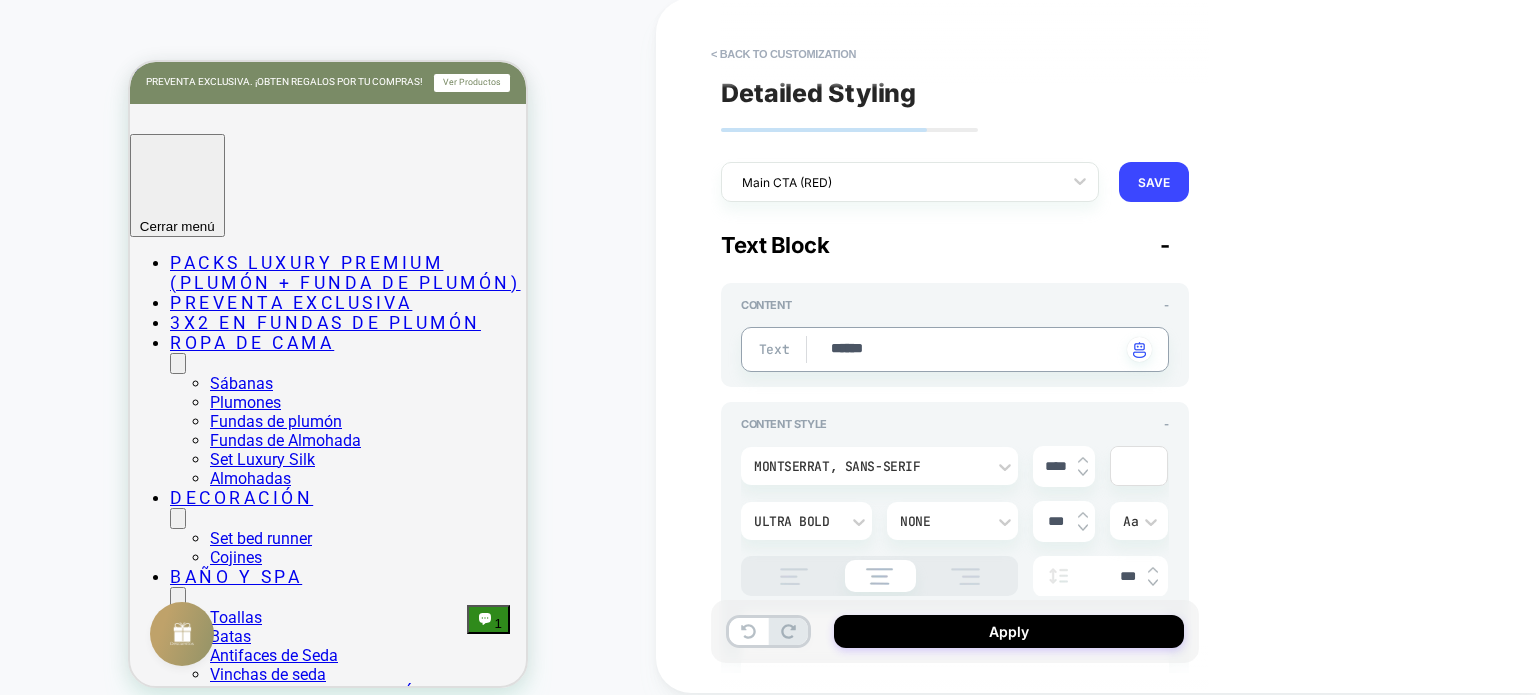 type on "*" 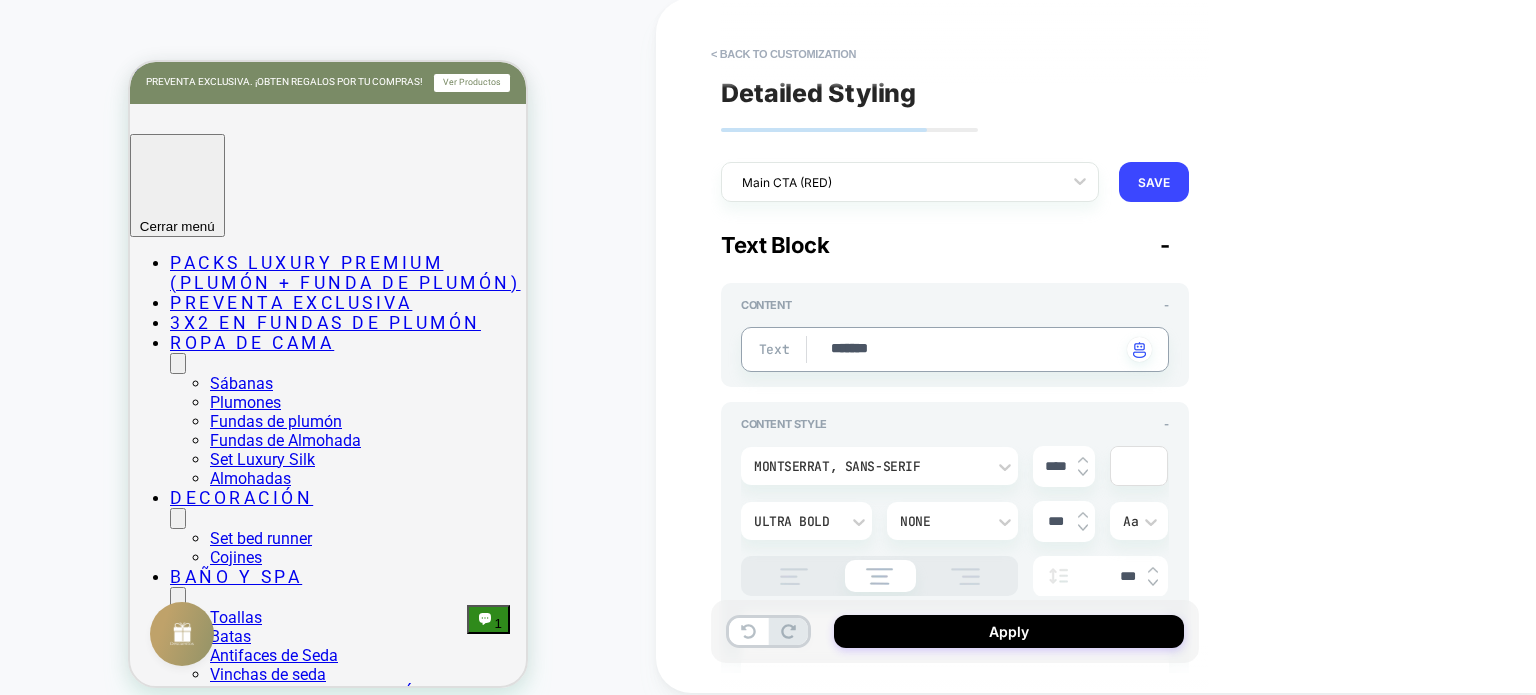 type on "********" 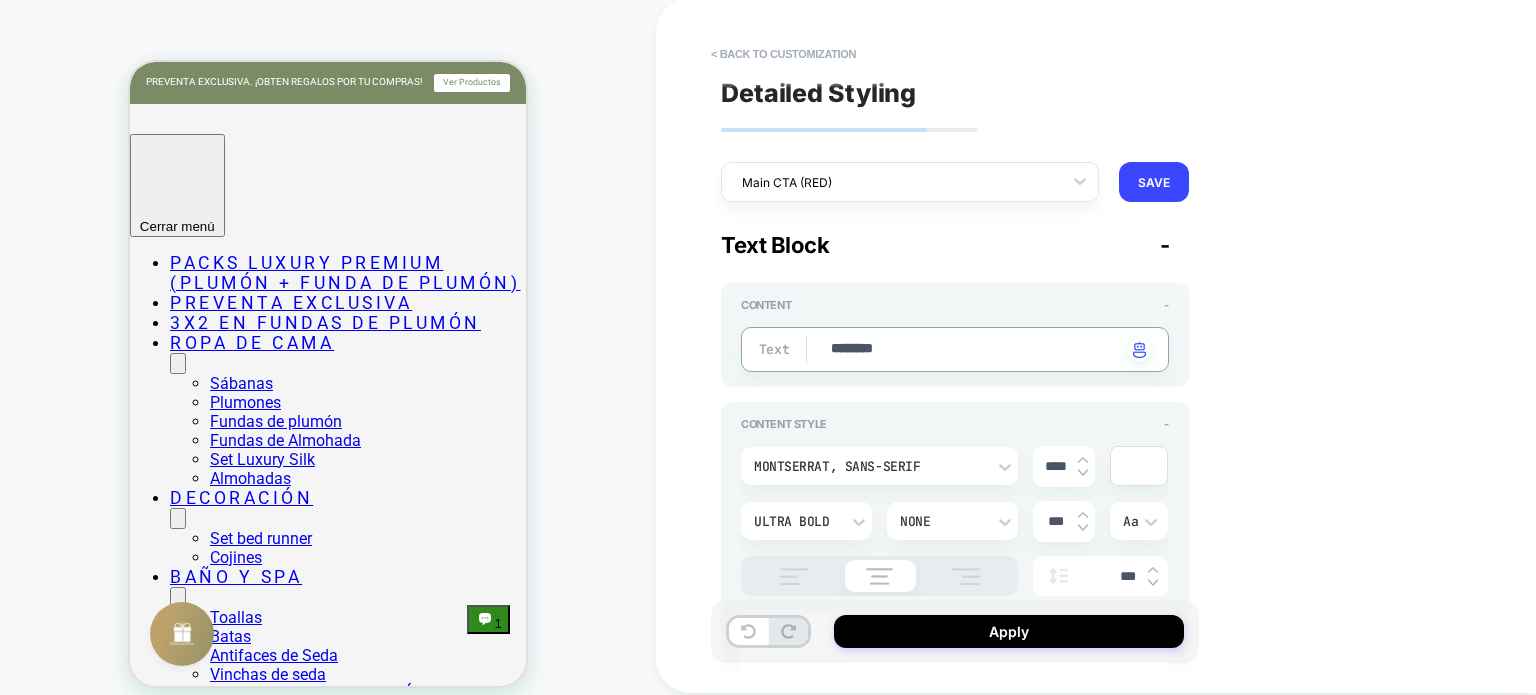 type on "*" 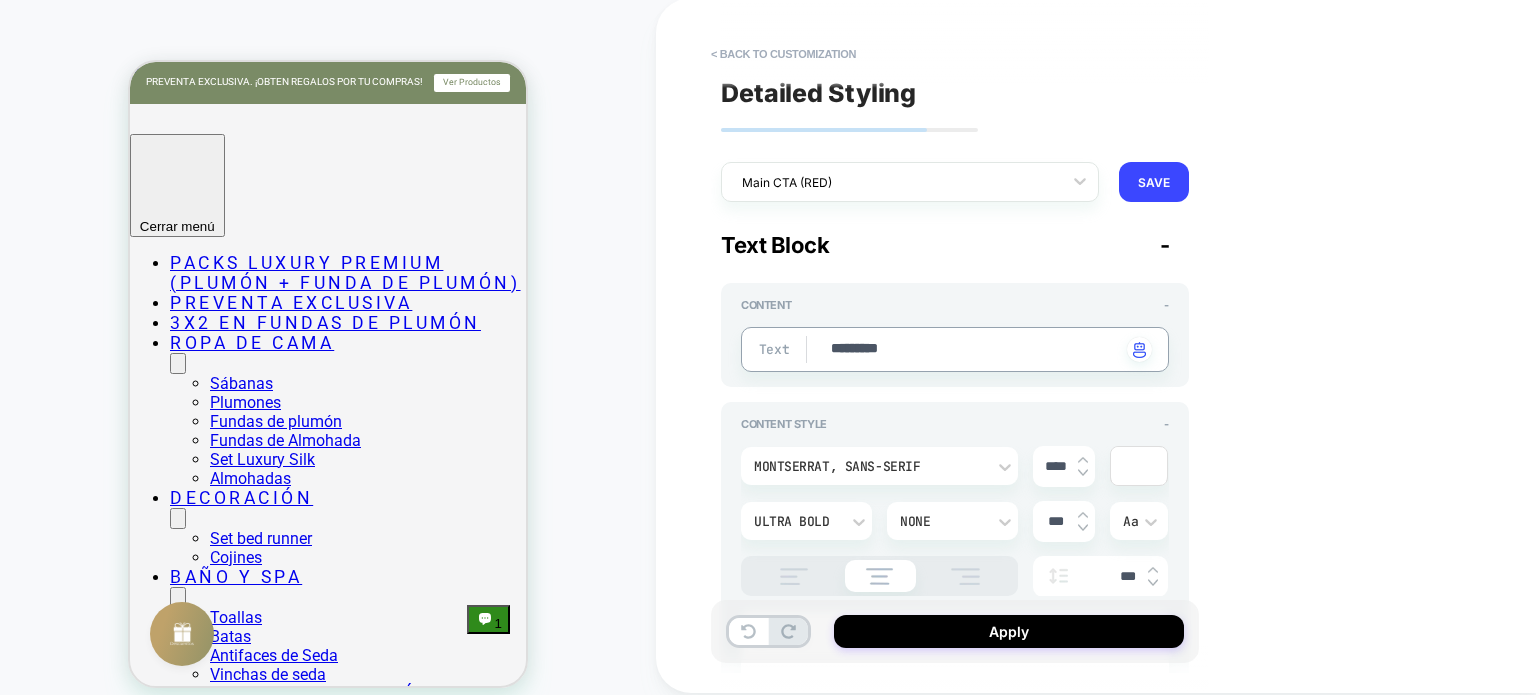 type on "*" 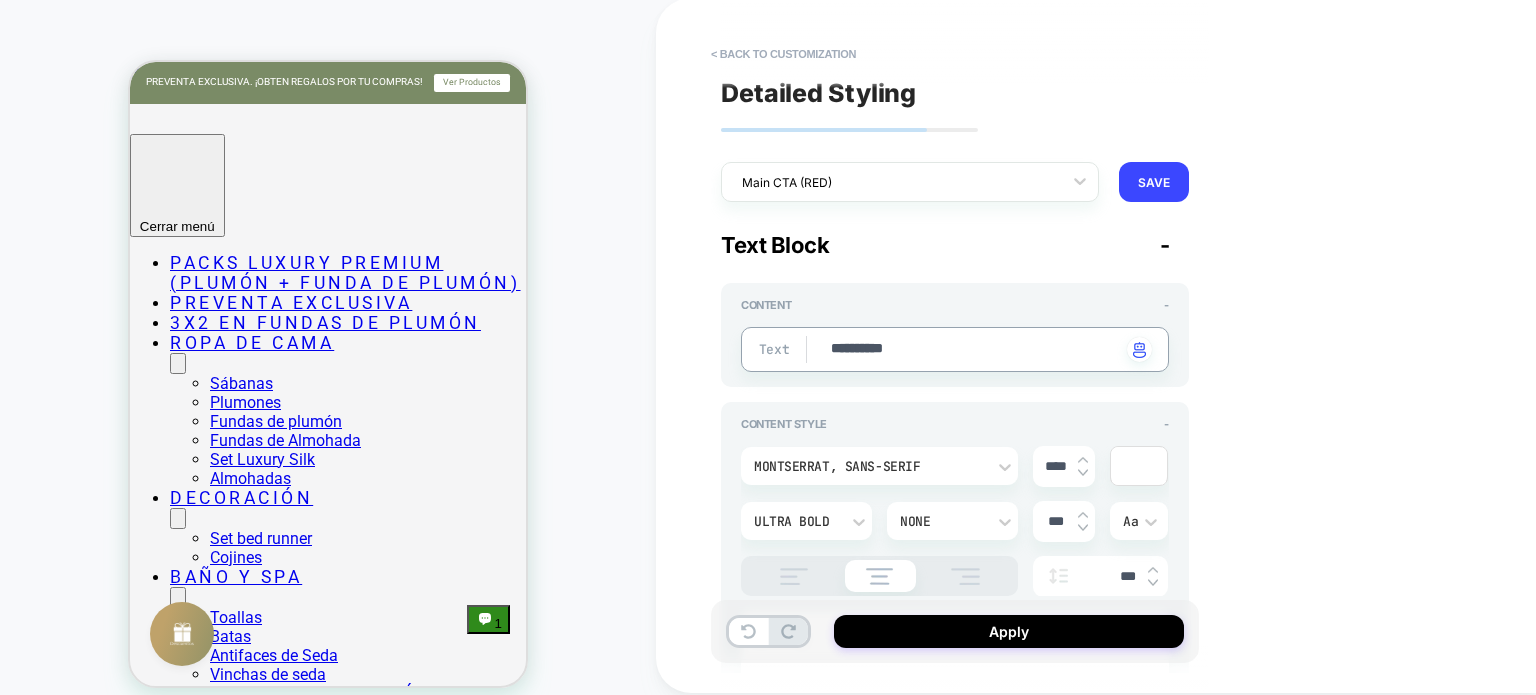 type on "**********" 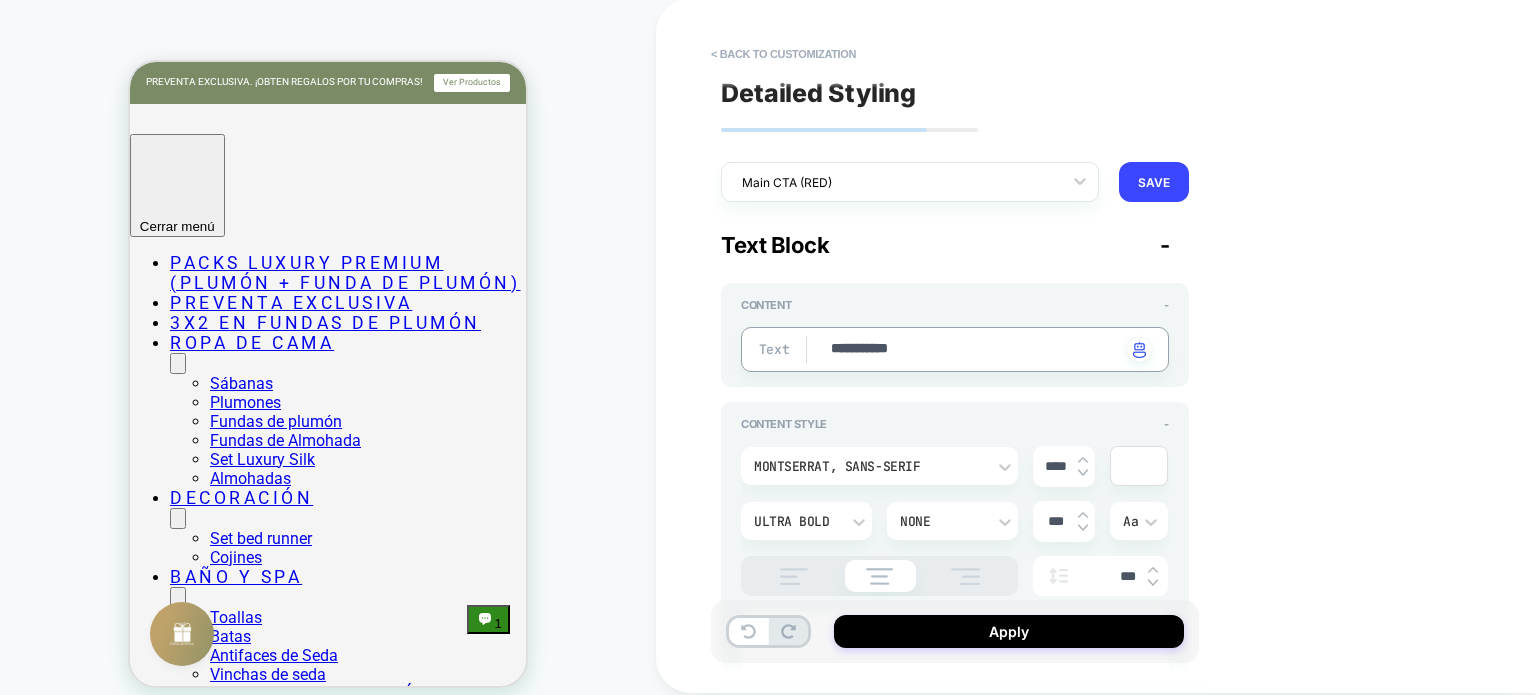 type on "*" 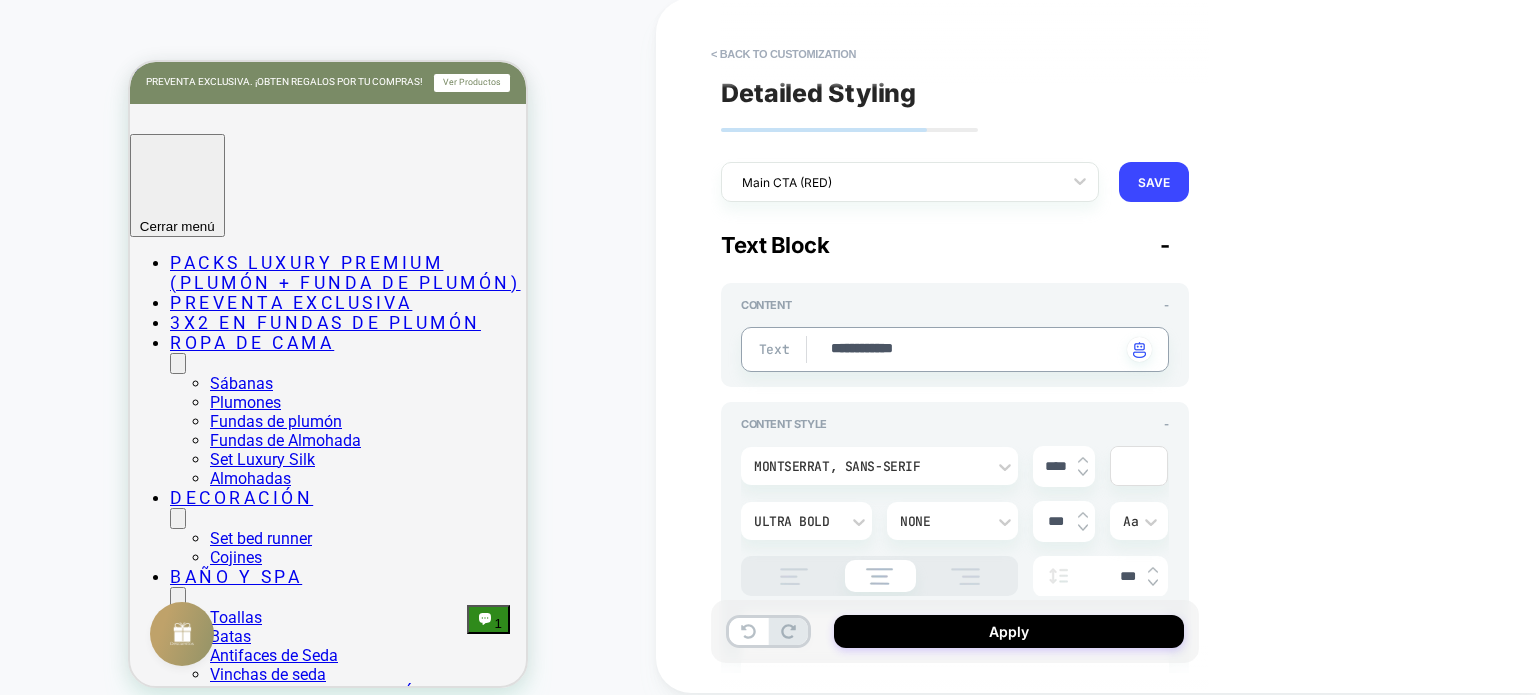type on "*" 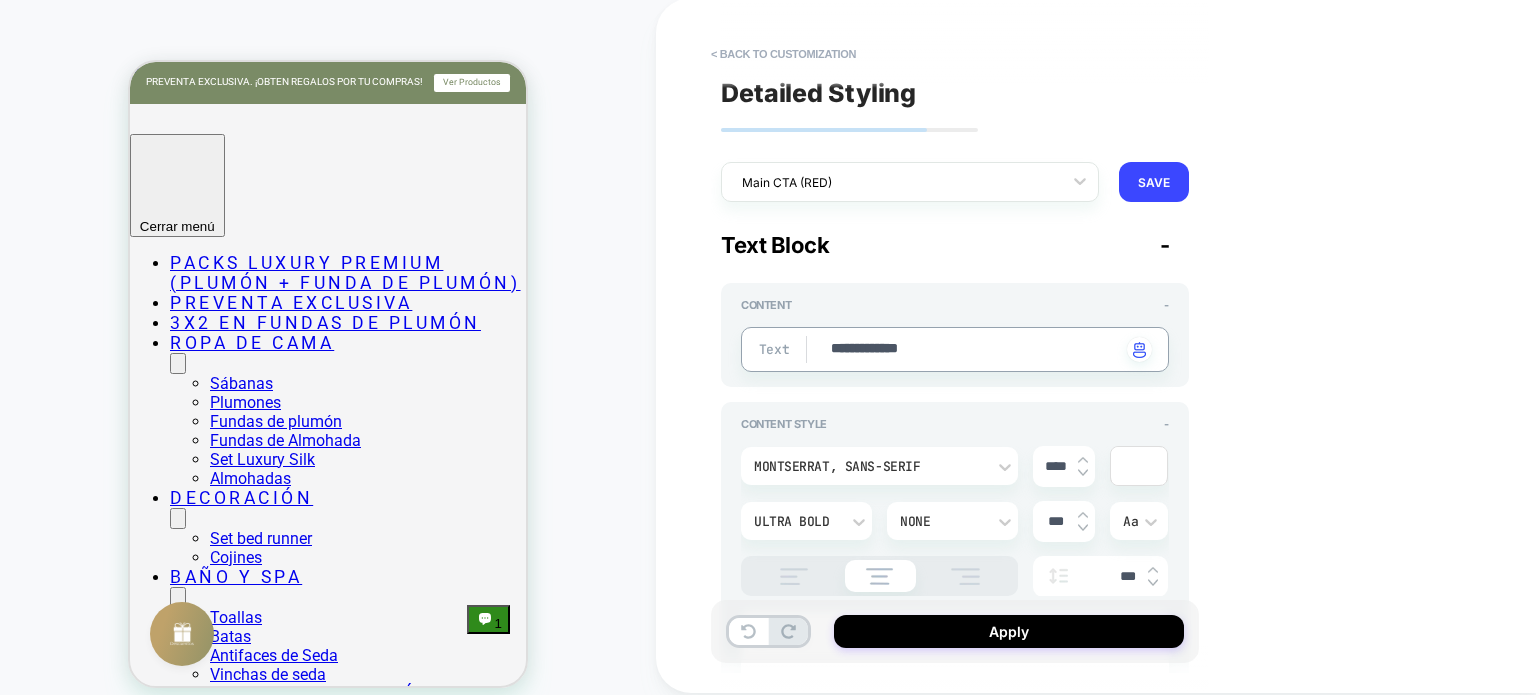 type on "*" 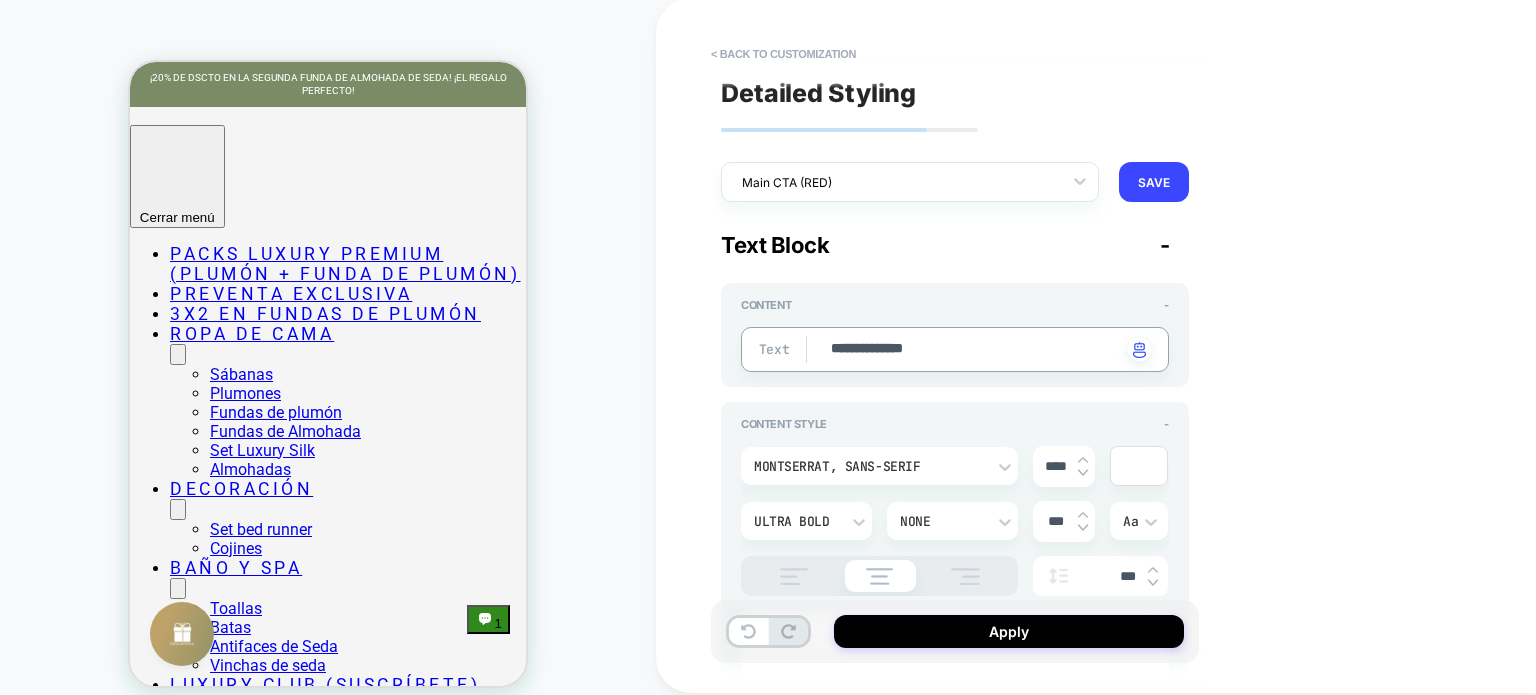 type on "*" 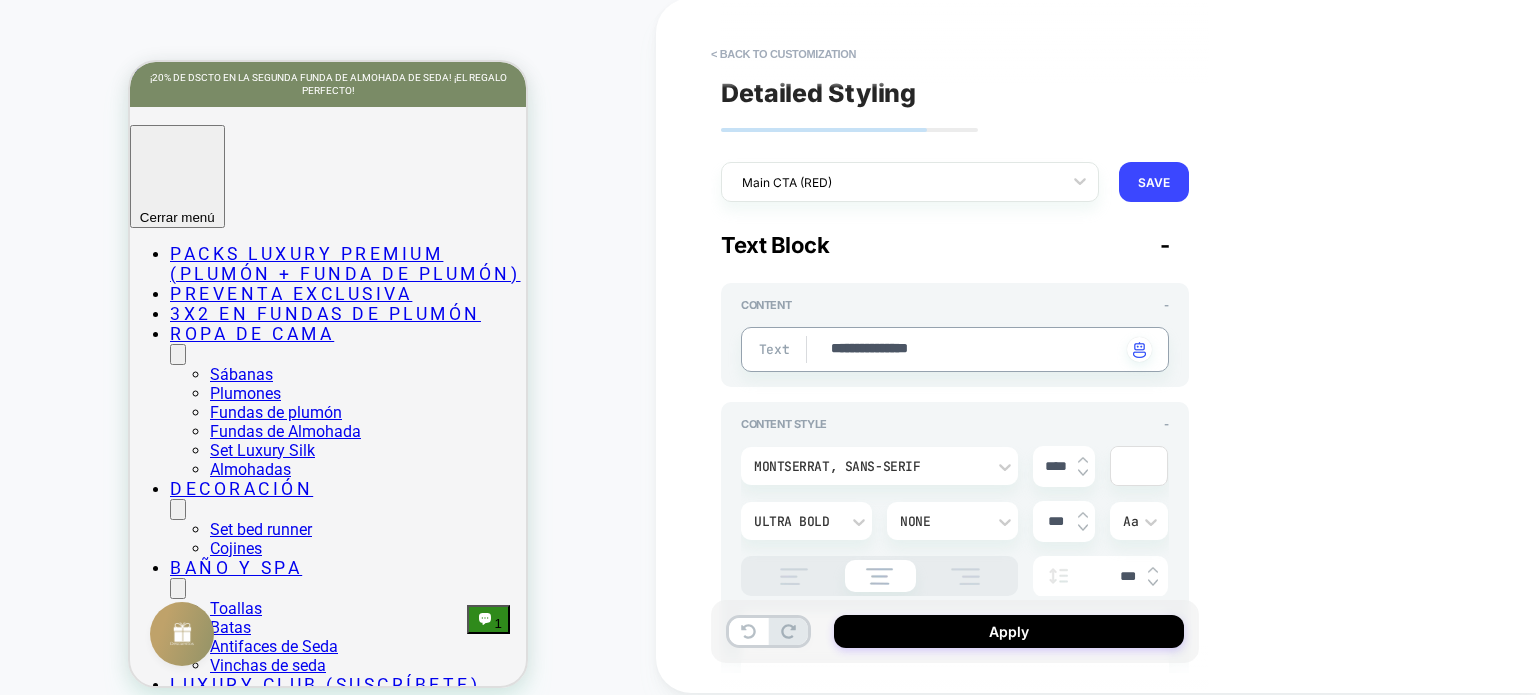 type on "**********" 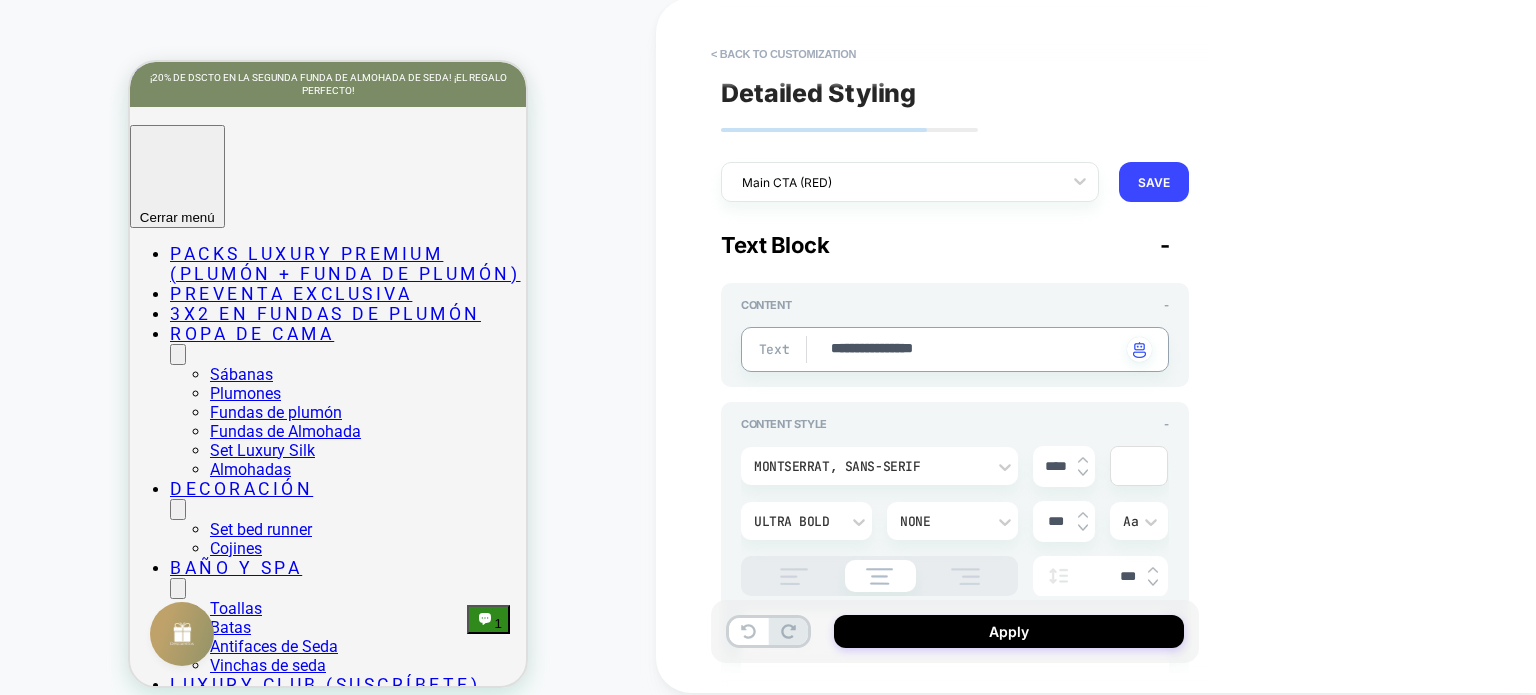 type on "*" 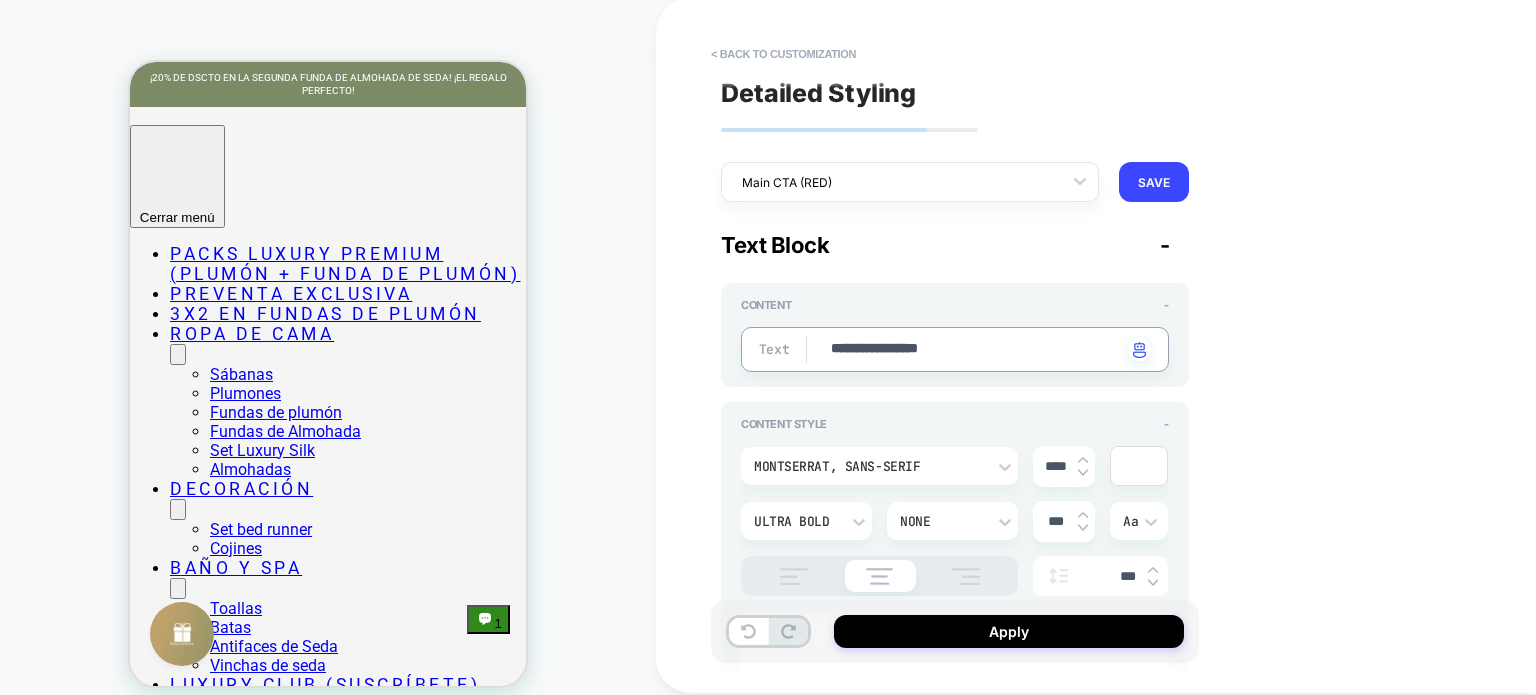 type on "*" 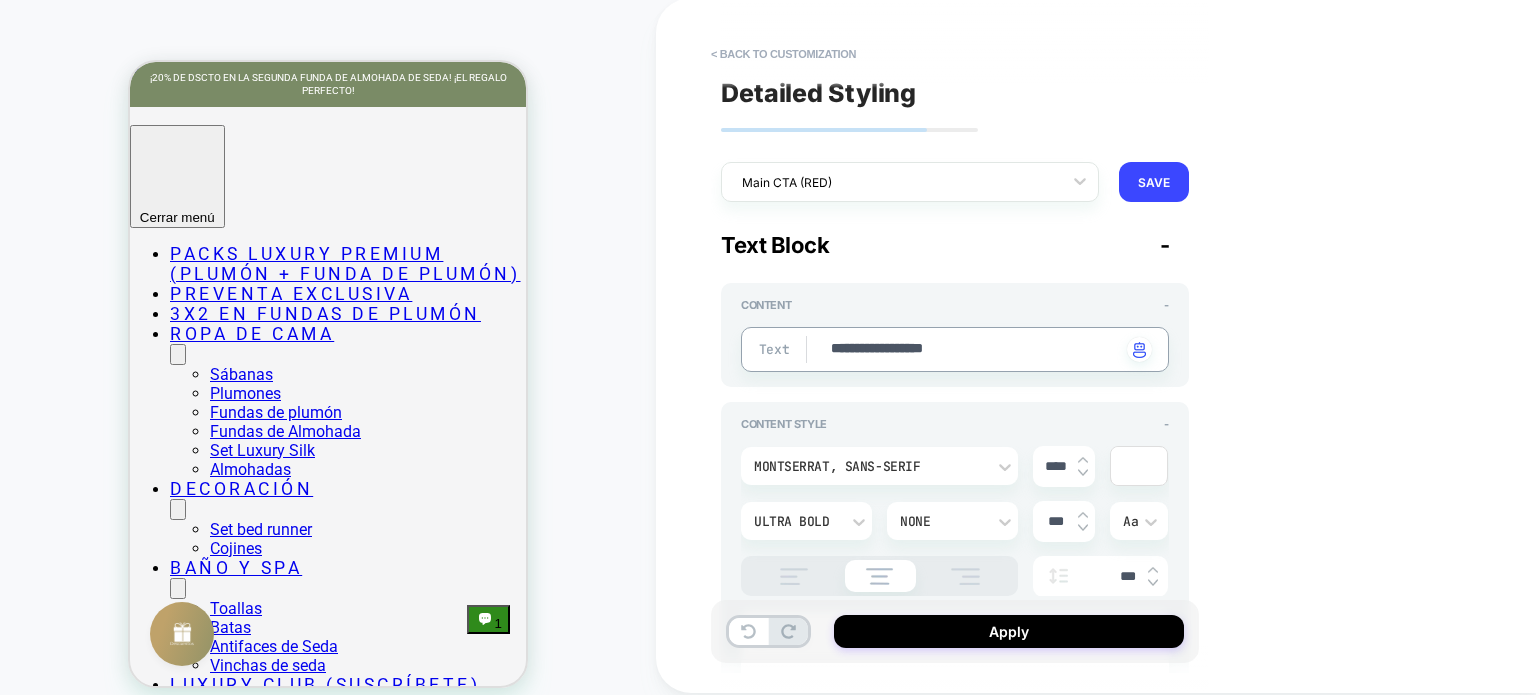 type on "**********" 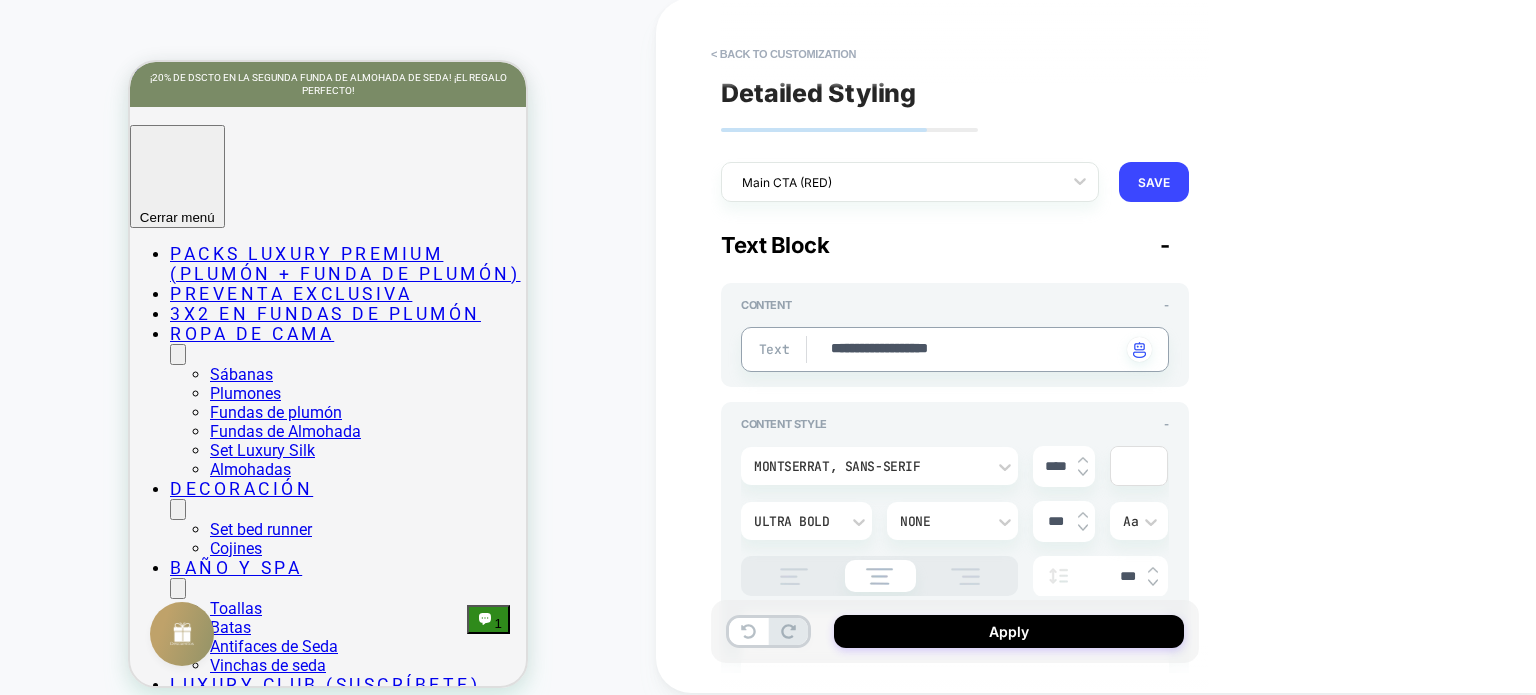 type on "*" 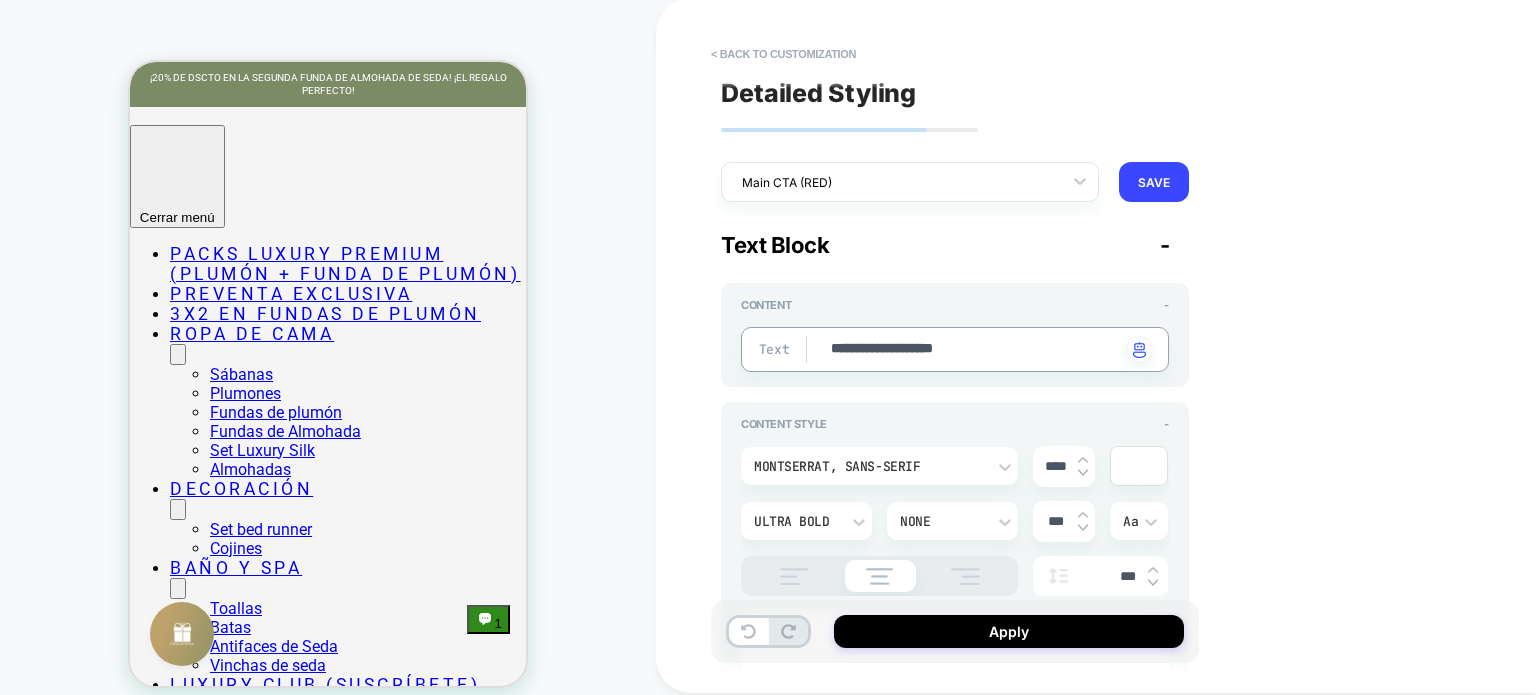 type on "**********" 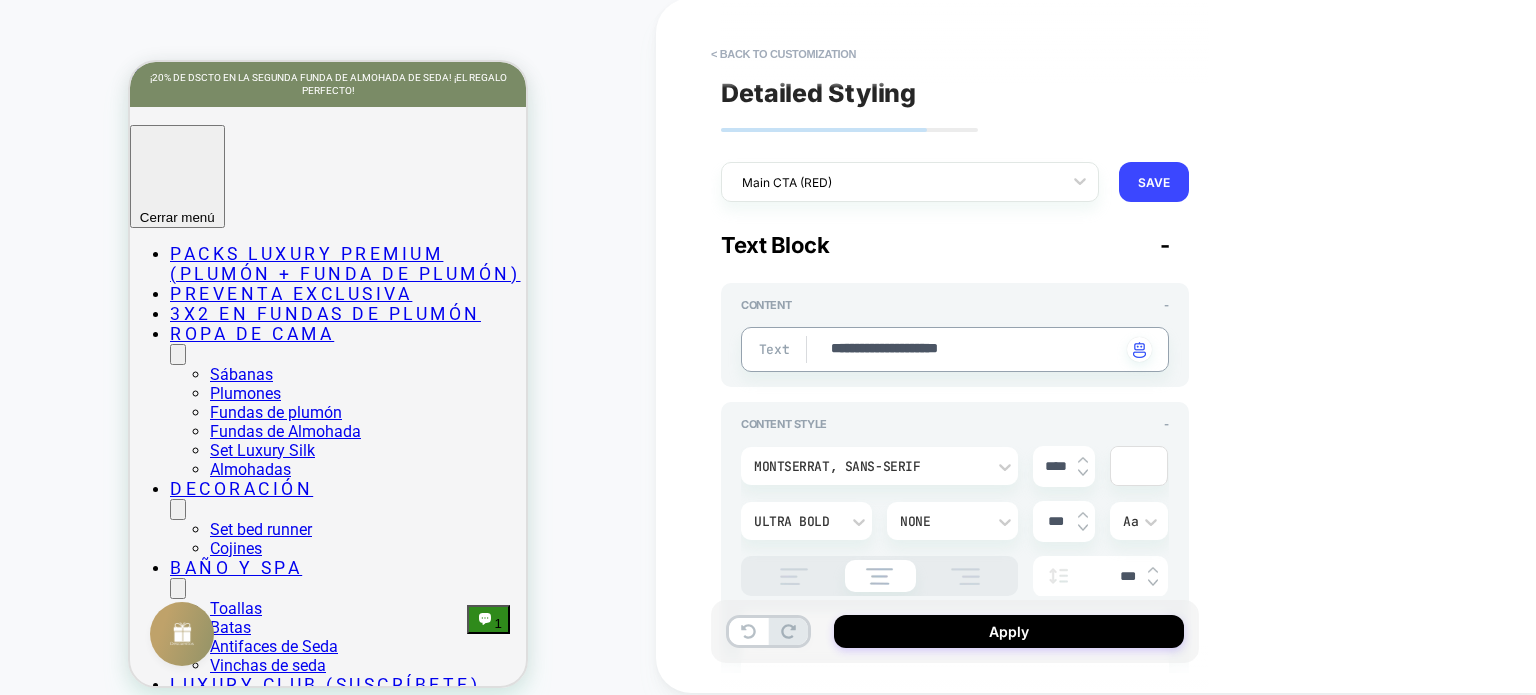 type on "*" 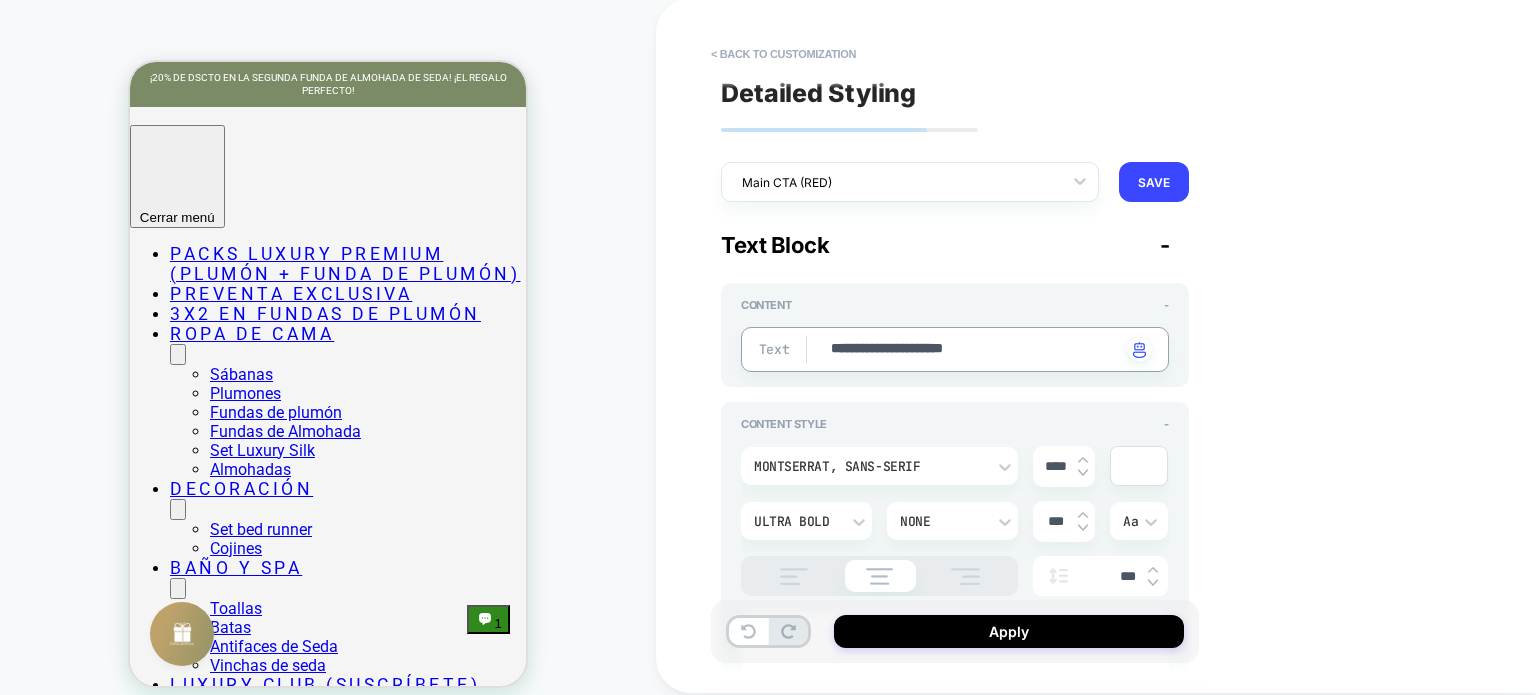 type on "*" 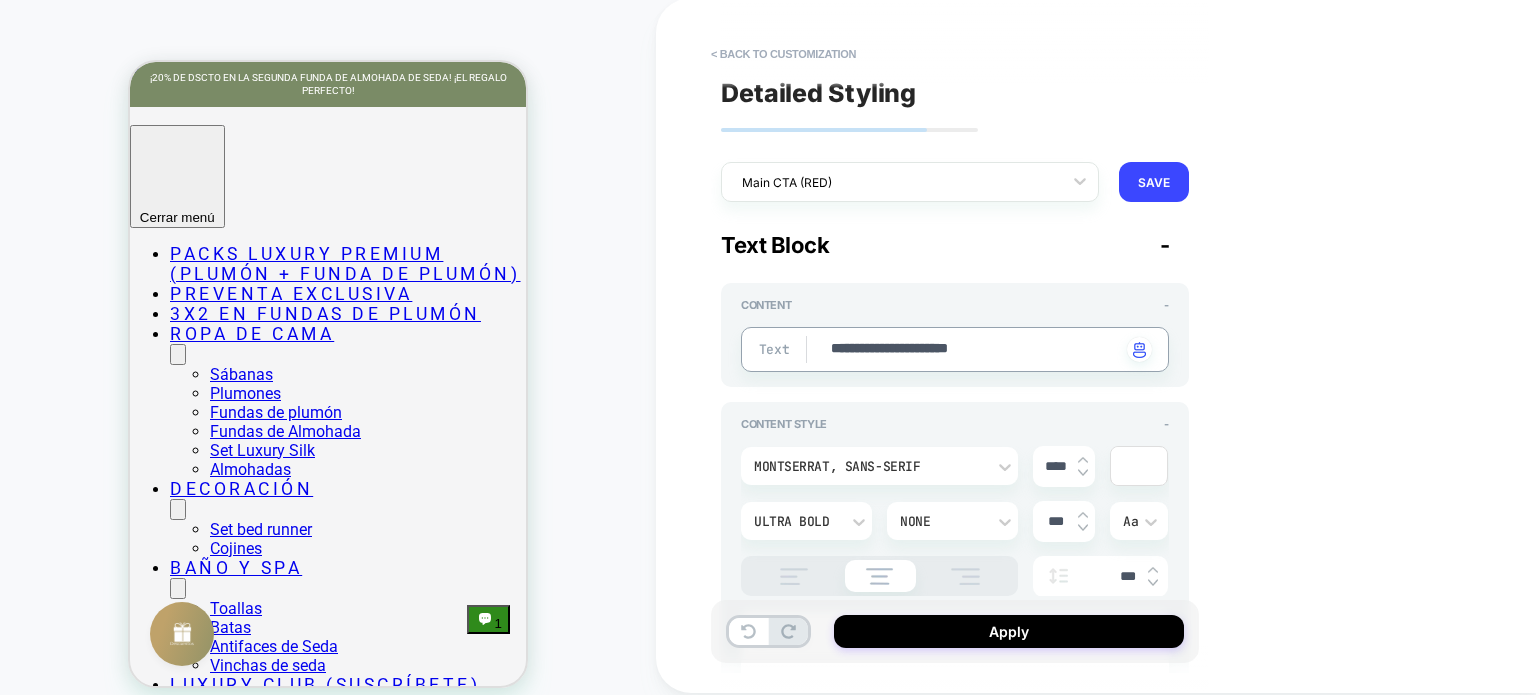 type on "*" 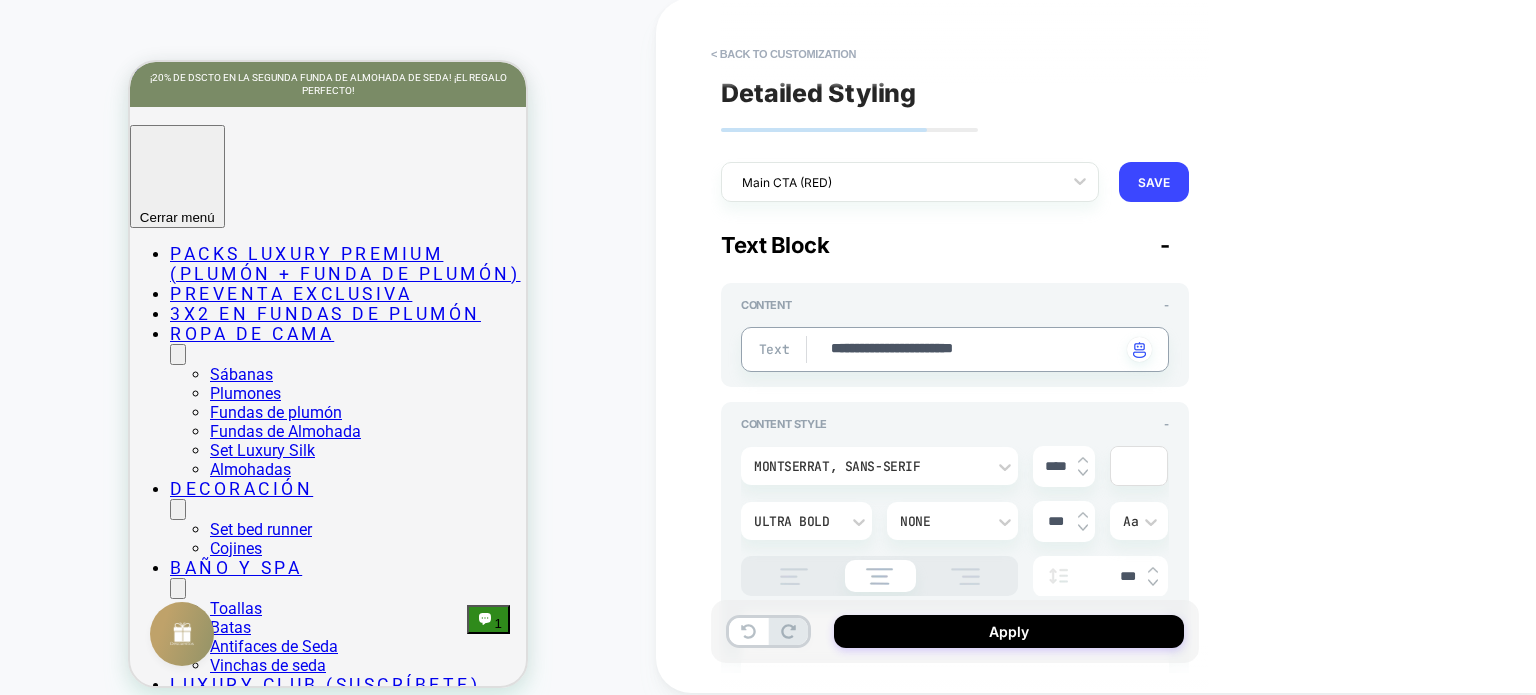 type on "*" 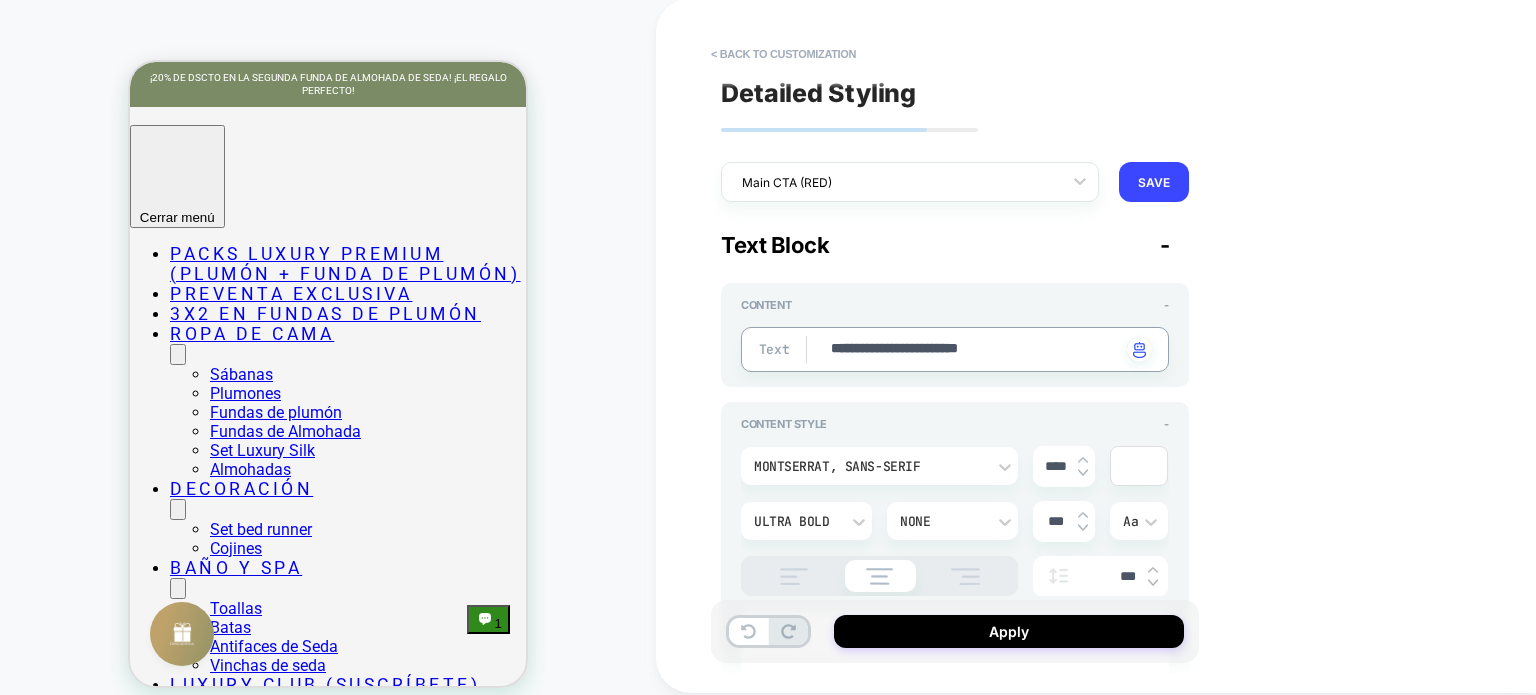 type on "*" 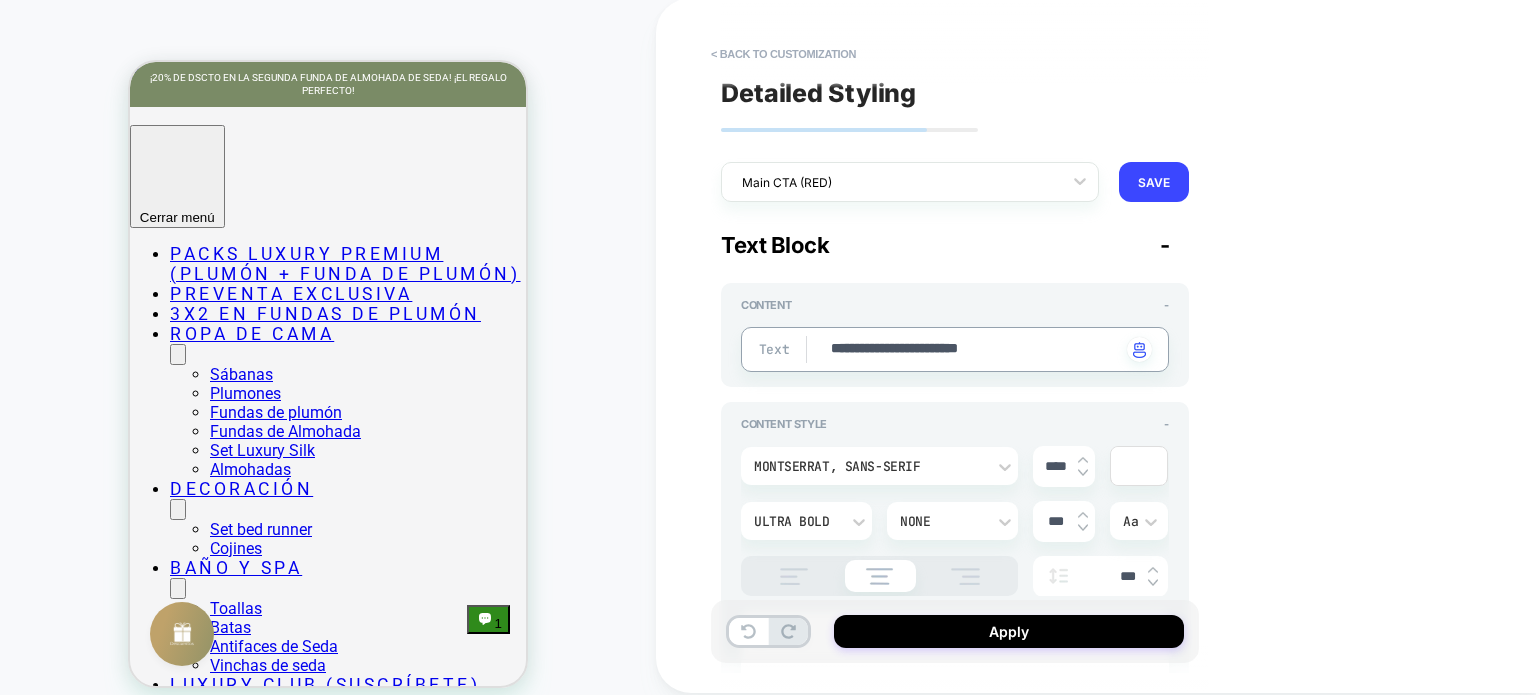 type on "**********" 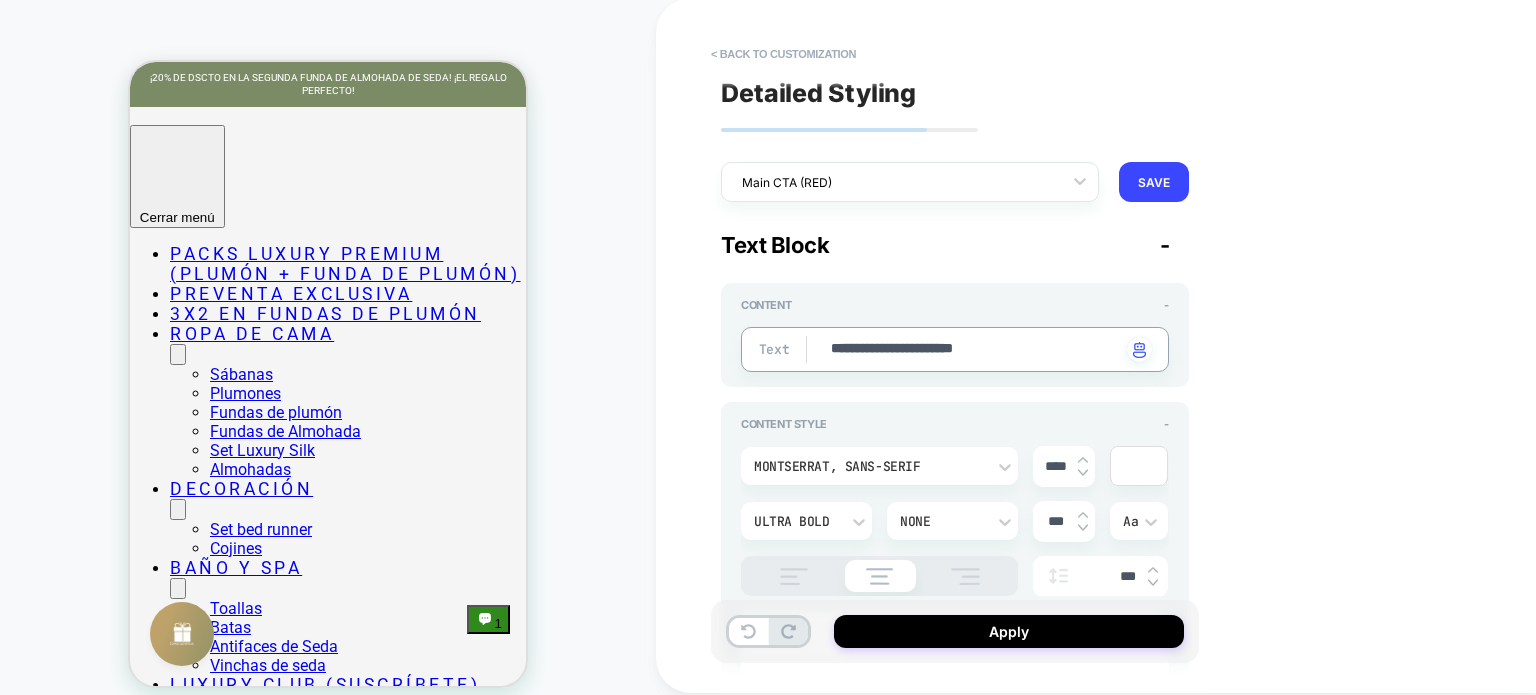 type on "*" 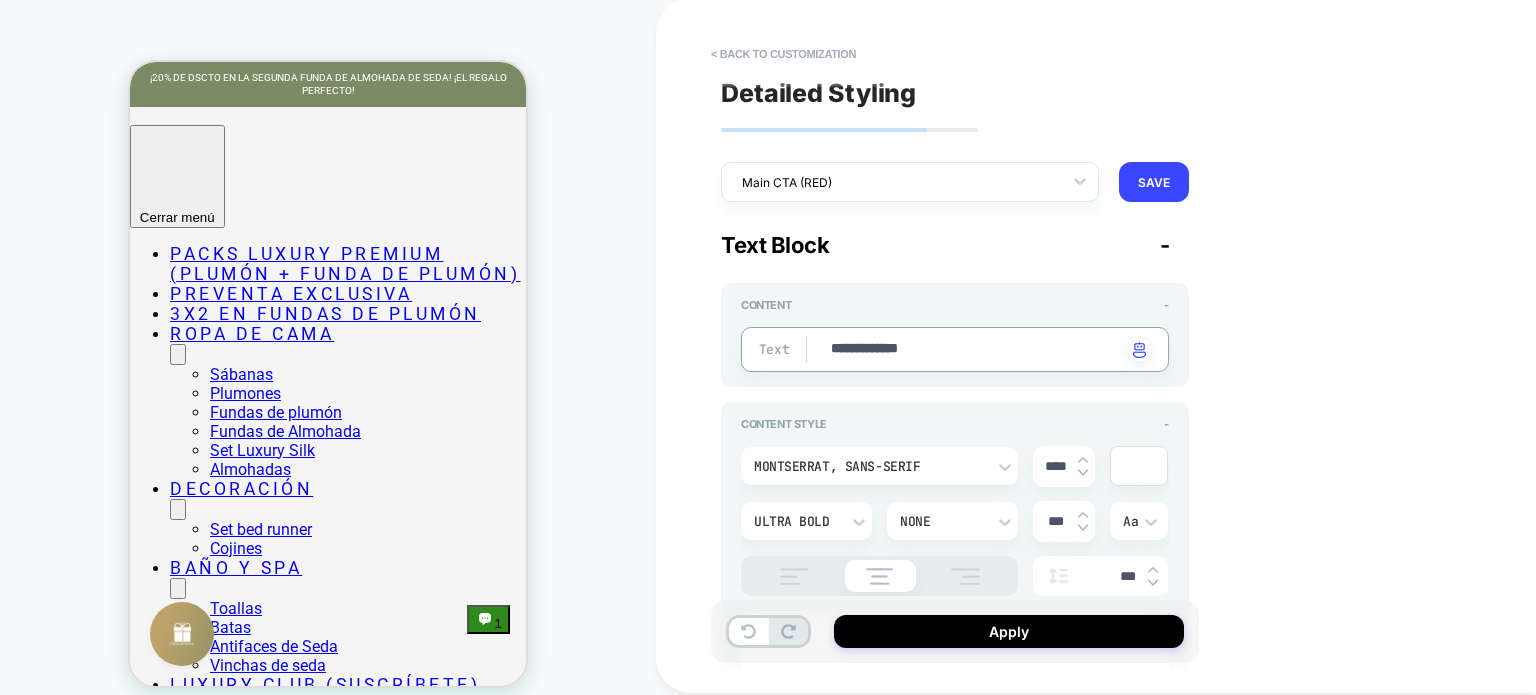 type on "**********" 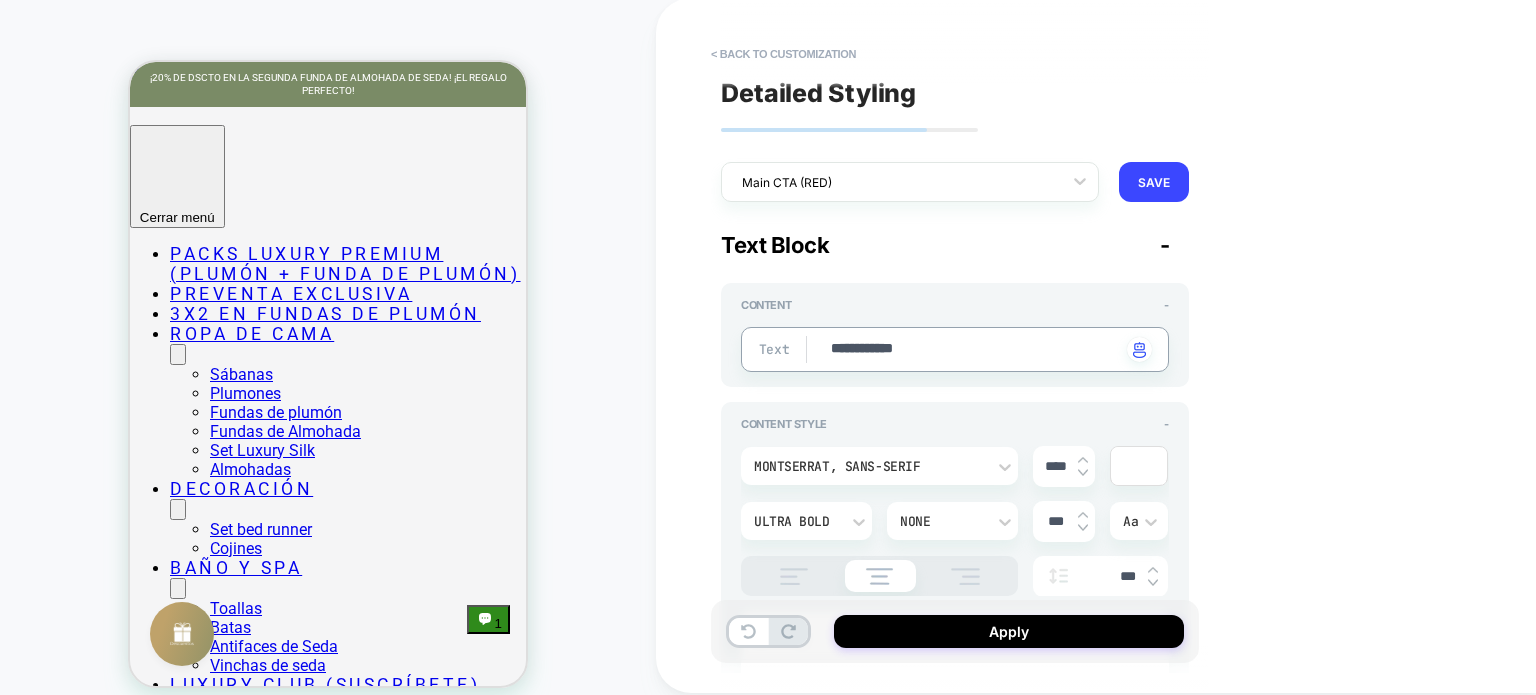 type on "*" 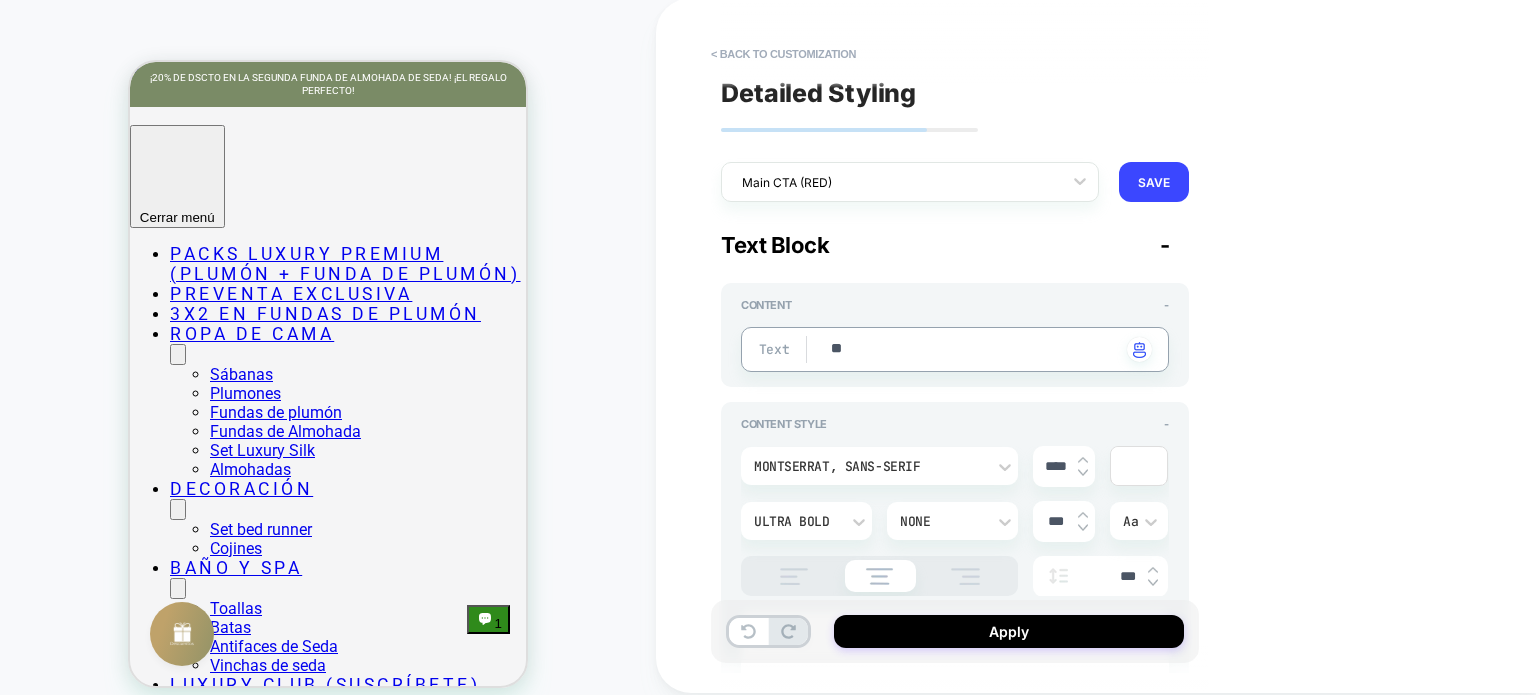 type on "*" 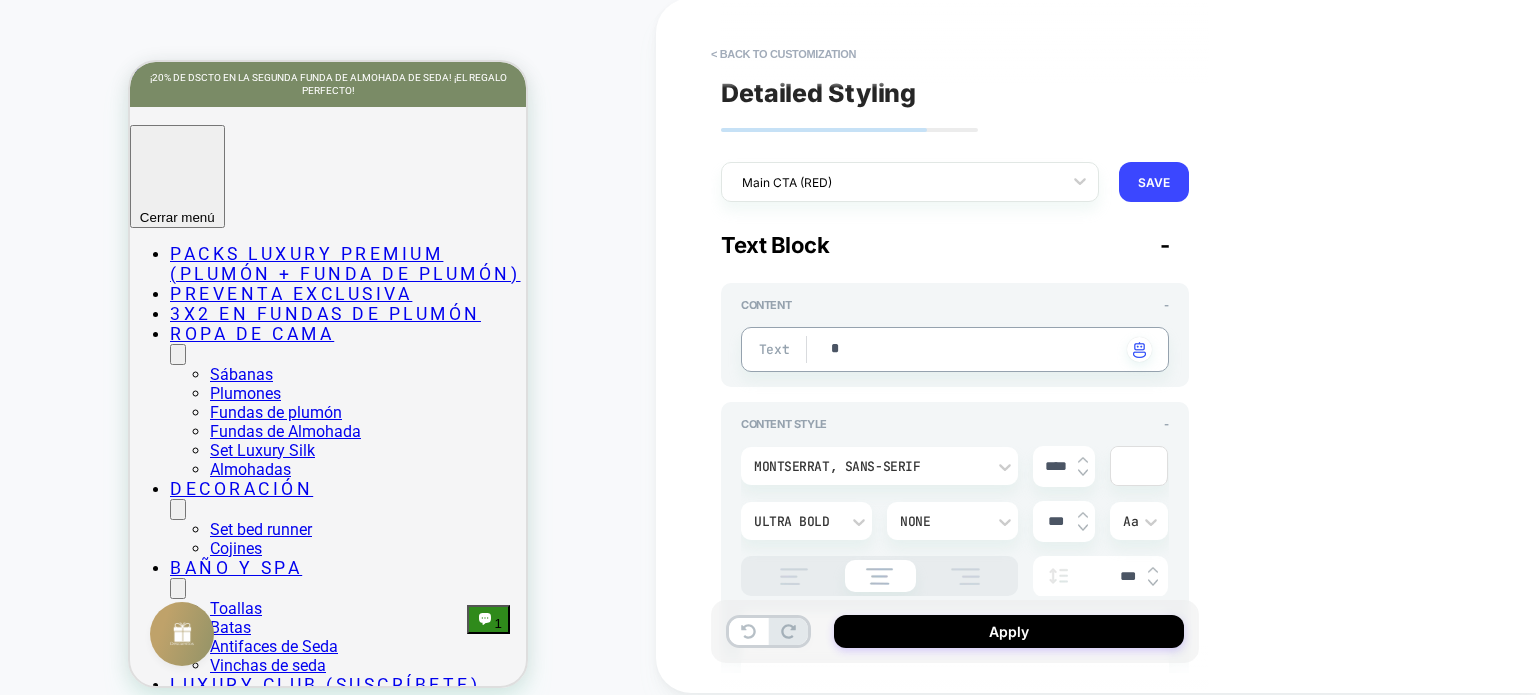 type 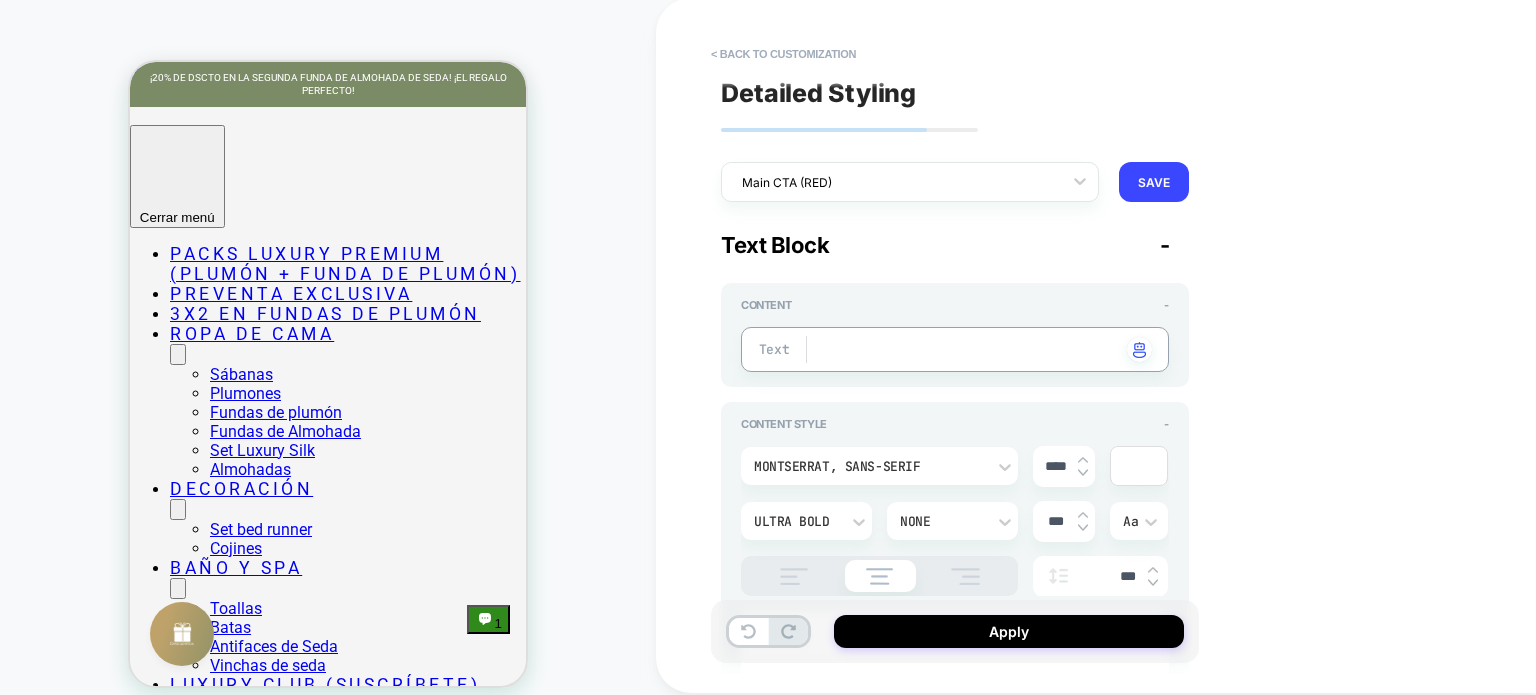 type on "*" 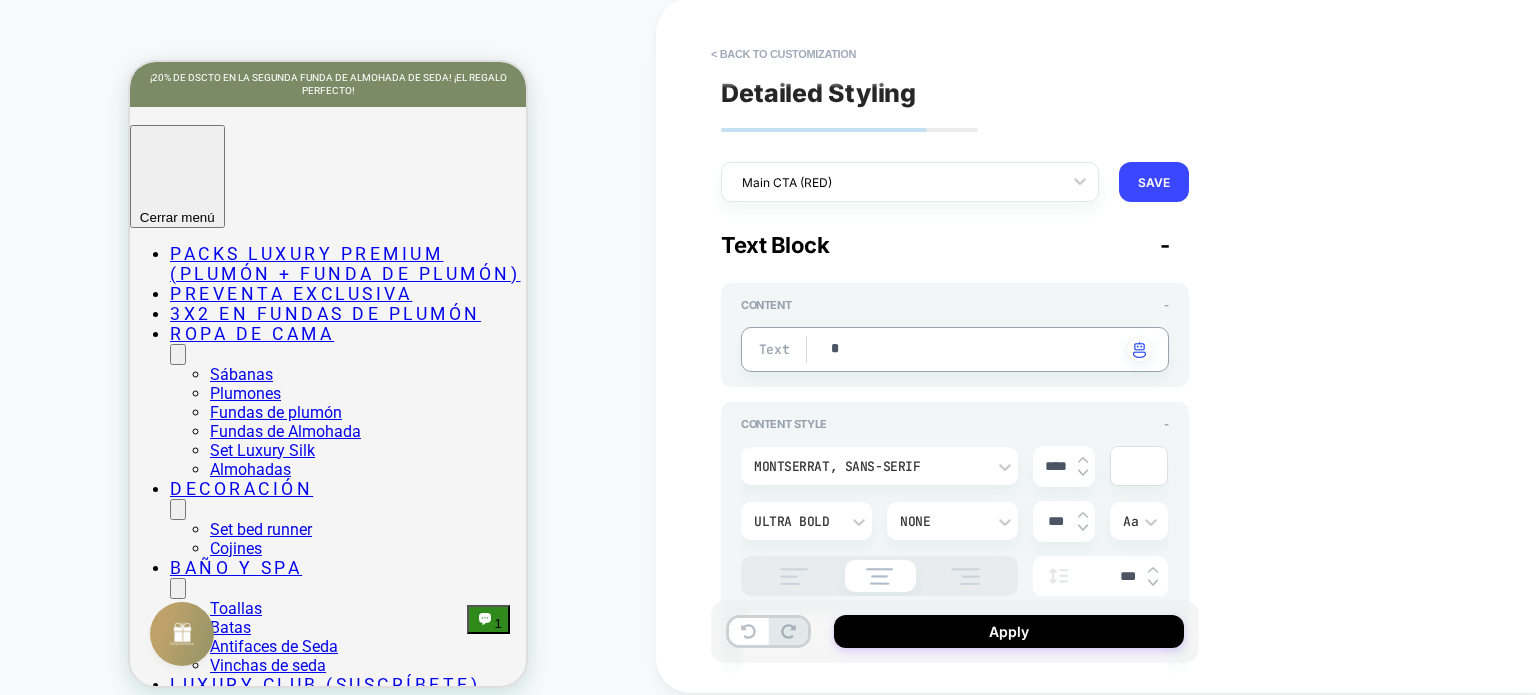 type on "*" 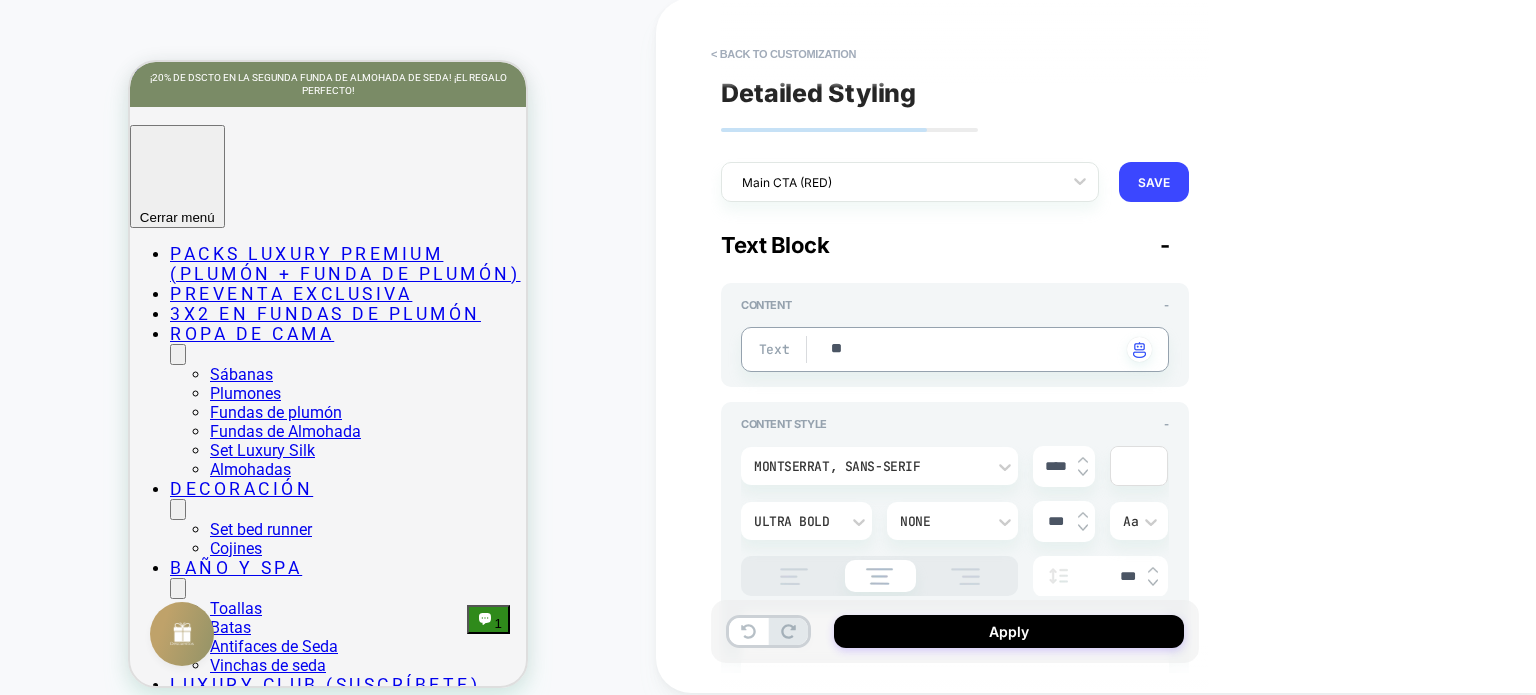 type on "*" 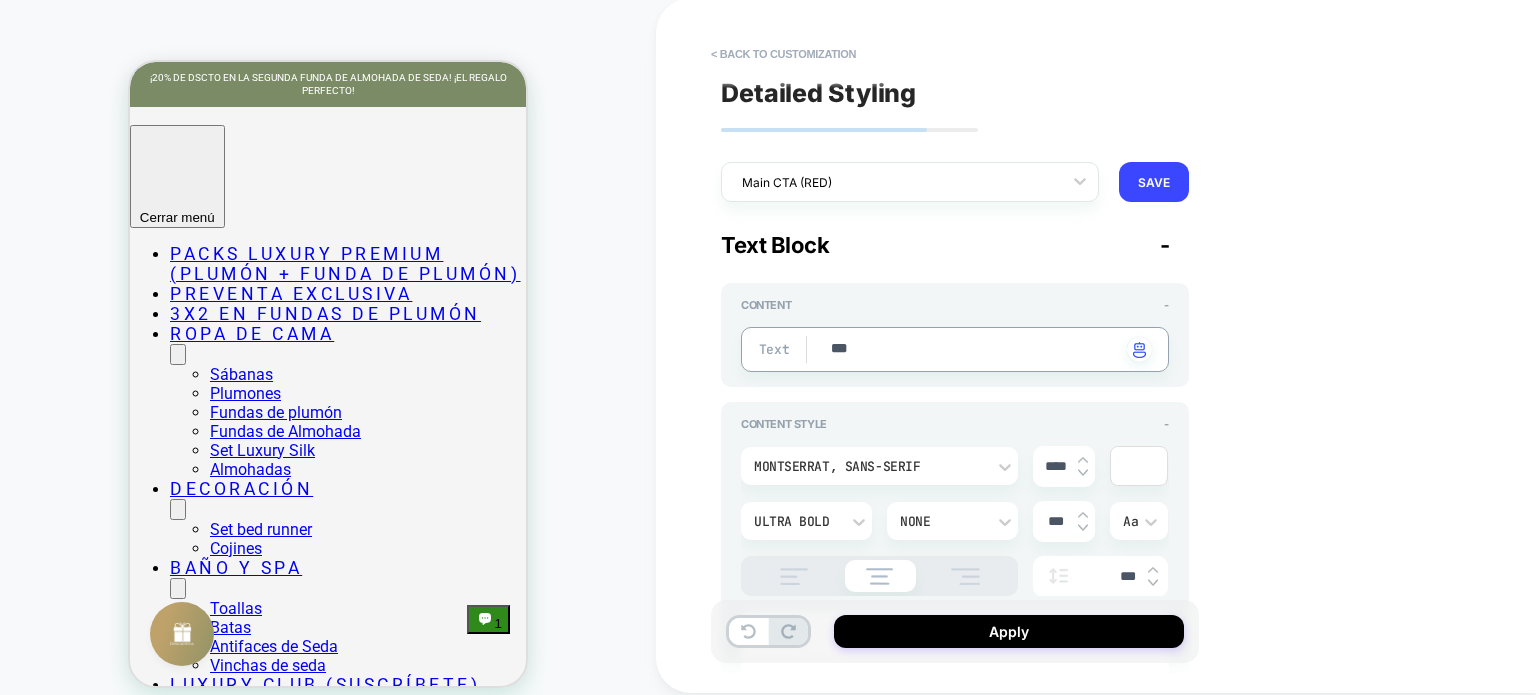type on "*" 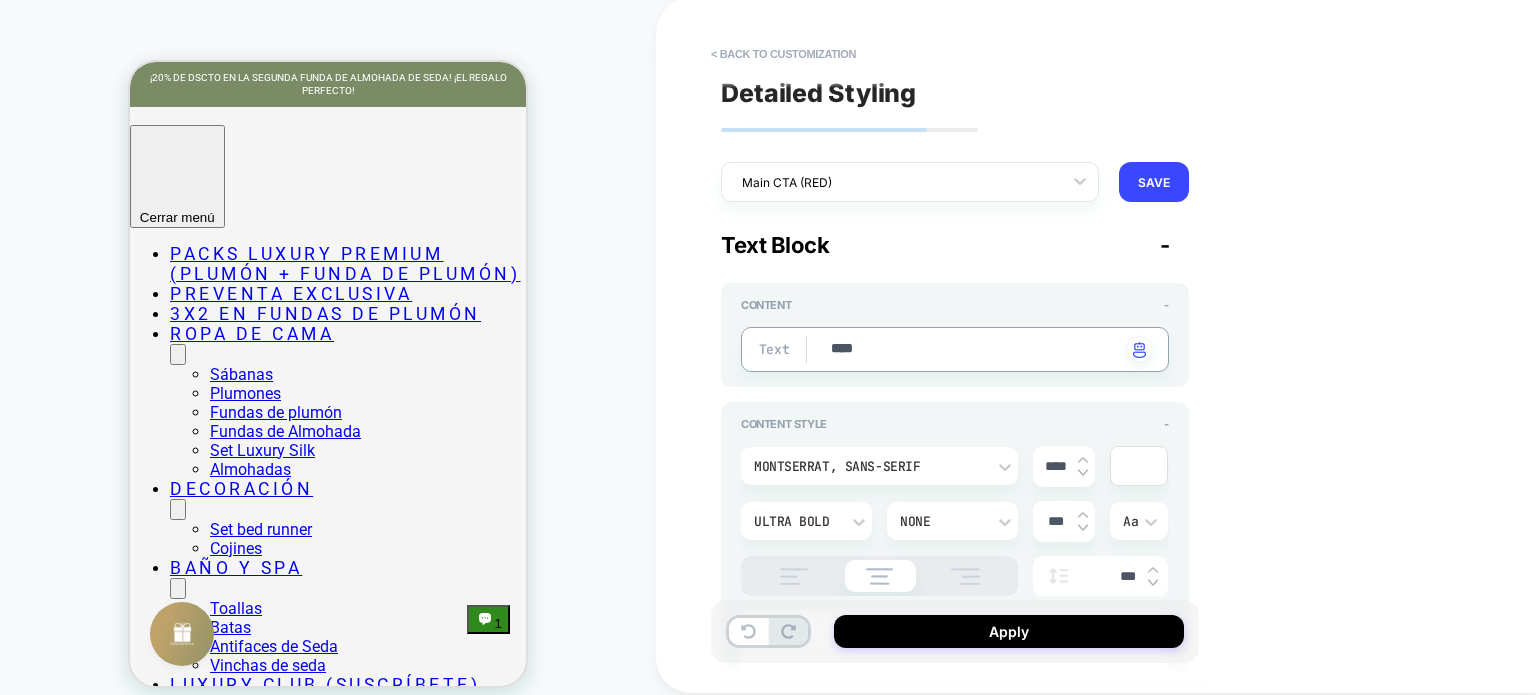 type on "*" 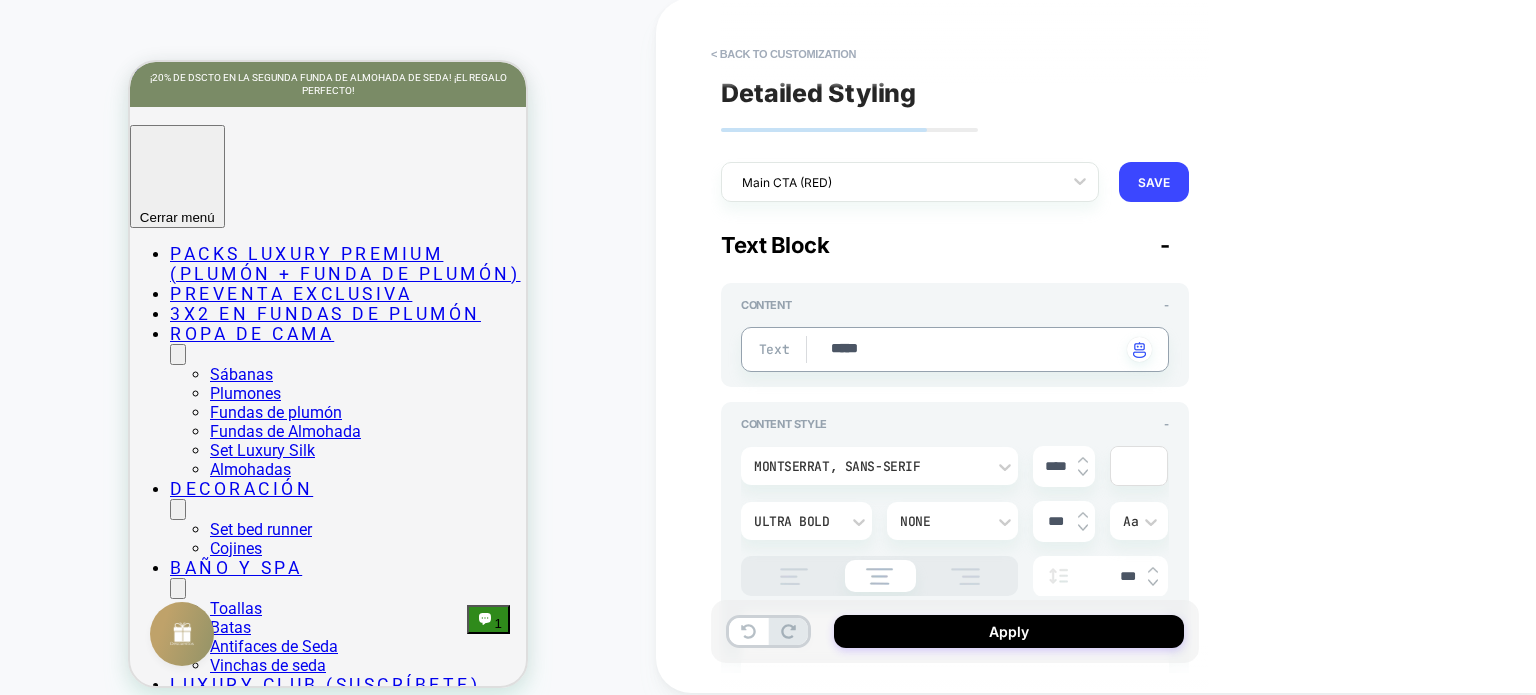 type on "******" 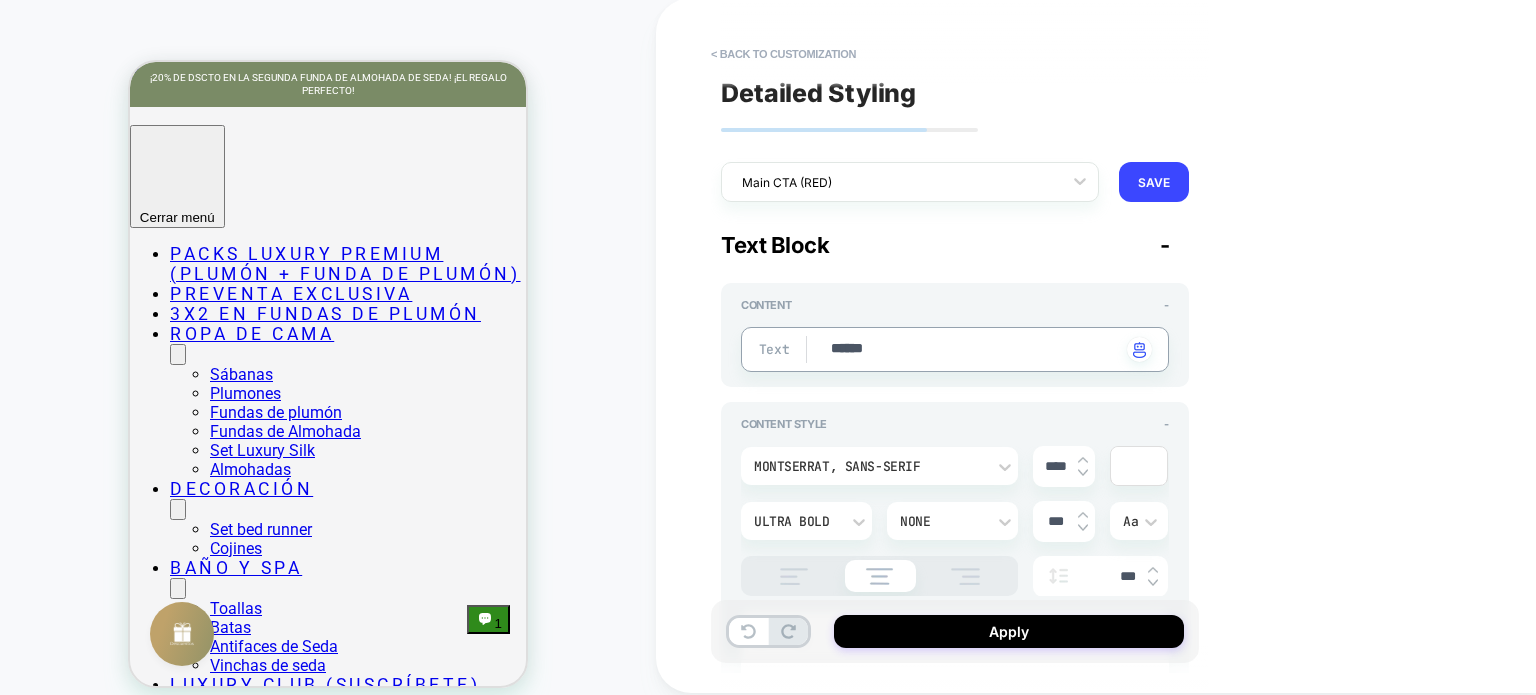 type on "*" 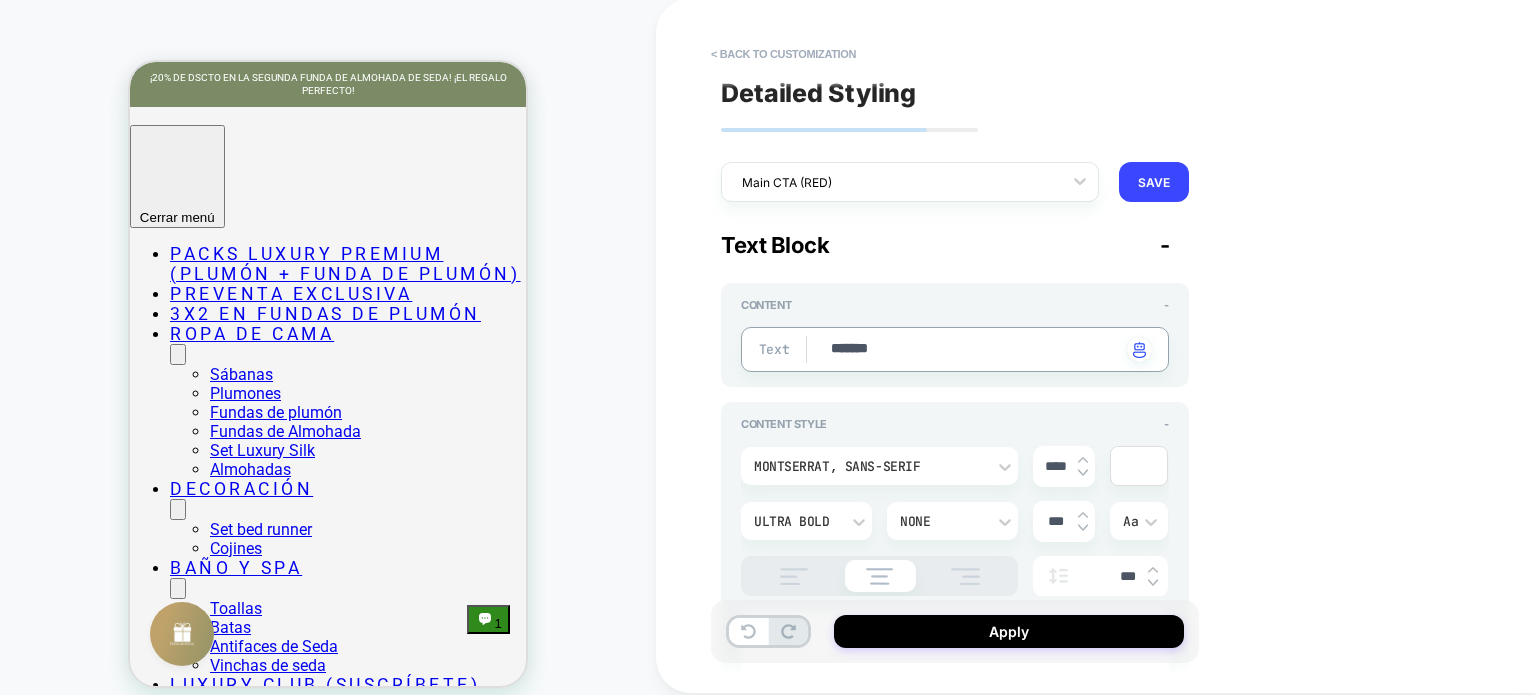 type on "*******" 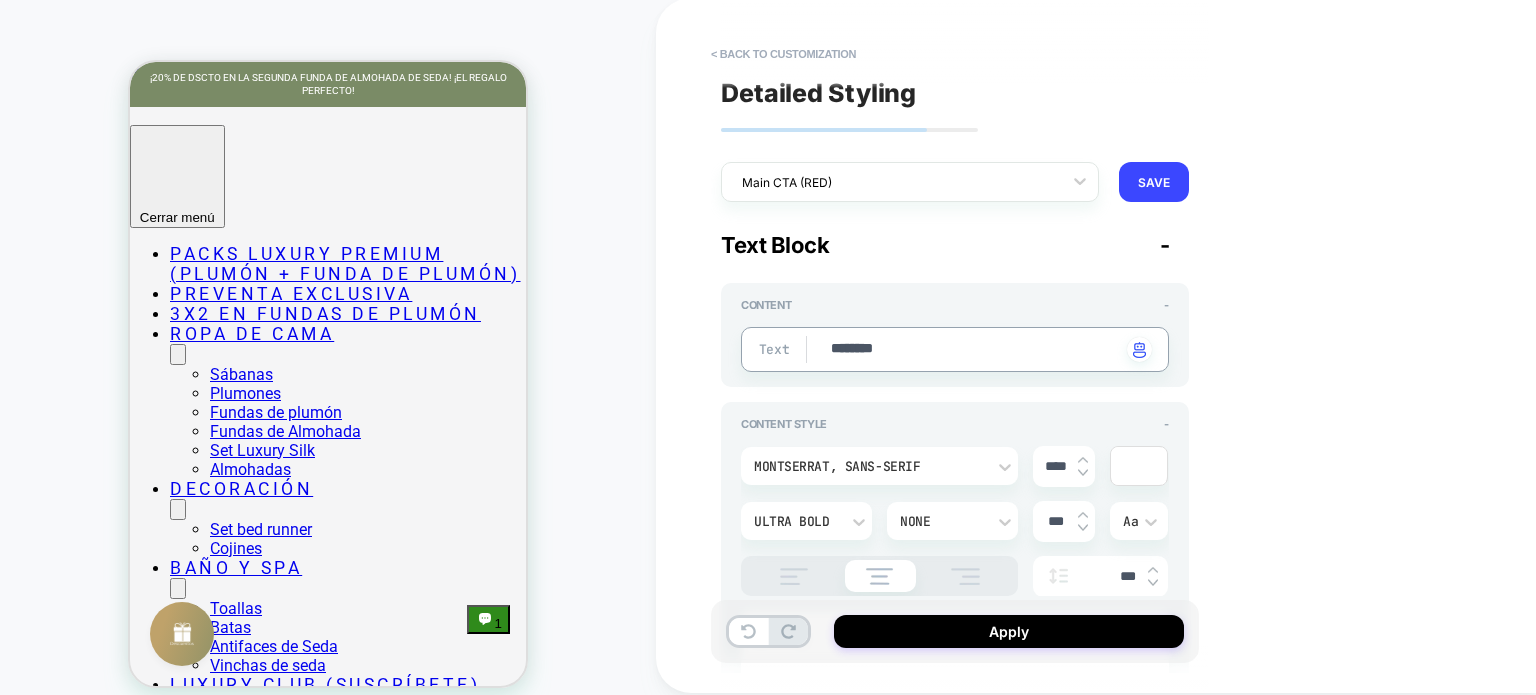 type on "*" 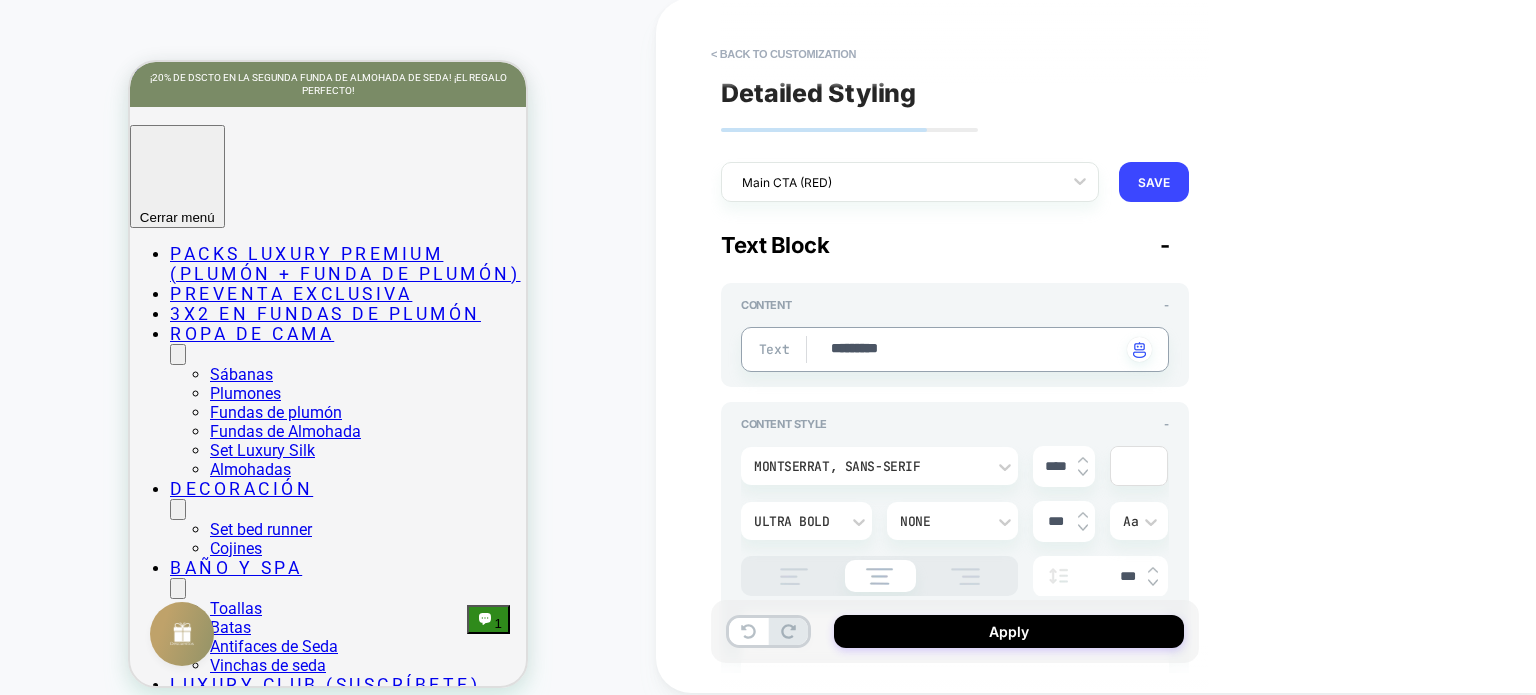 type on "*" 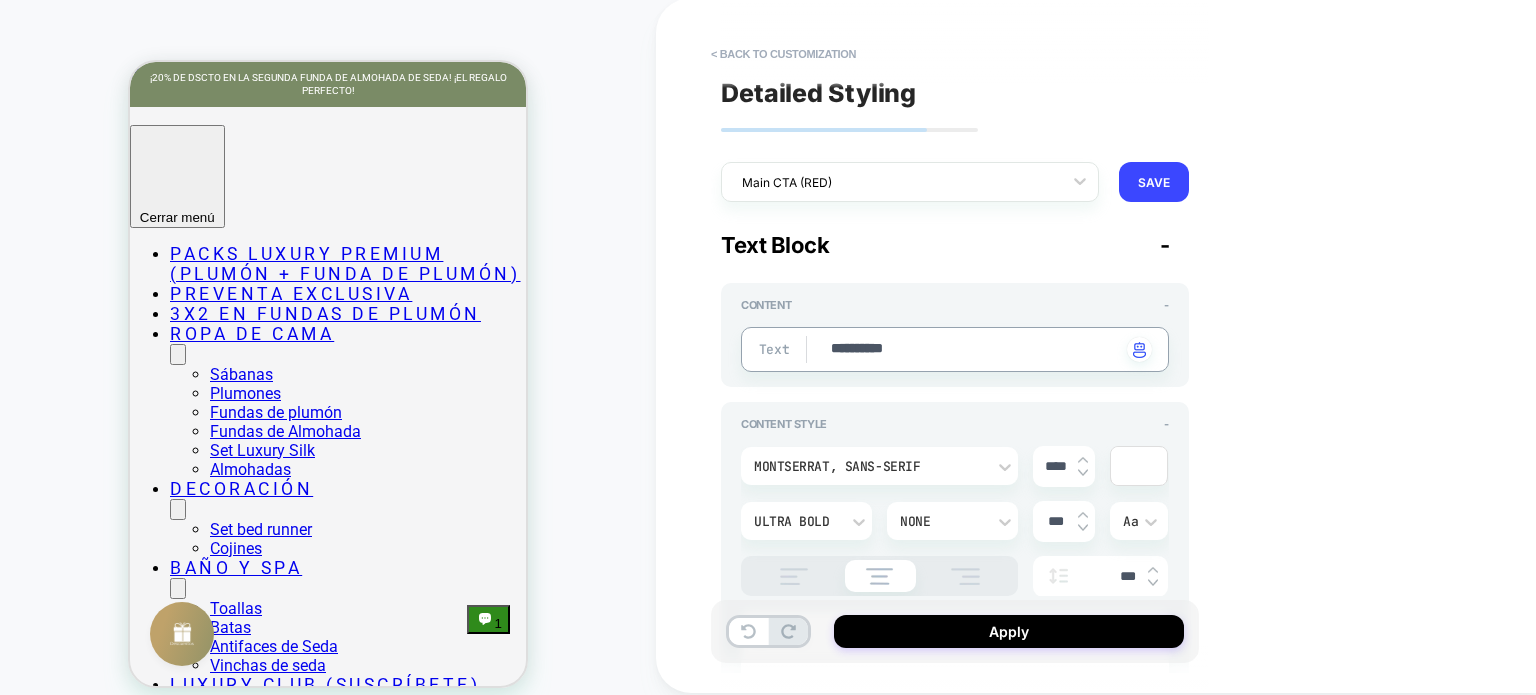 type on "*" 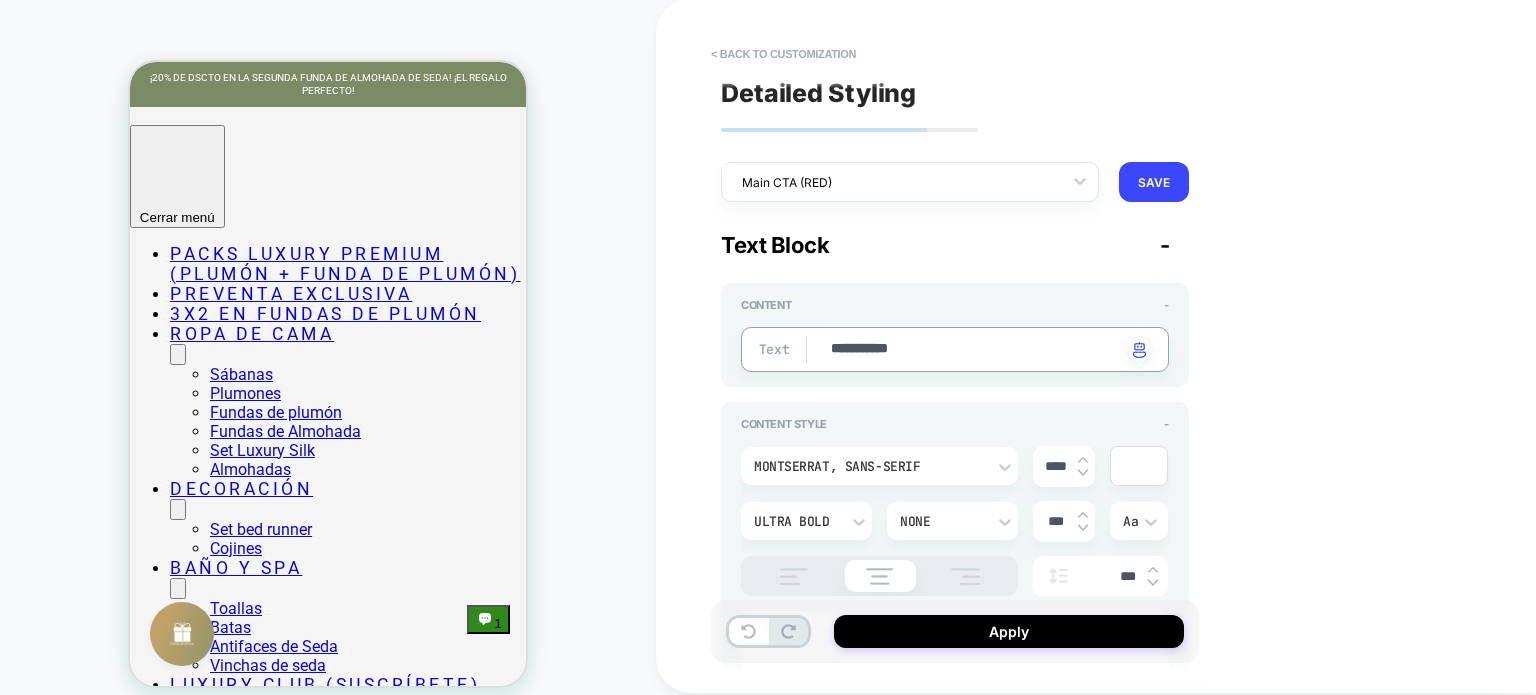 type on "*" 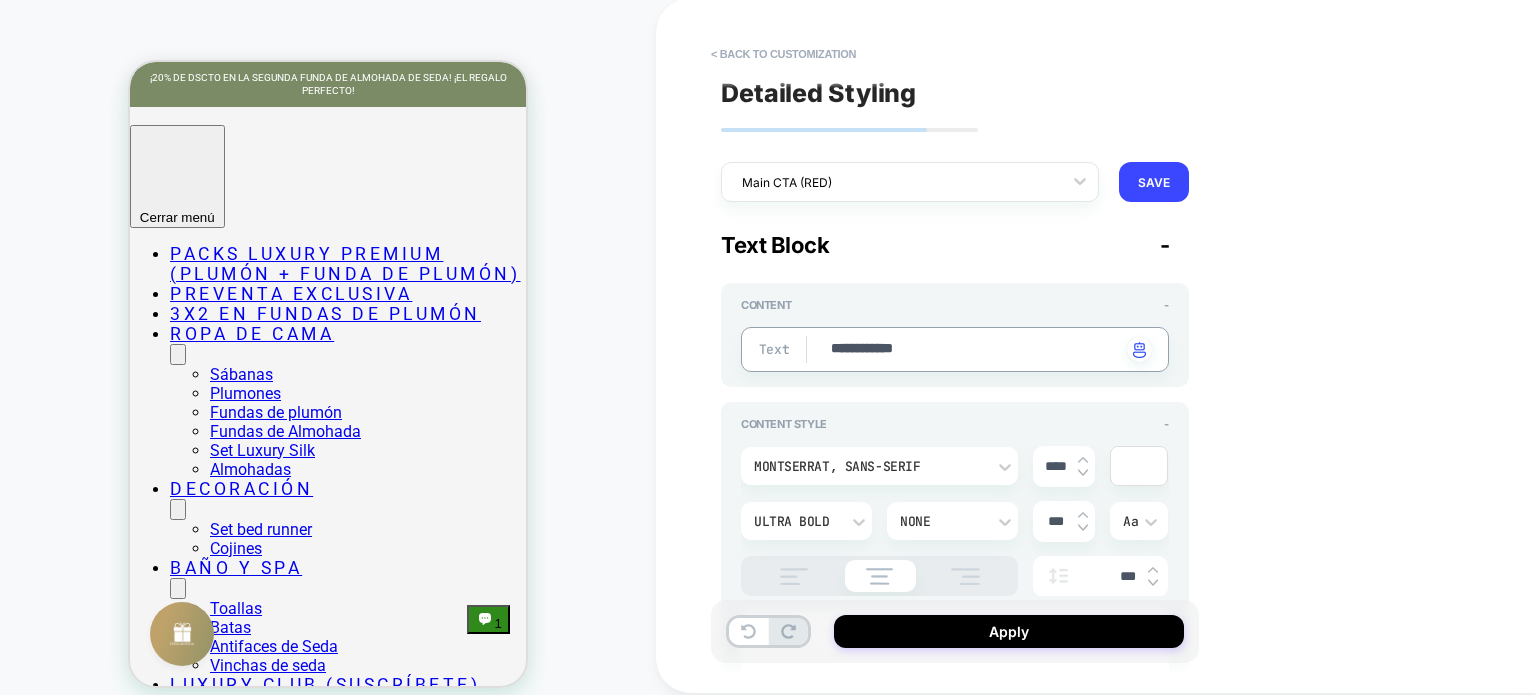 type on "*" 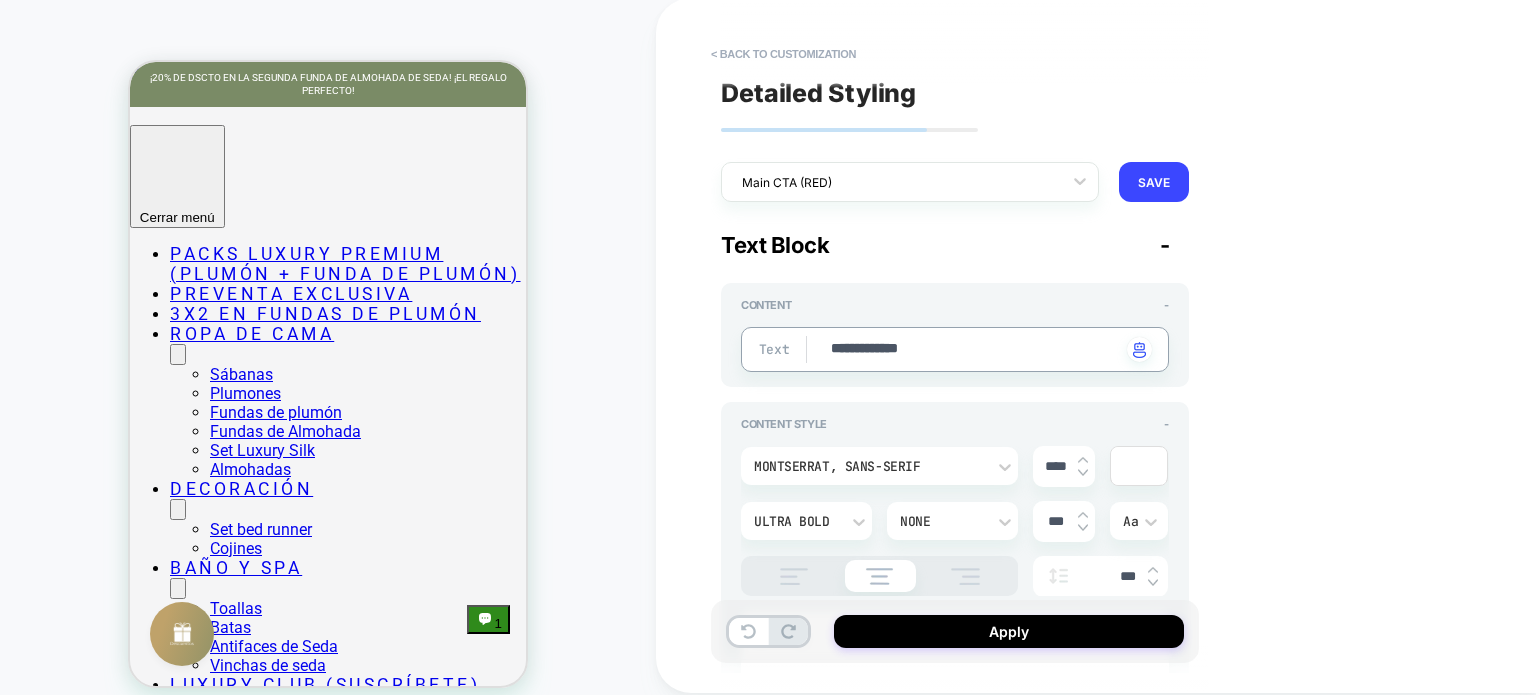 type on "*" 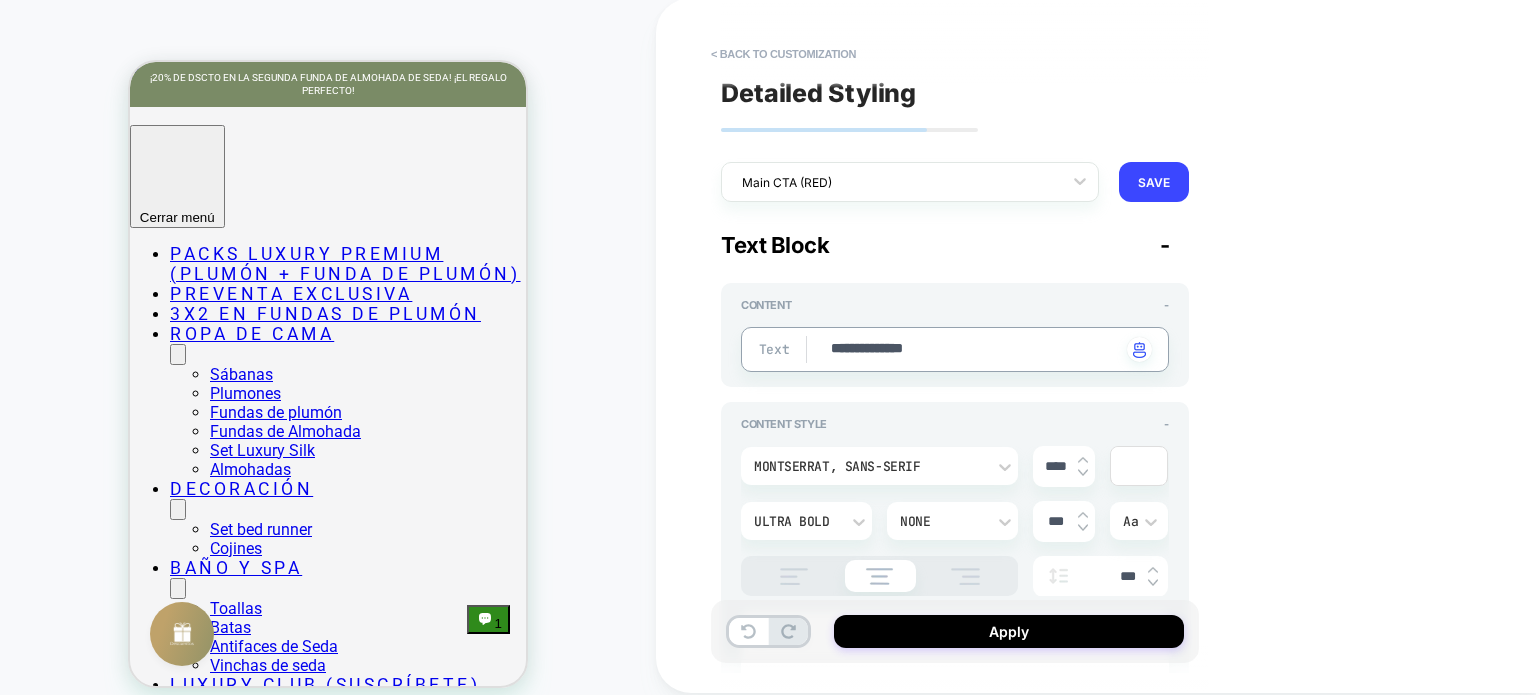 type on "*" 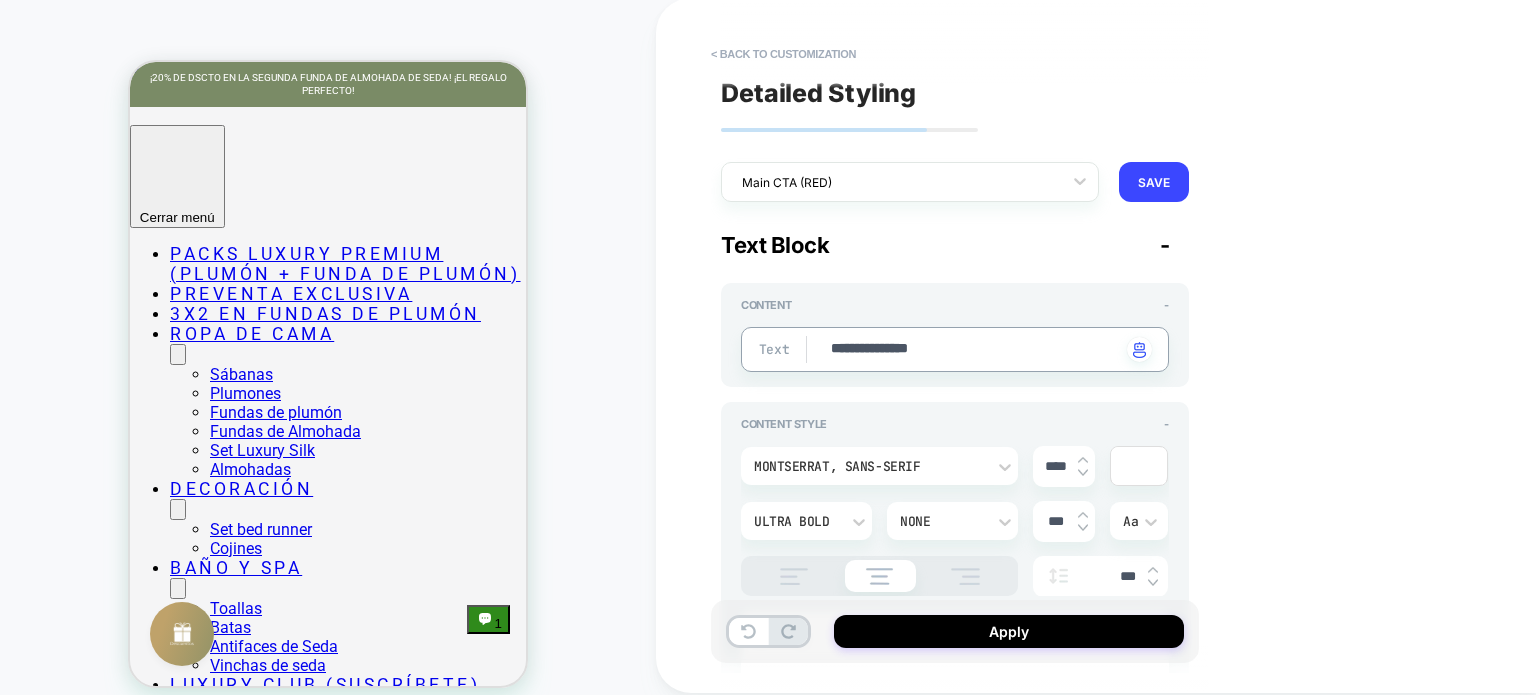 type on "*" 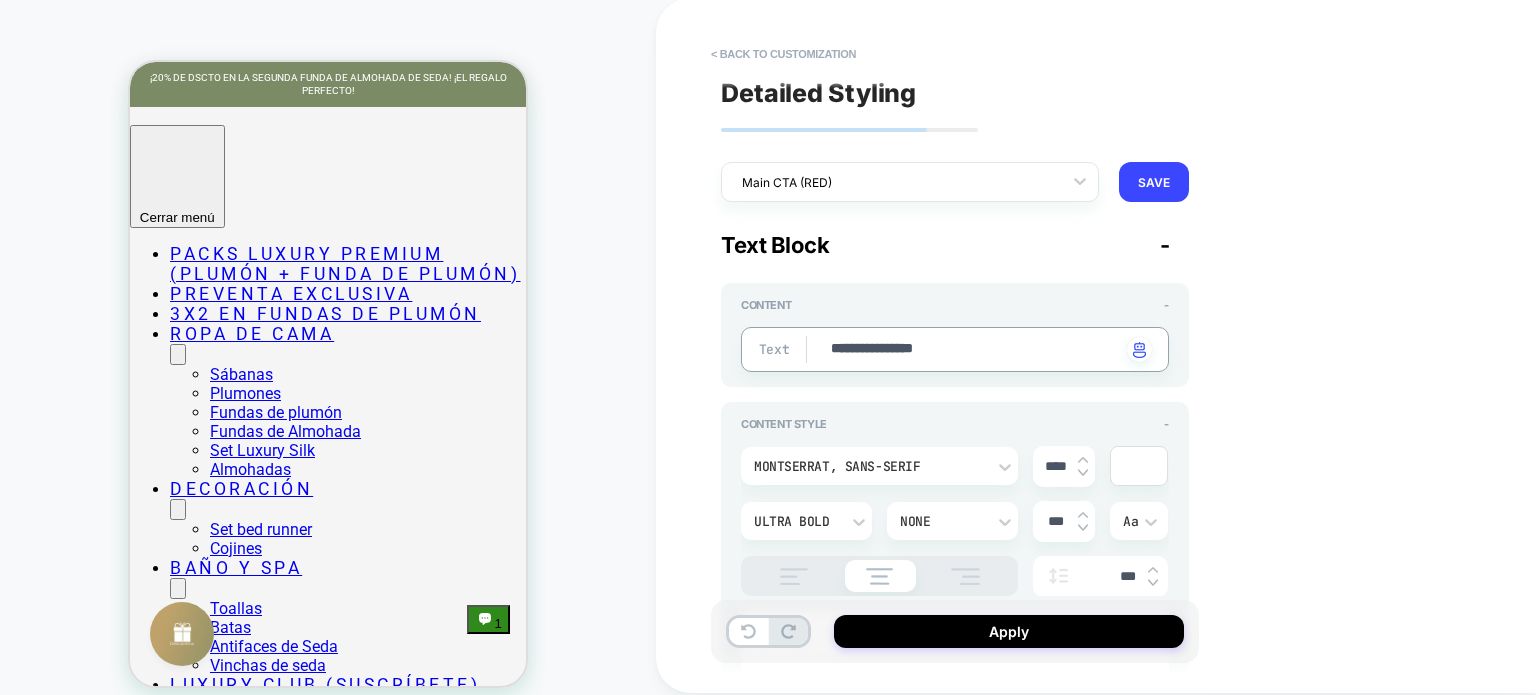 type on "*" 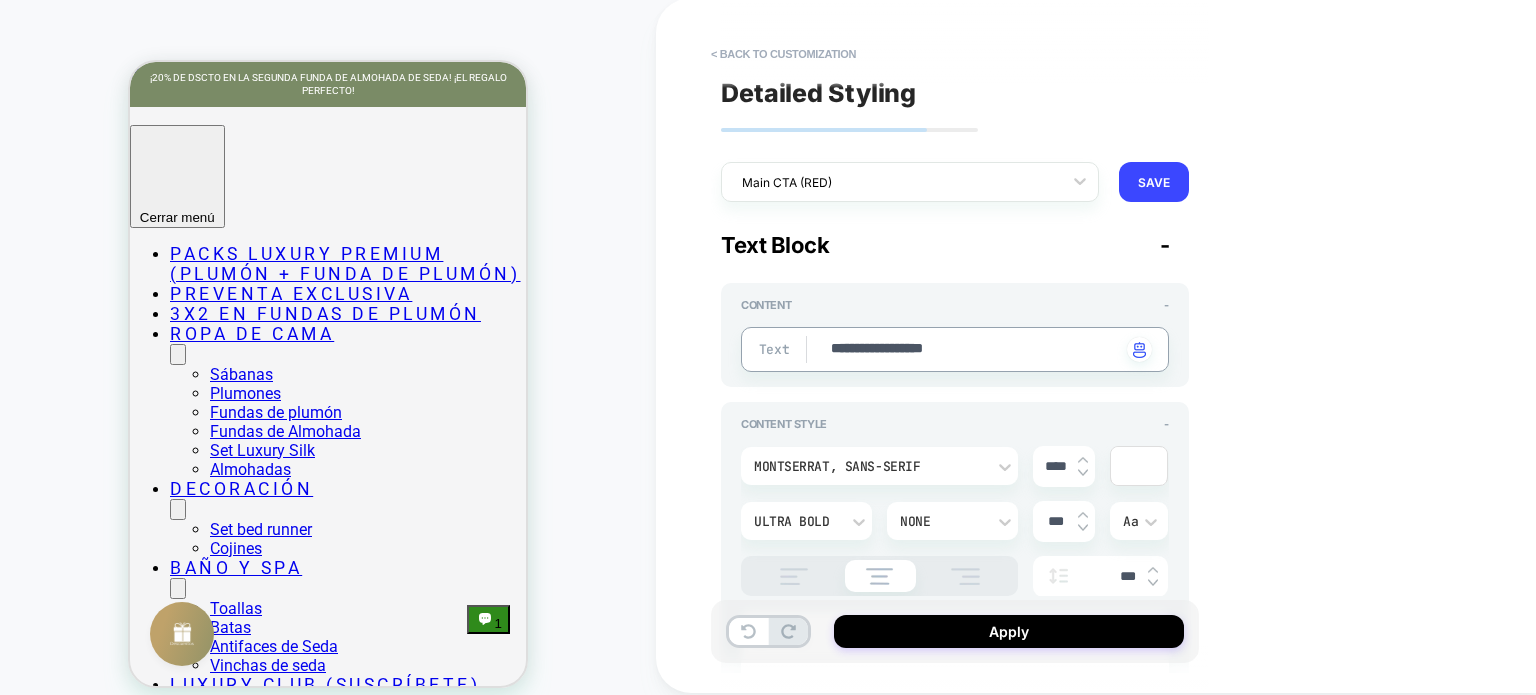 type on "**********" 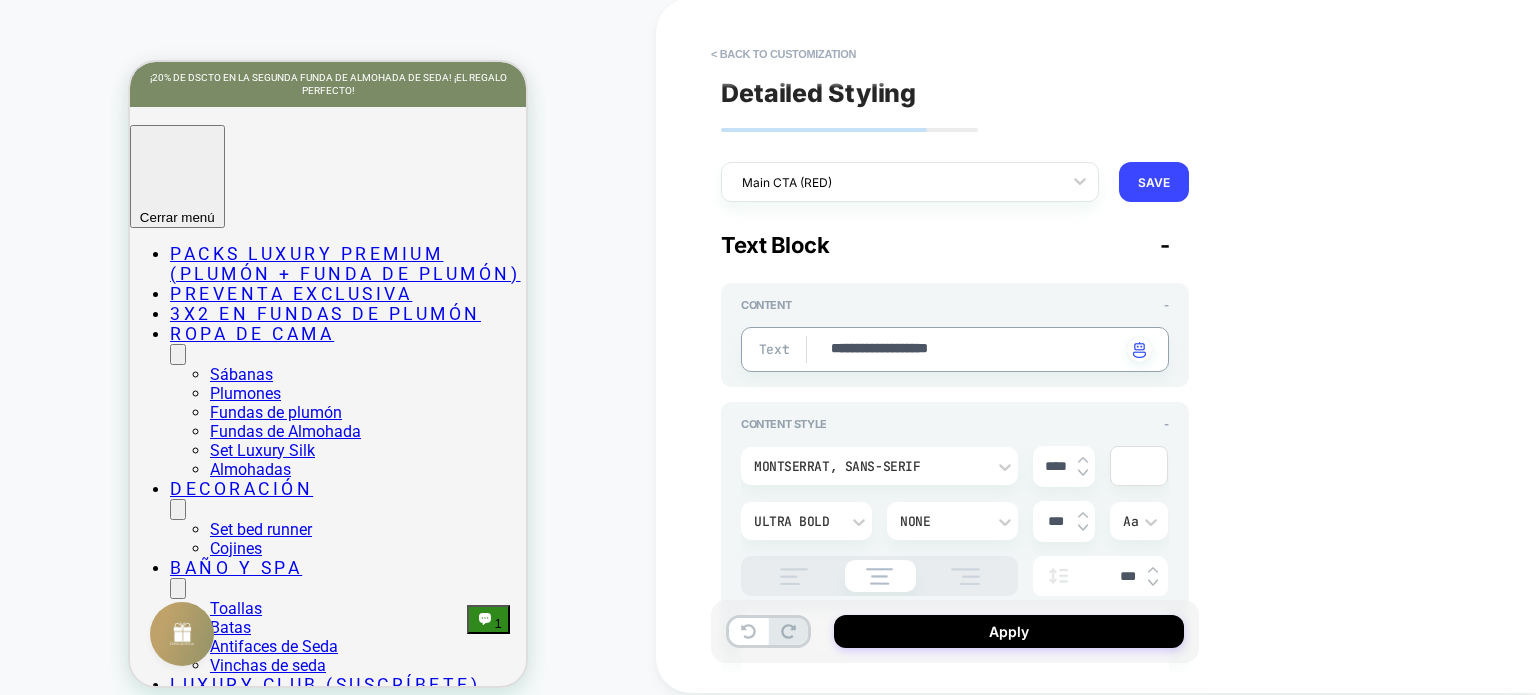 type on "*" 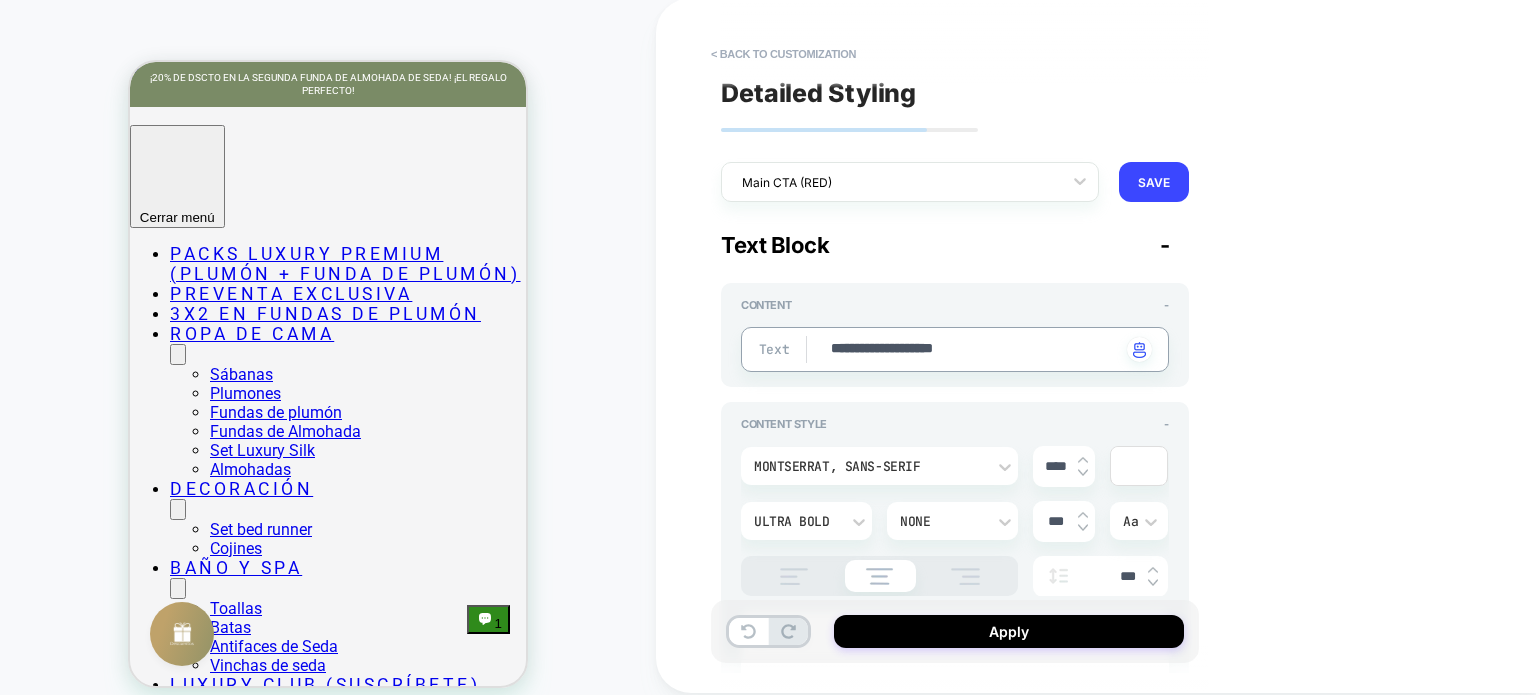 type on "*" 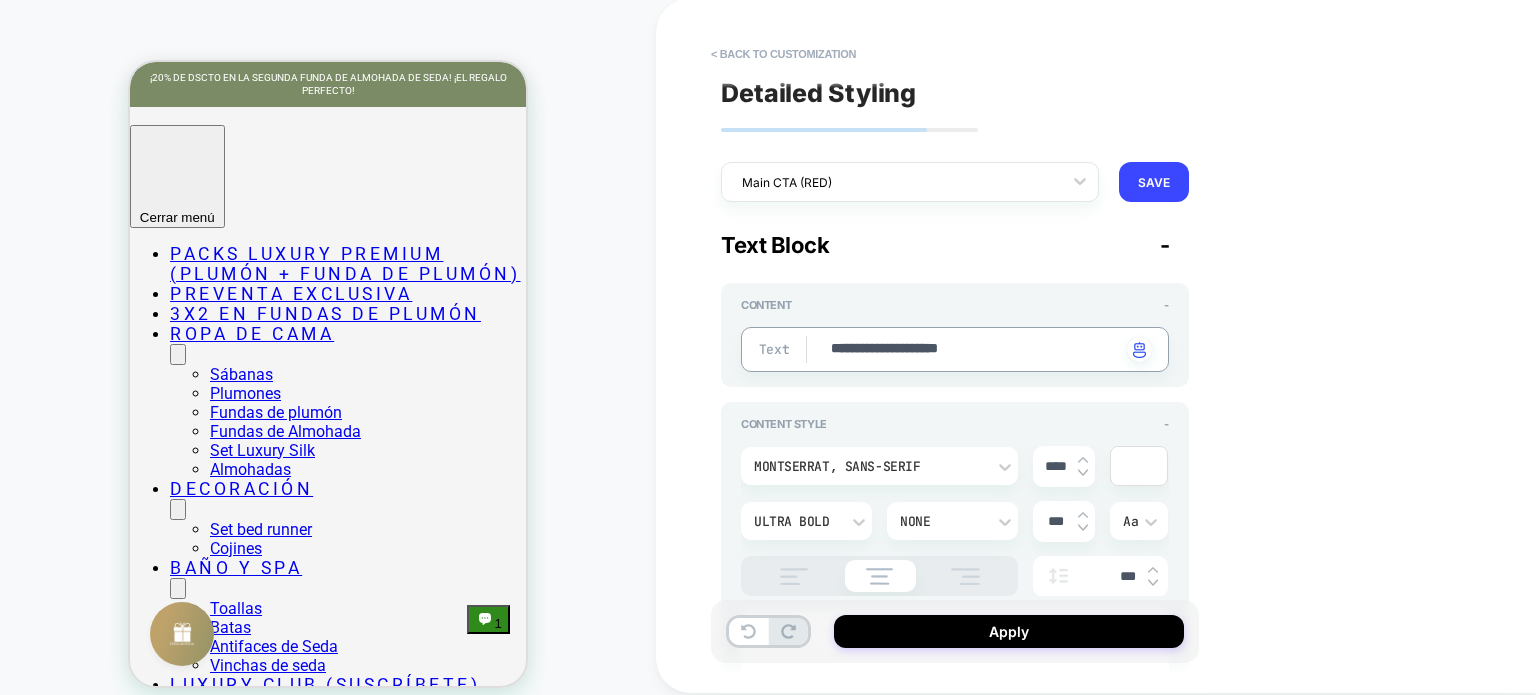 type on "*" 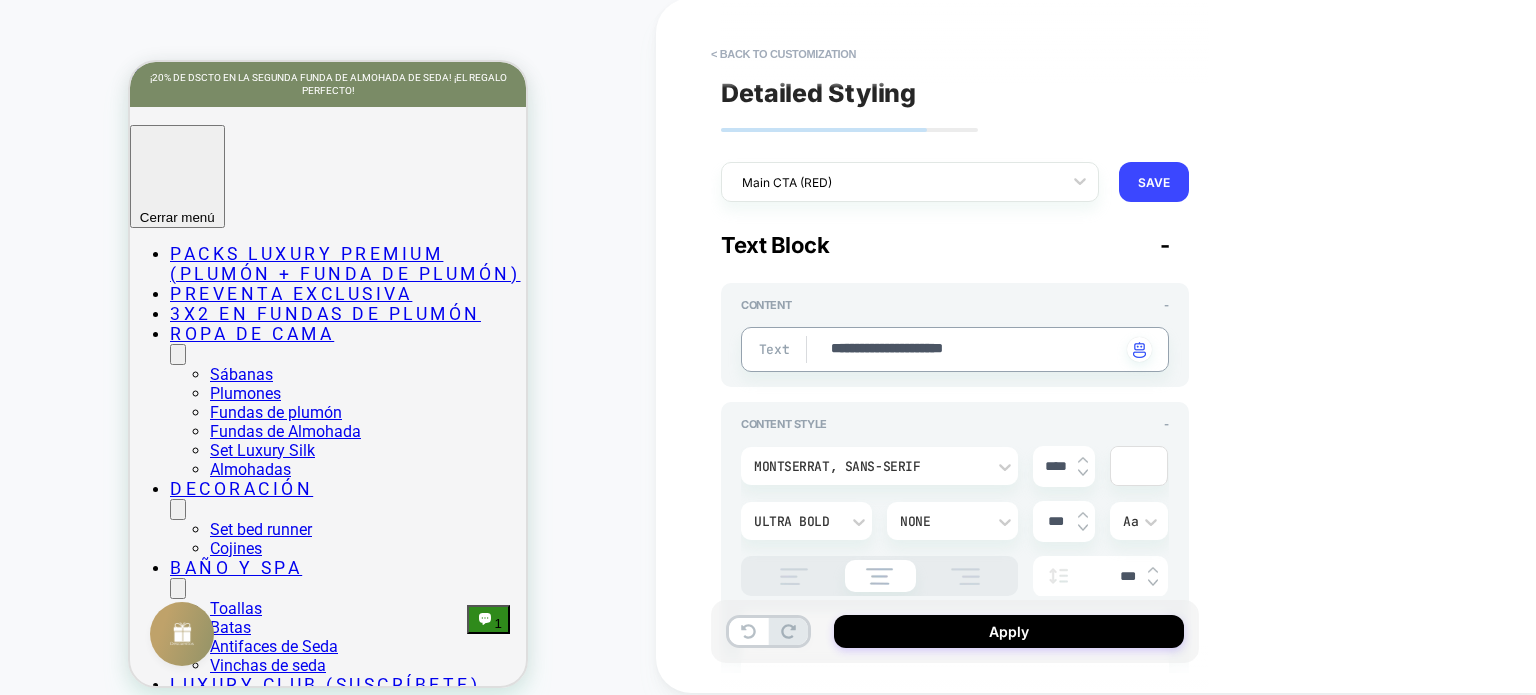 type on "*" 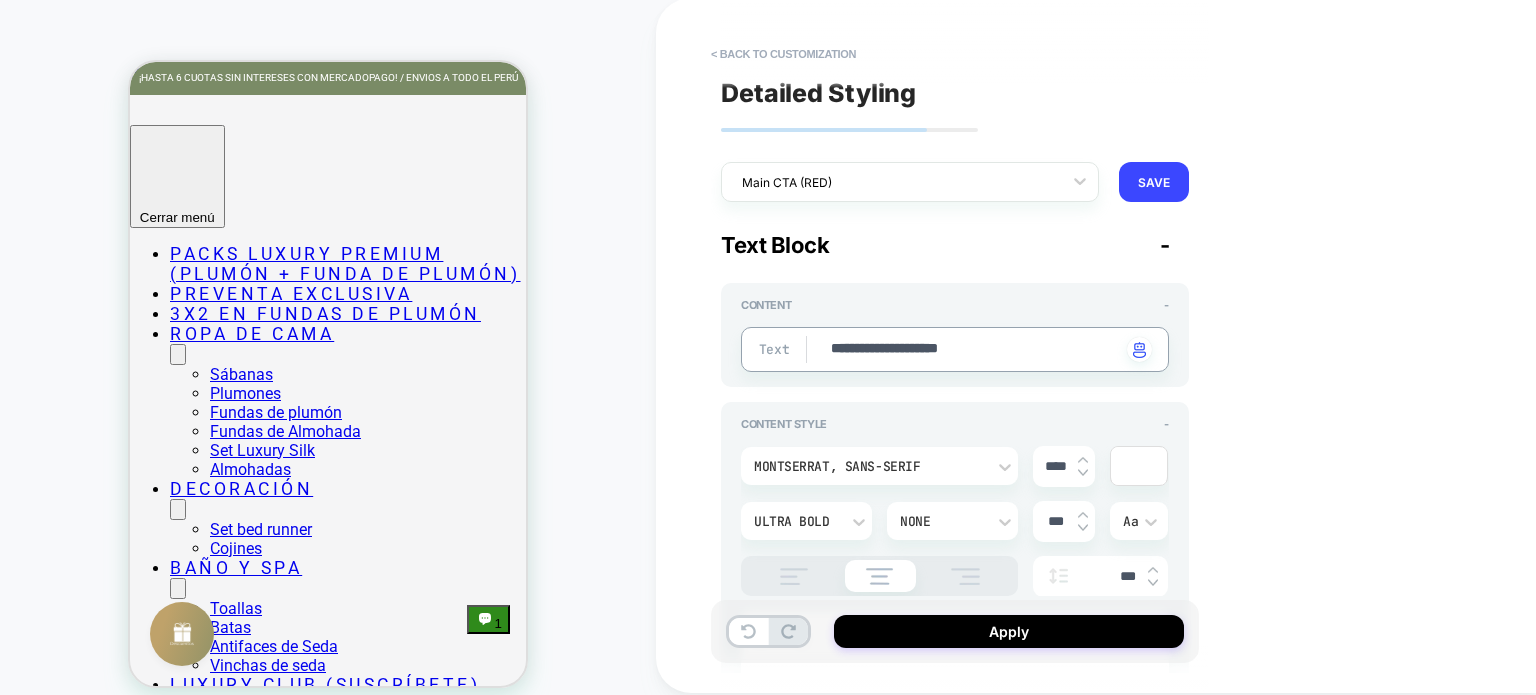 type on "*" 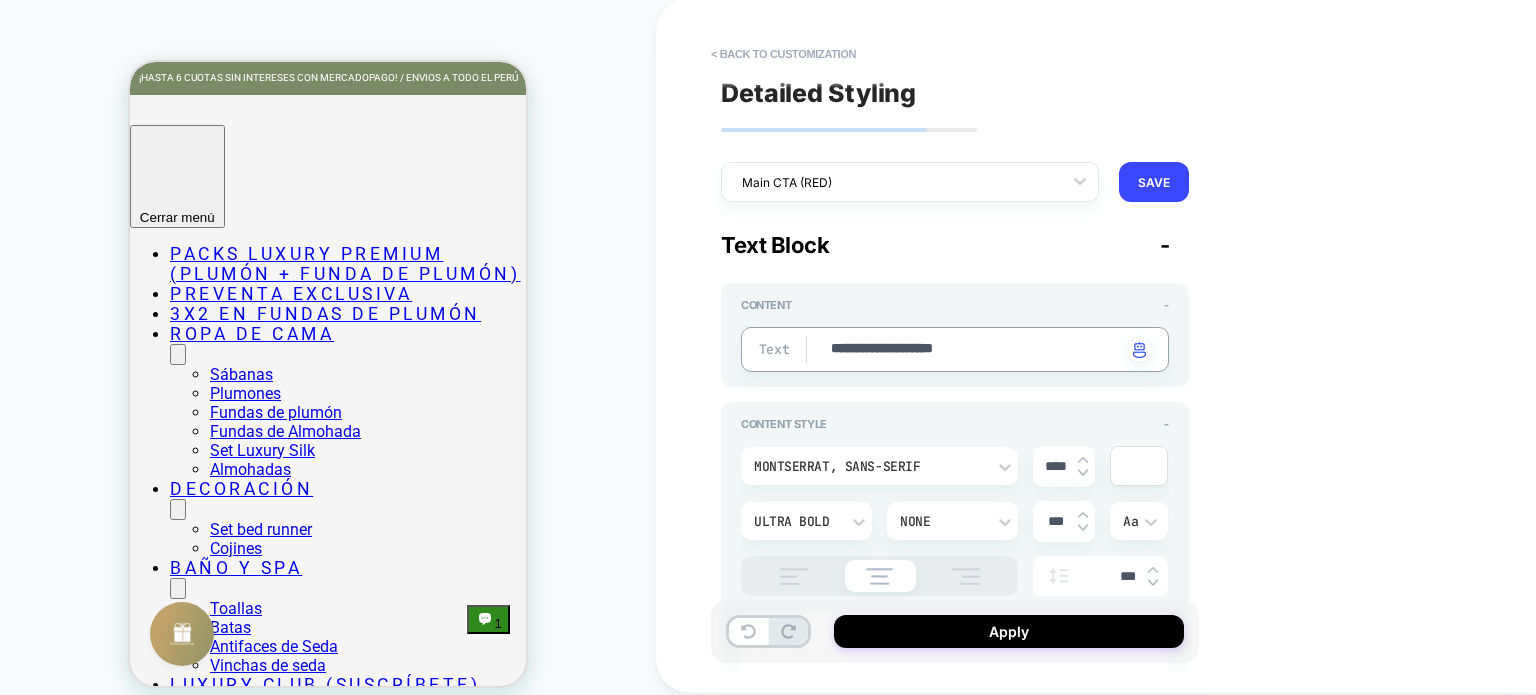 type on "*" 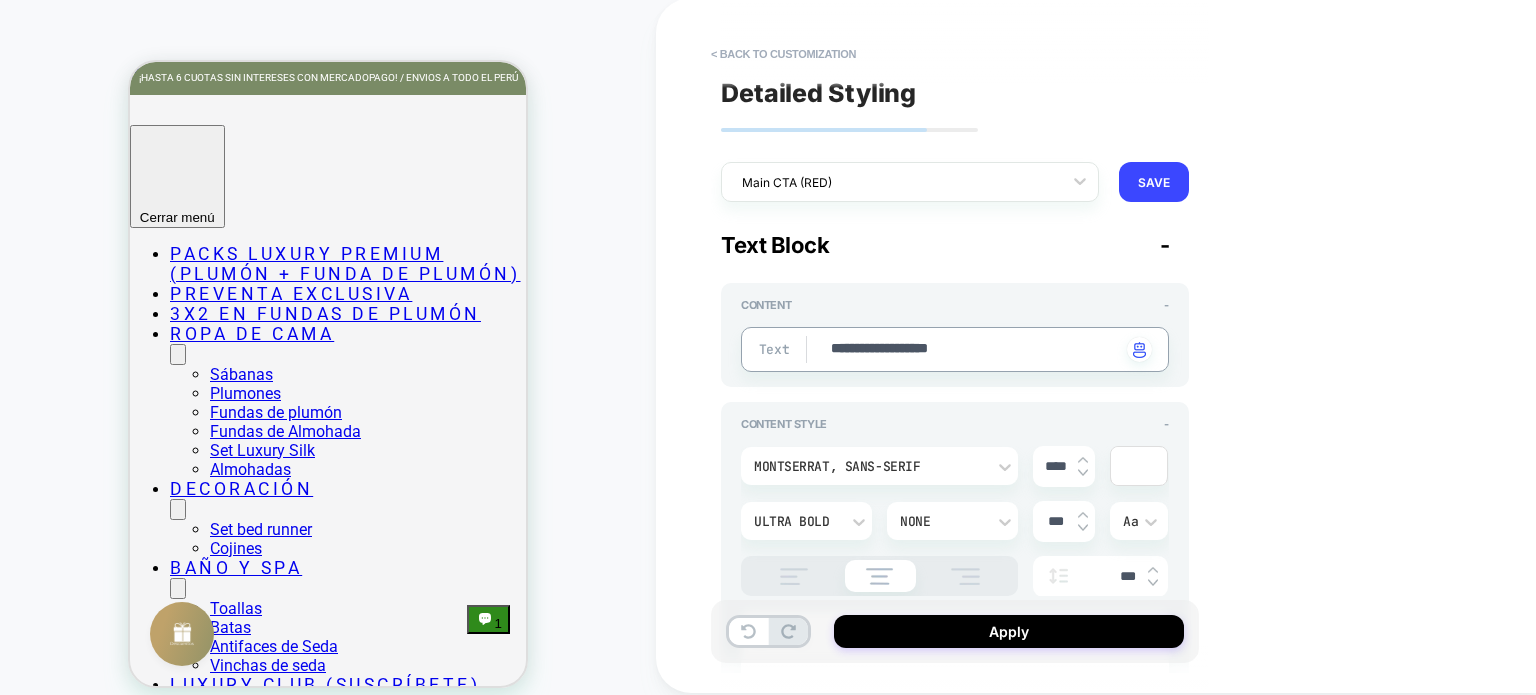 type on "*" 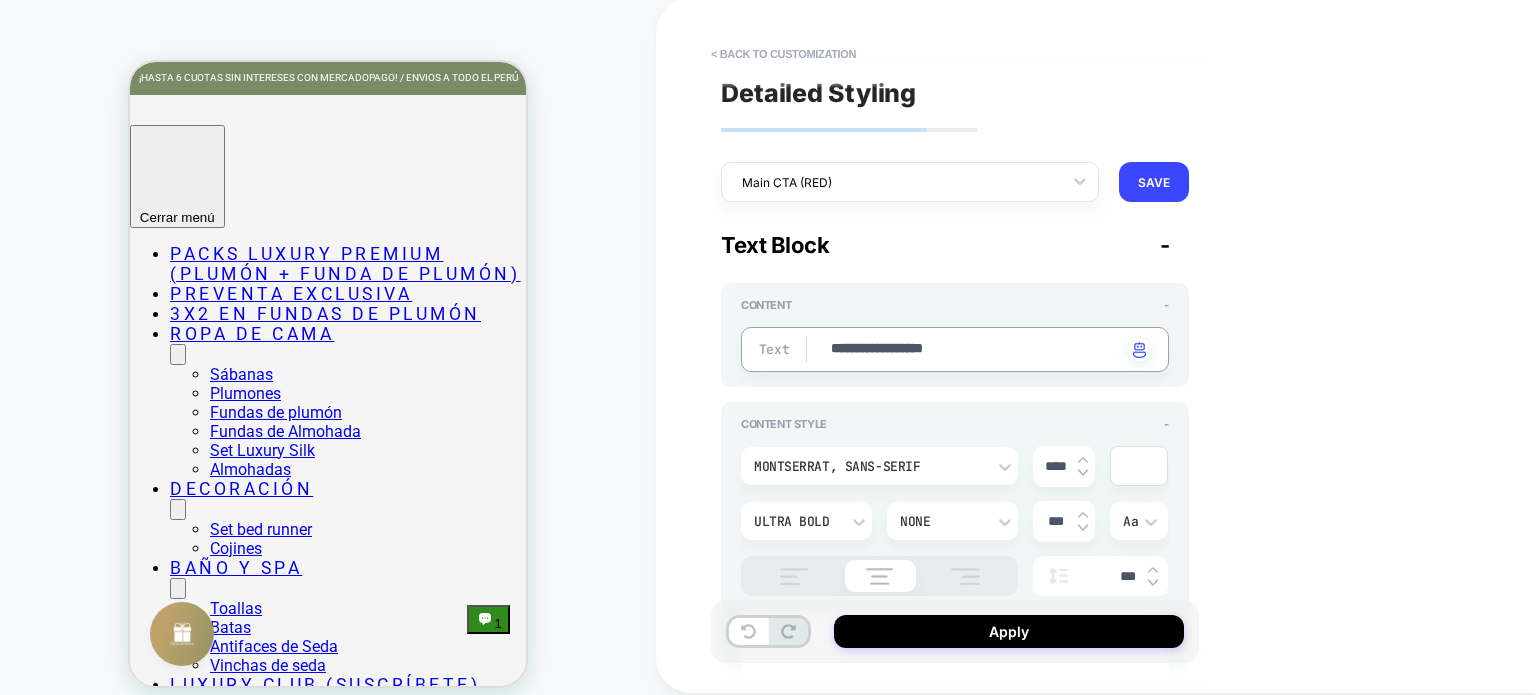 type 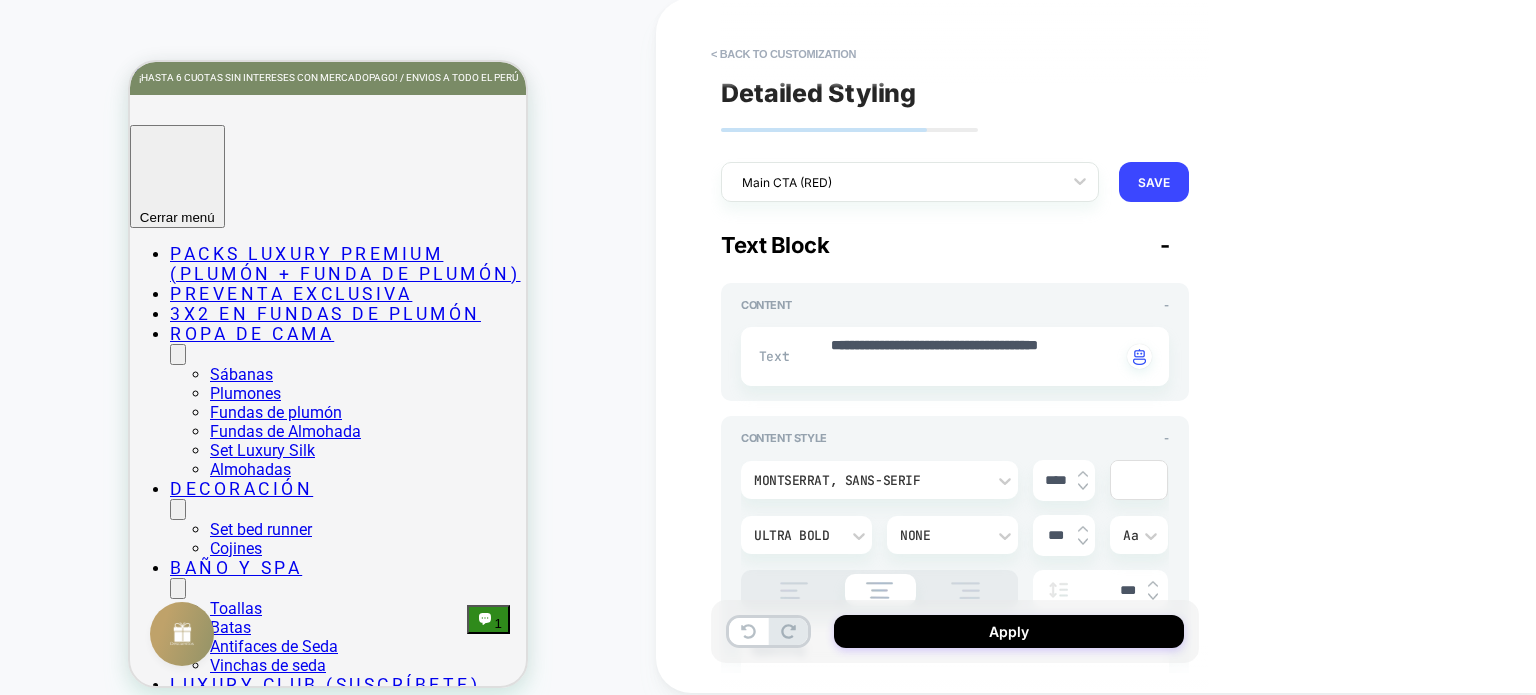 click on "****" at bounding box center (1064, 480) 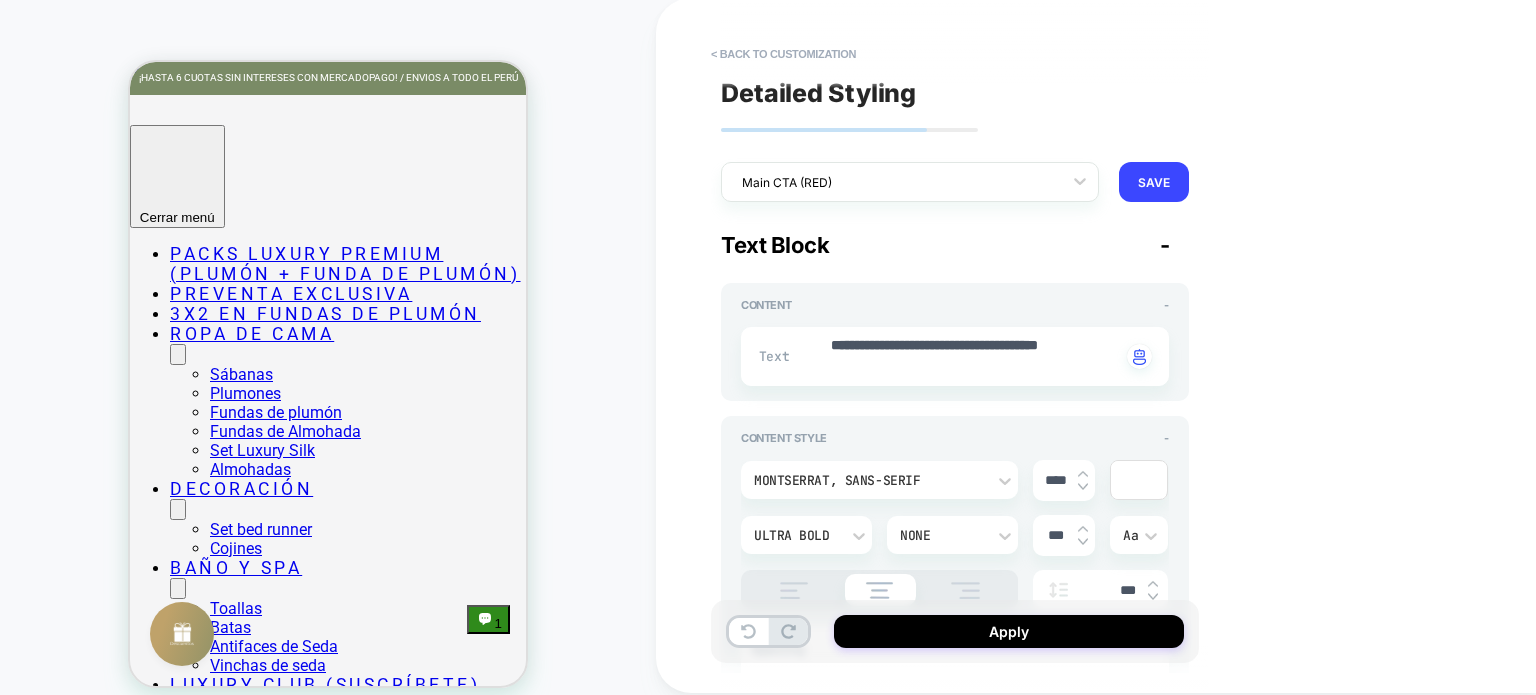 click at bounding box center (1083, 487) 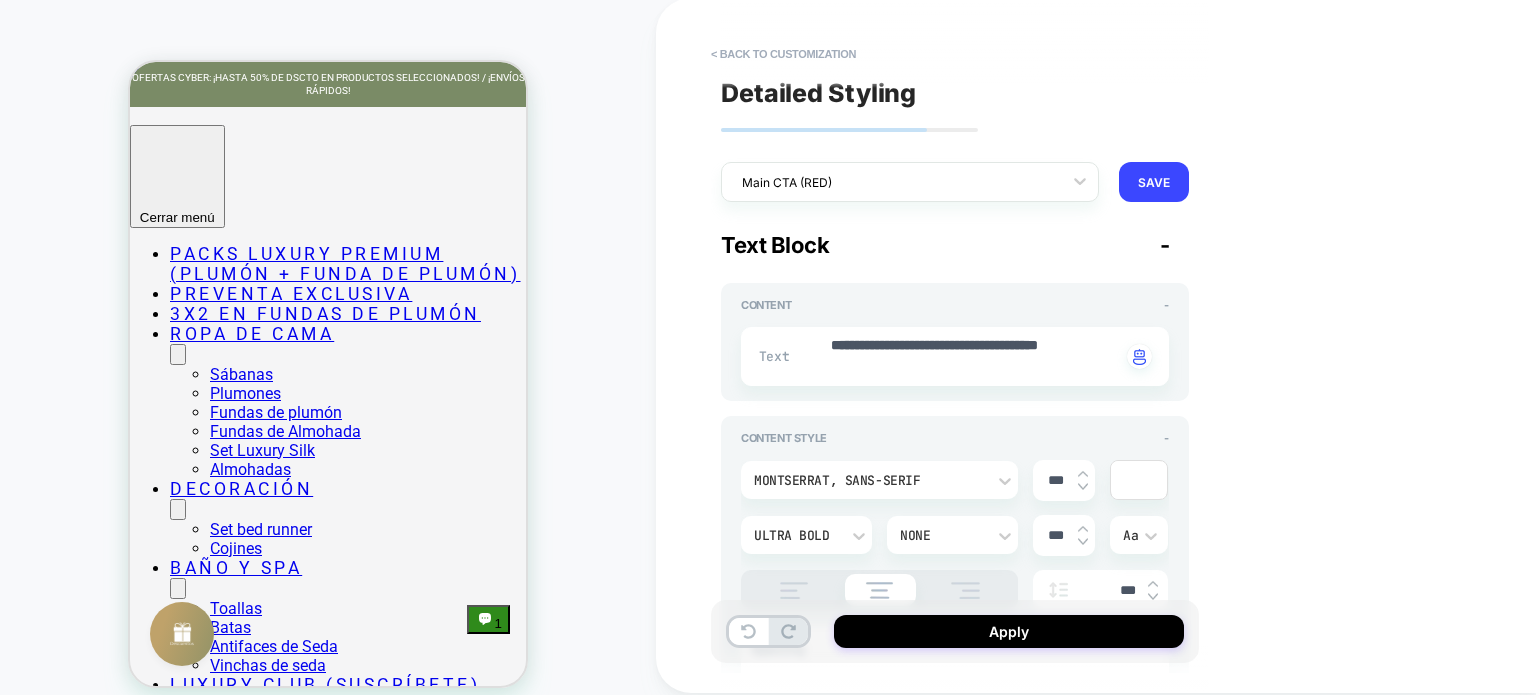 click at bounding box center [1083, 528] 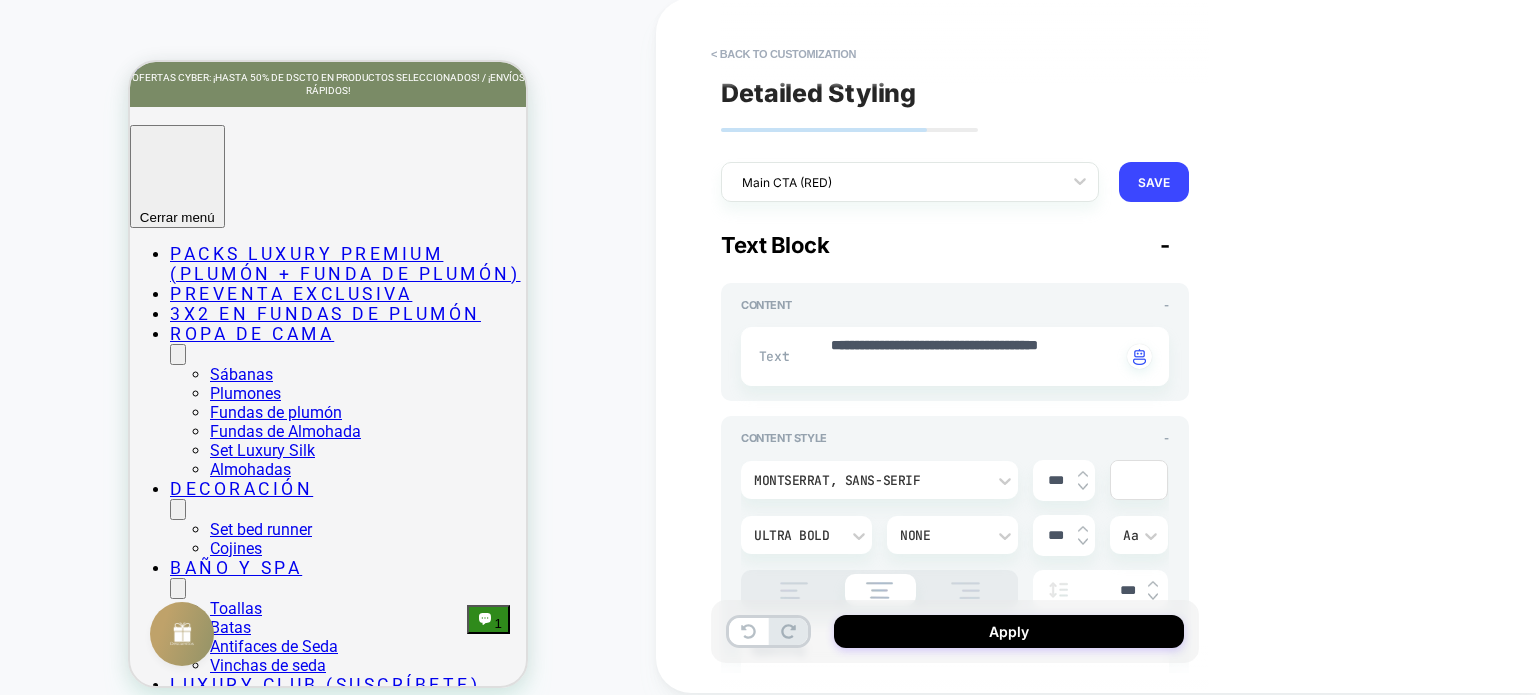 click at bounding box center (1083, 529) 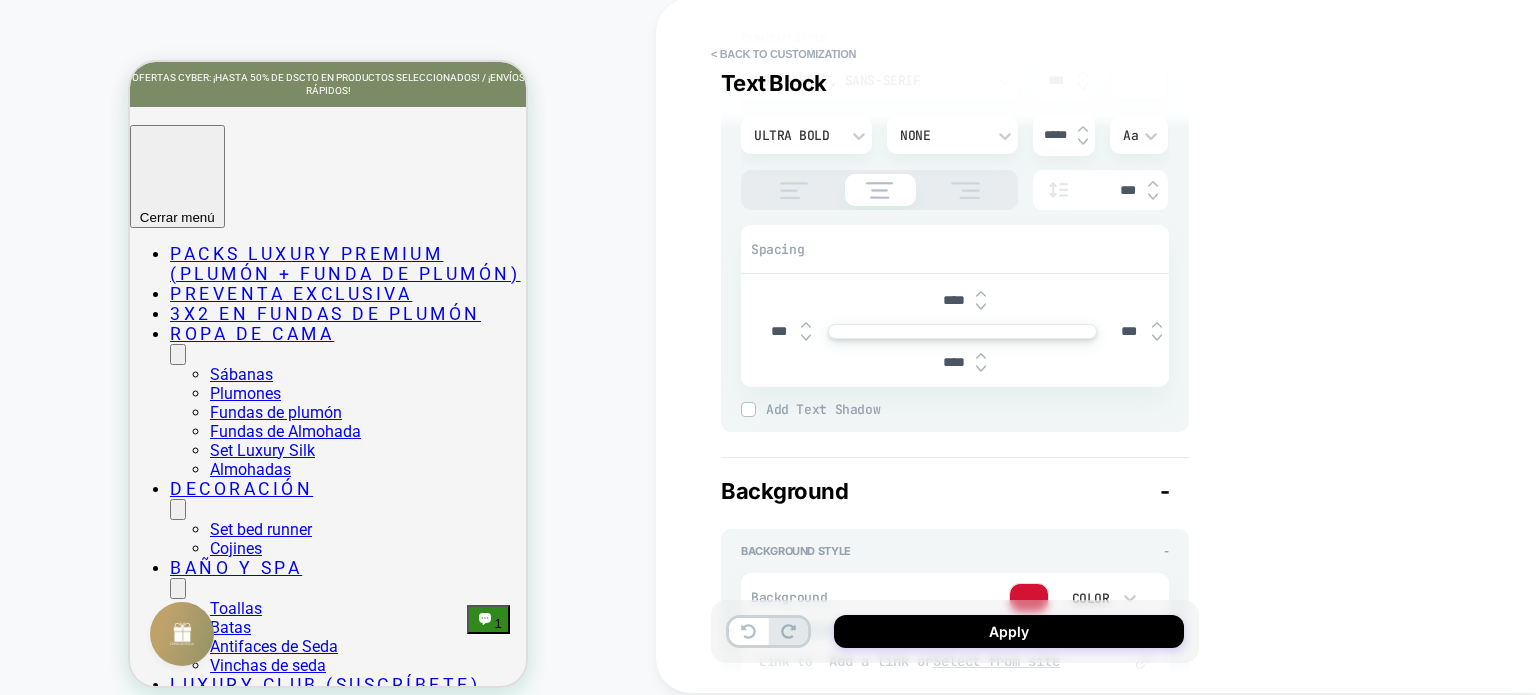 scroll, scrollTop: 600, scrollLeft: 0, axis: vertical 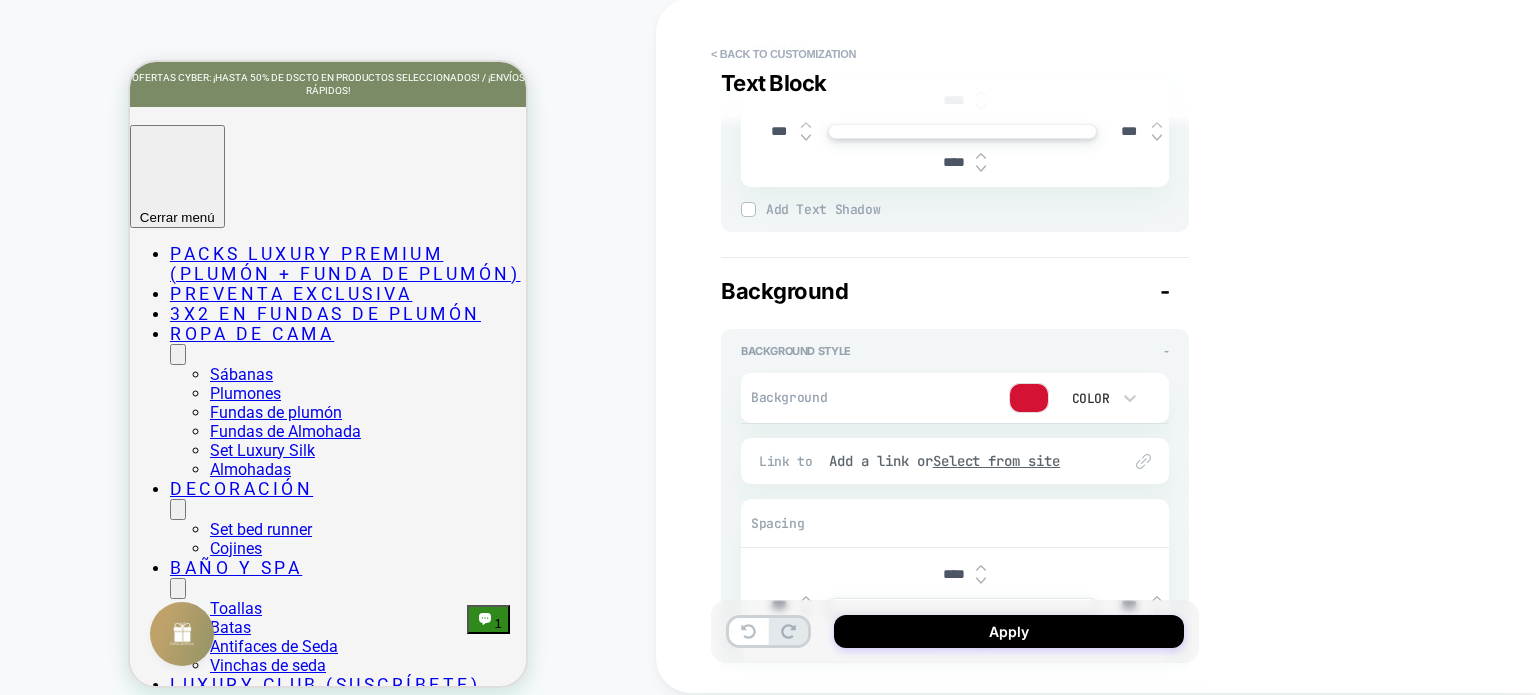 click at bounding box center (1029, 398) 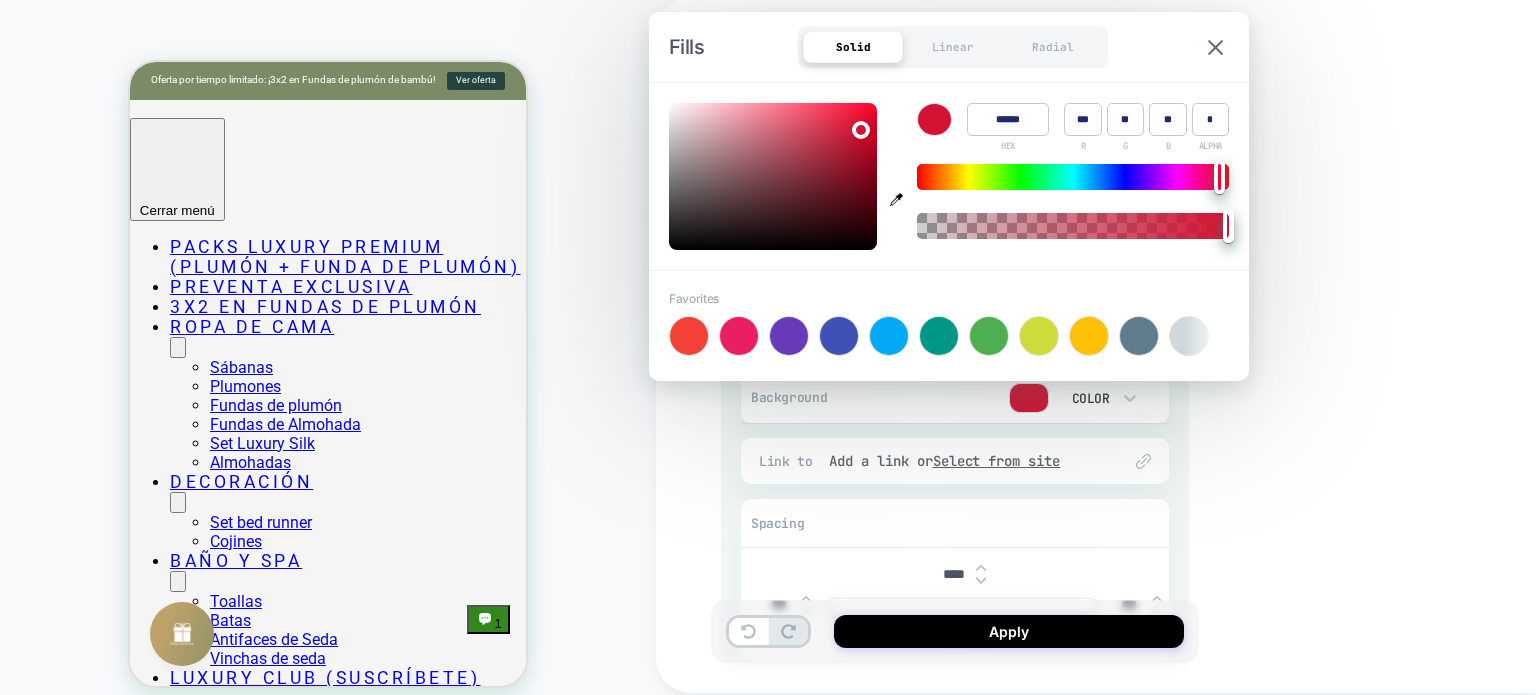 click 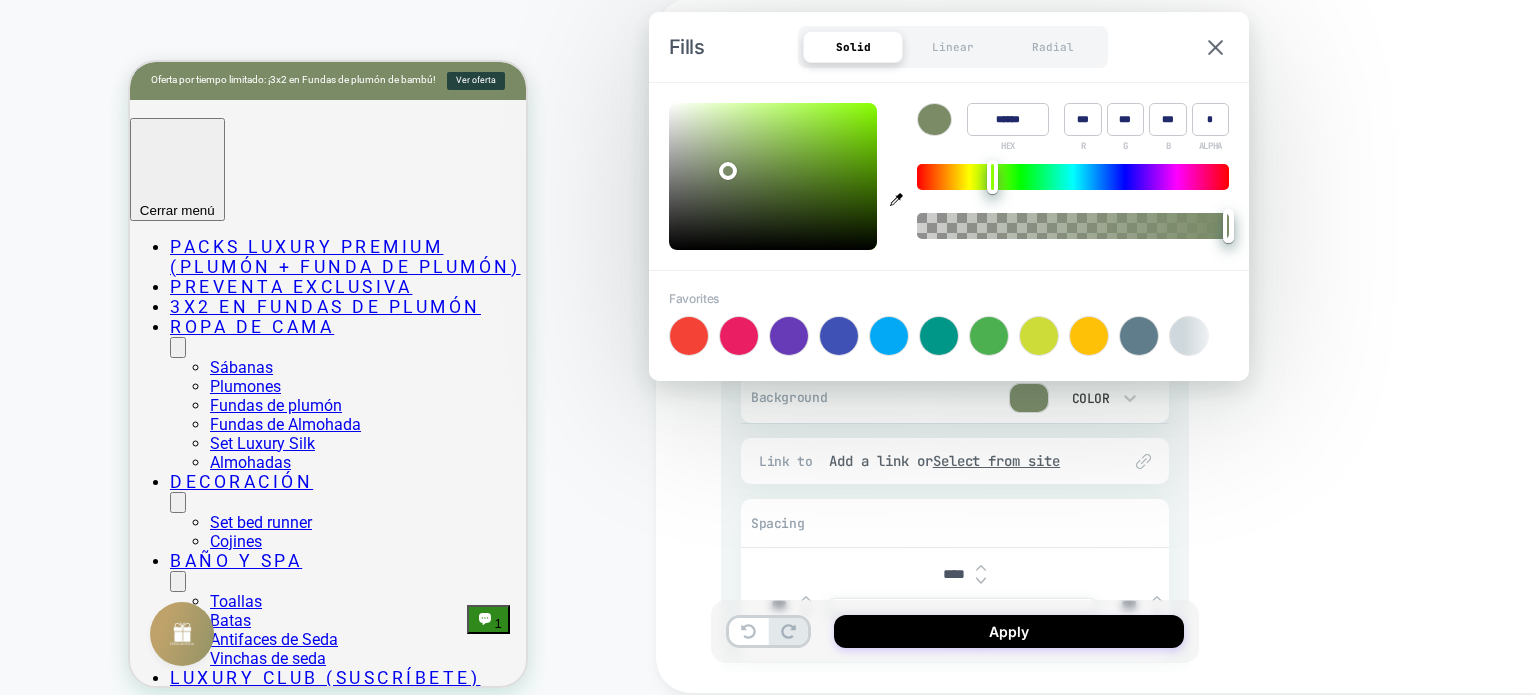 click on "**********" at bounding box center (1096, 345) 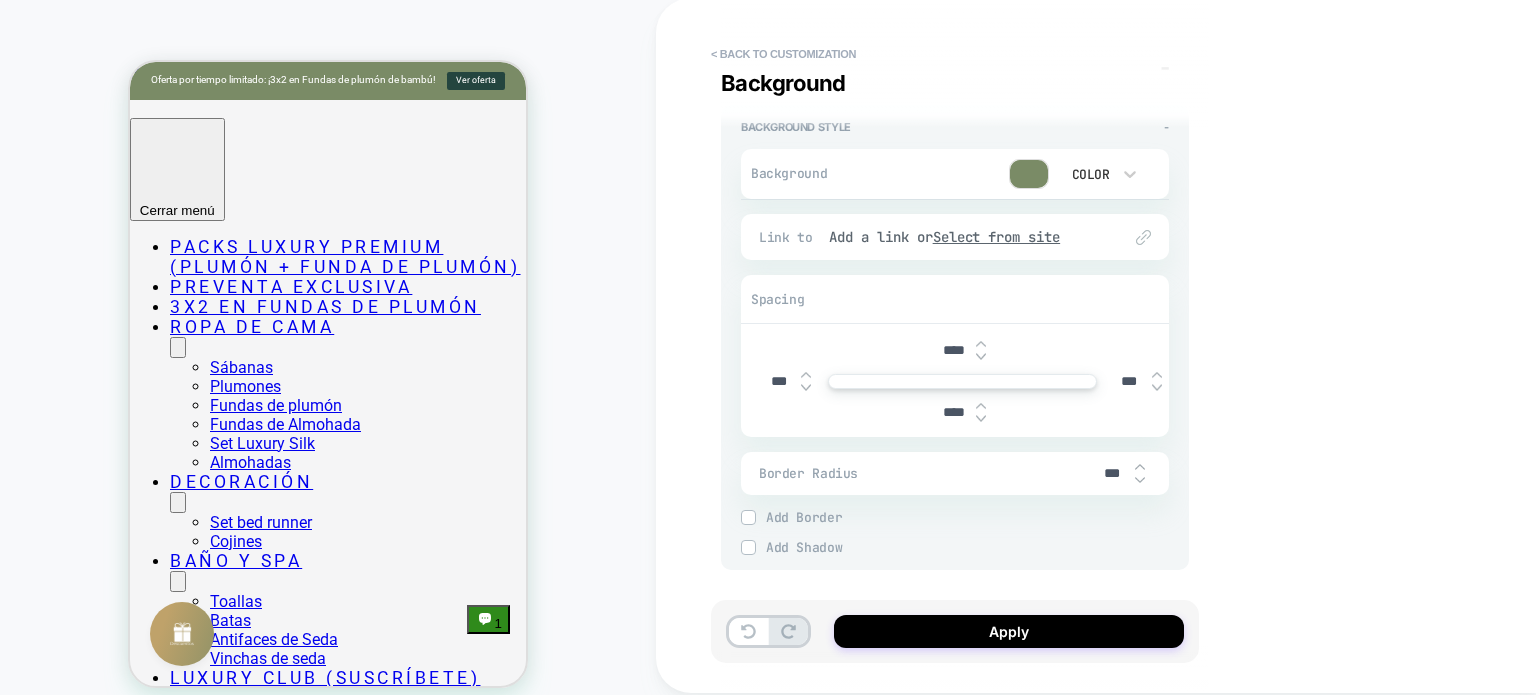 scroll, scrollTop: 849, scrollLeft: 0, axis: vertical 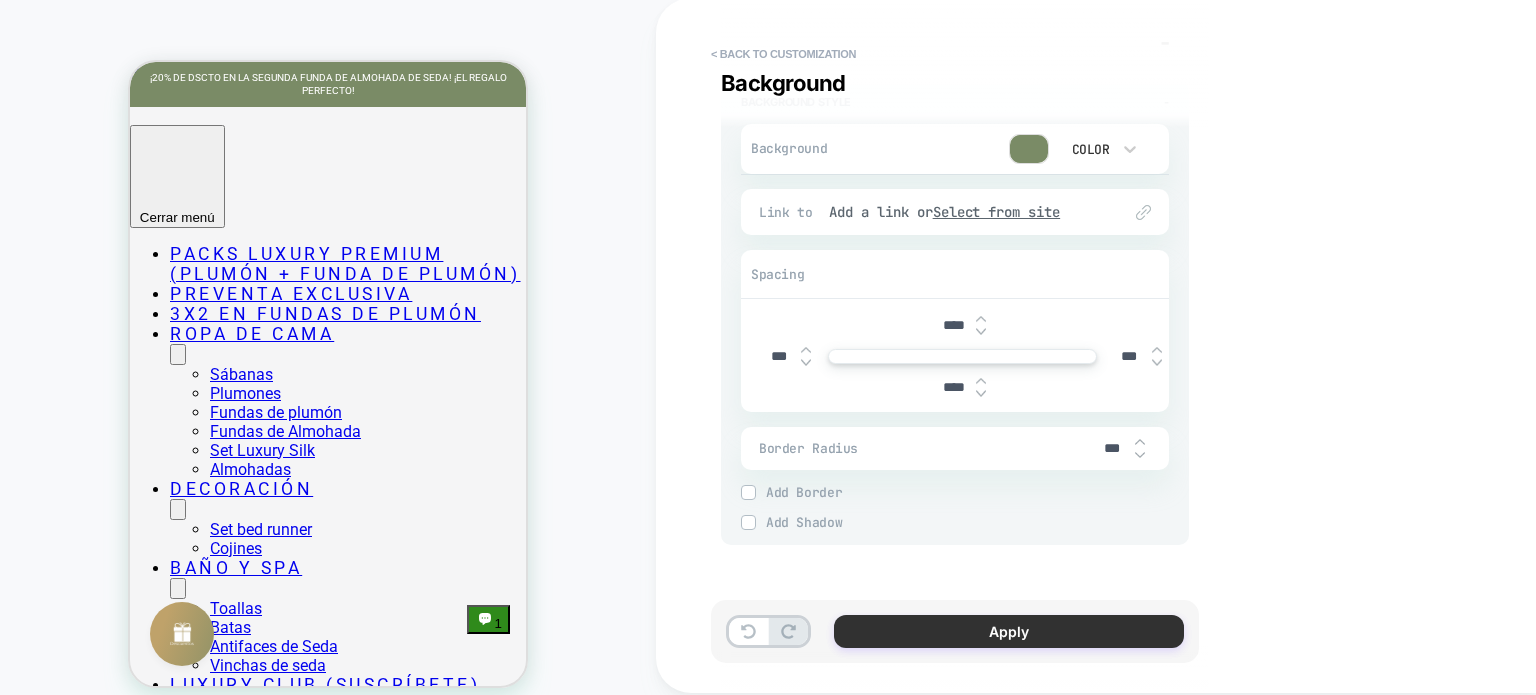 click on "Apply" at bounding box center (1009, 631) 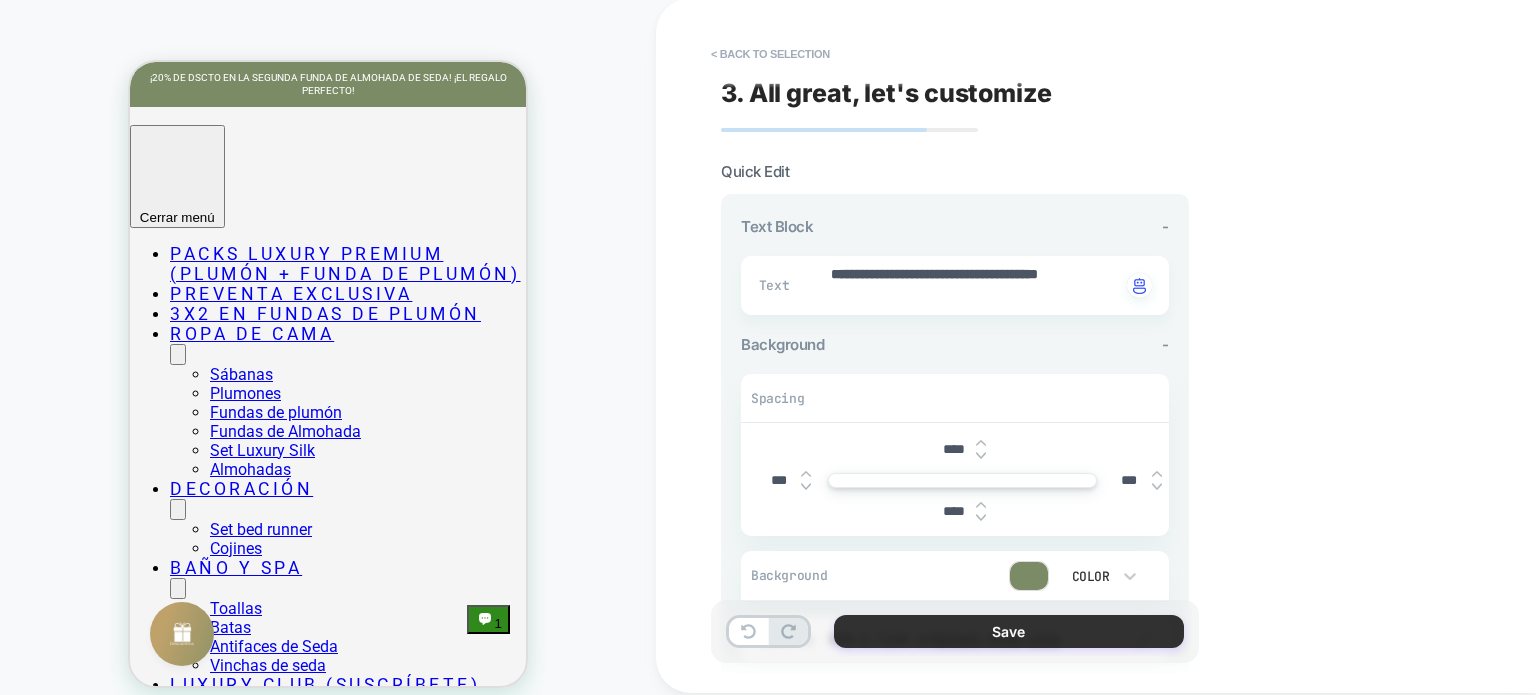 click on "Save" at bounding box center [1009, 631] 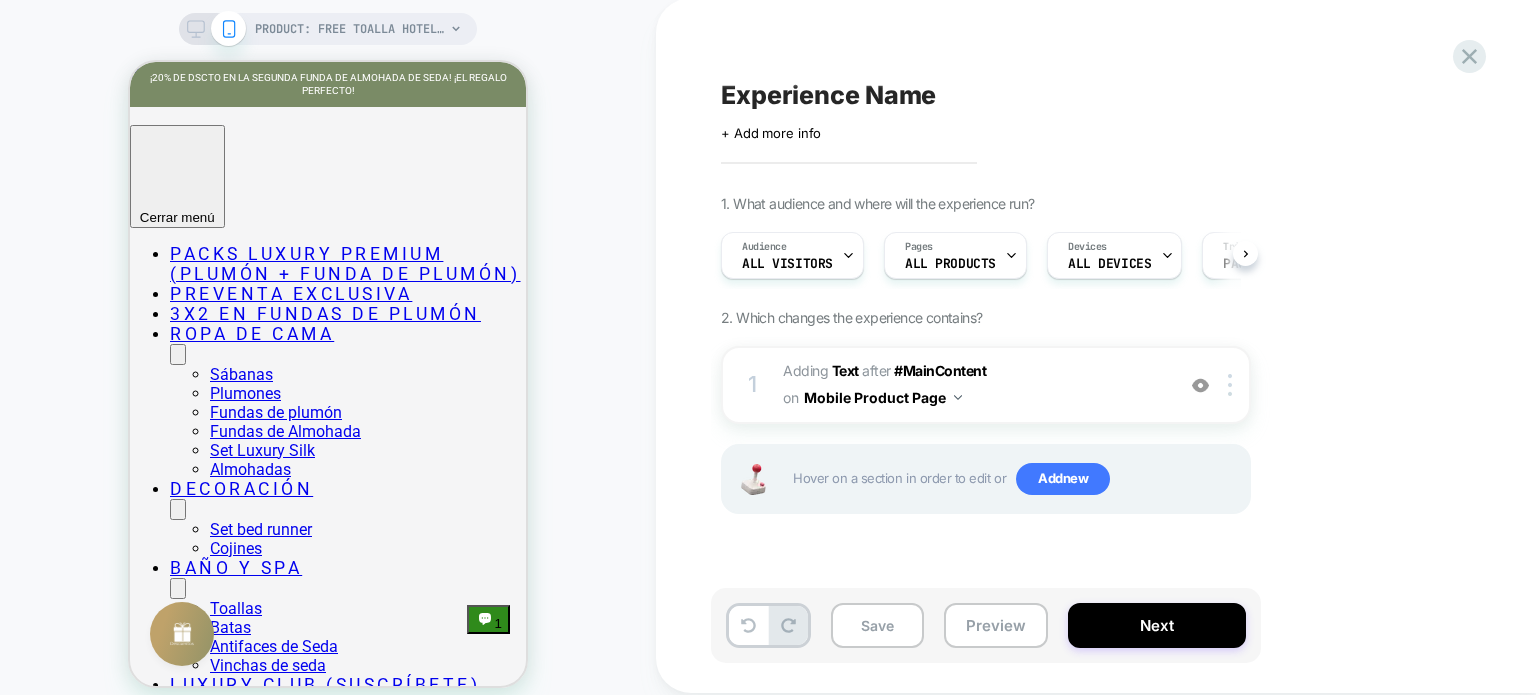 scroll, scrollTop: 0, scrollLeft: 0, axis: both 